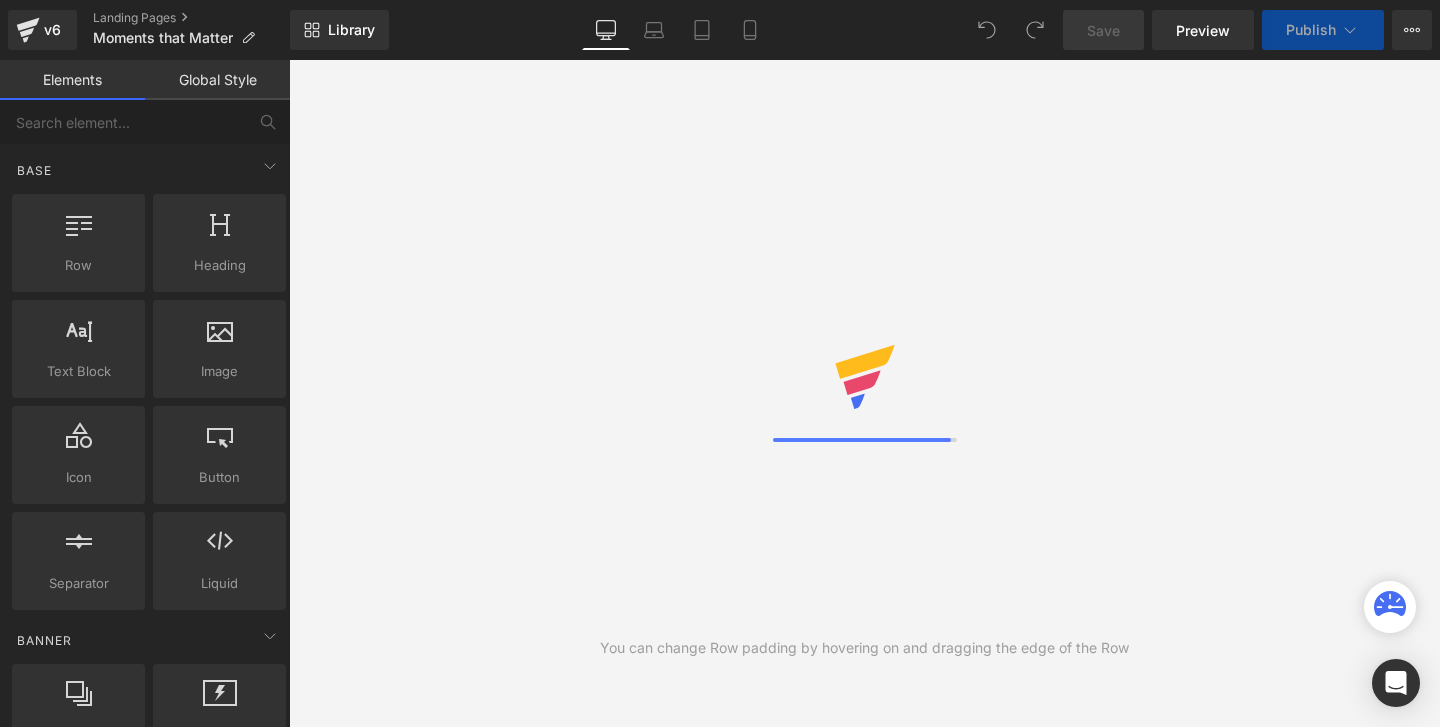 scroll, scrollTop: 0, scrollLeft: 0, axis: both 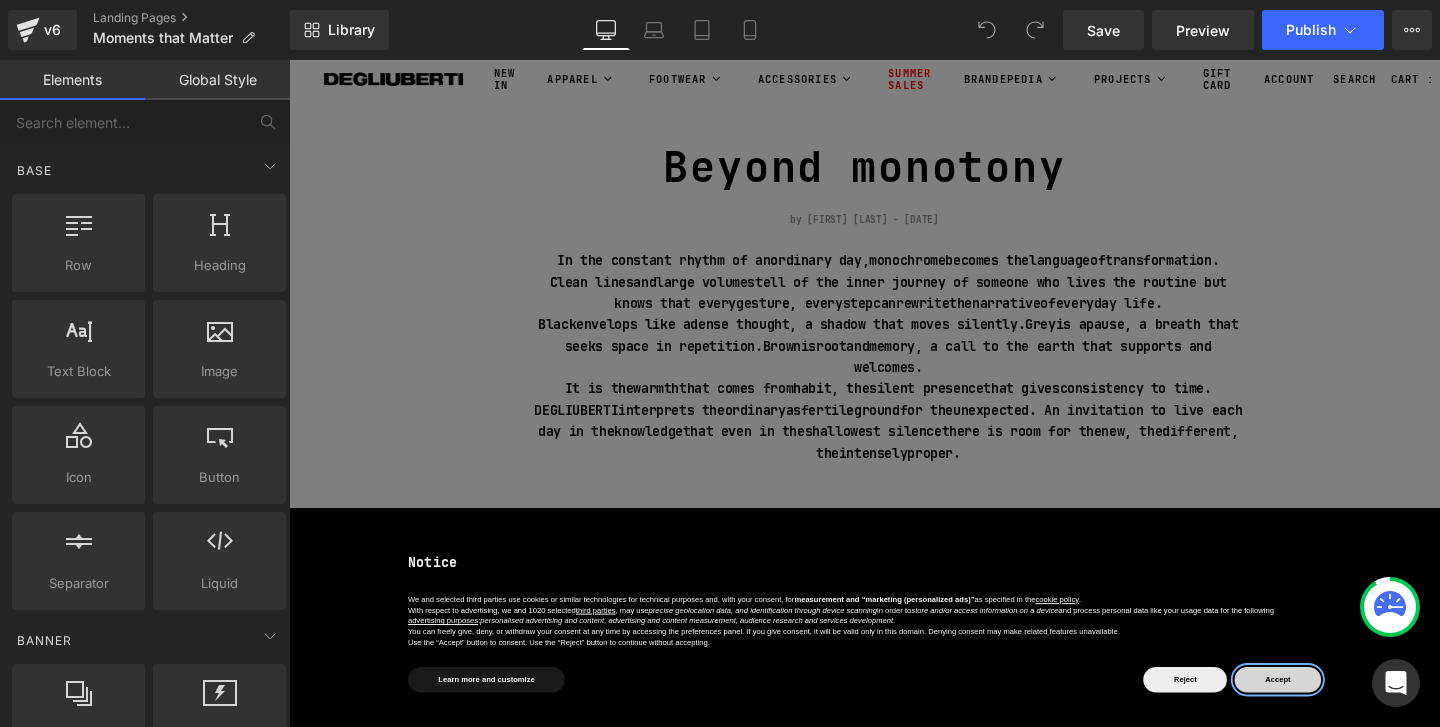 click on "Accept" at bounding box center (1328, 711) 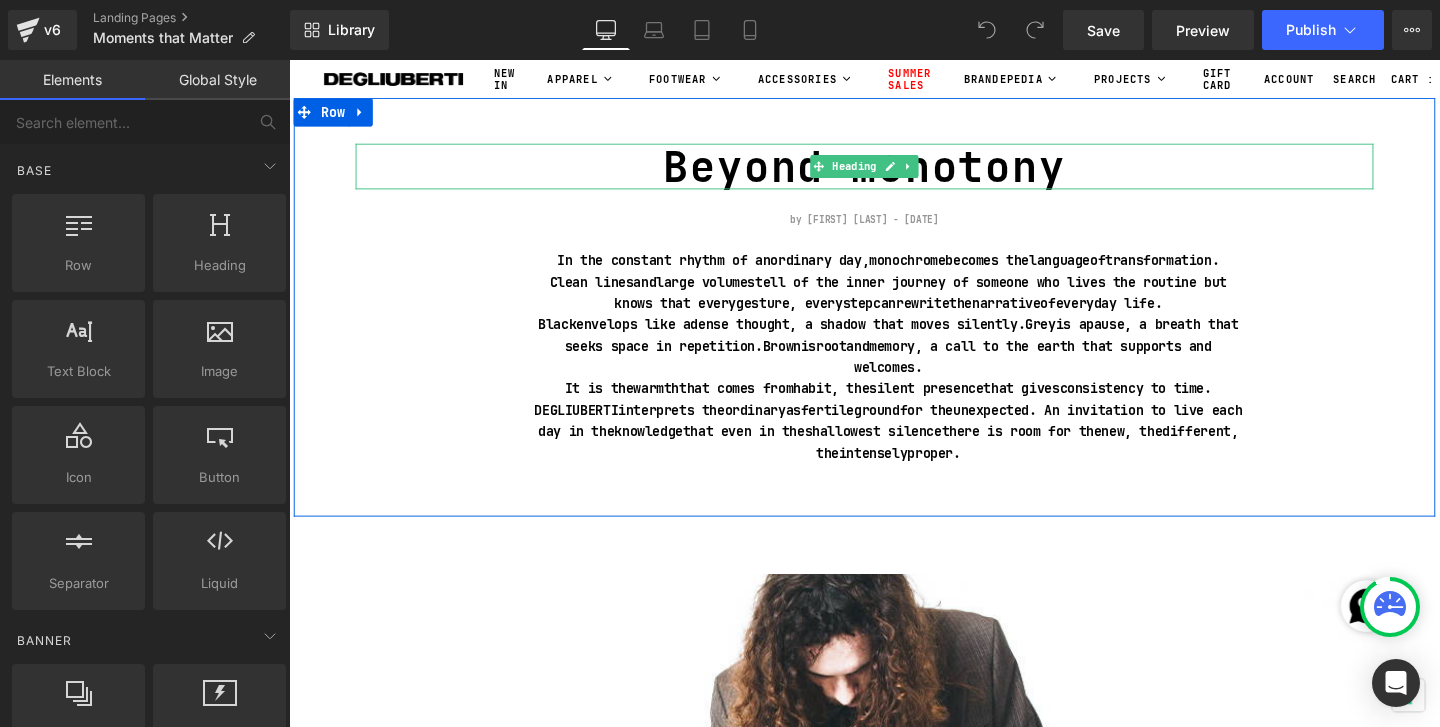 click on "Beyond monotony" at bounding box center (894, 172) 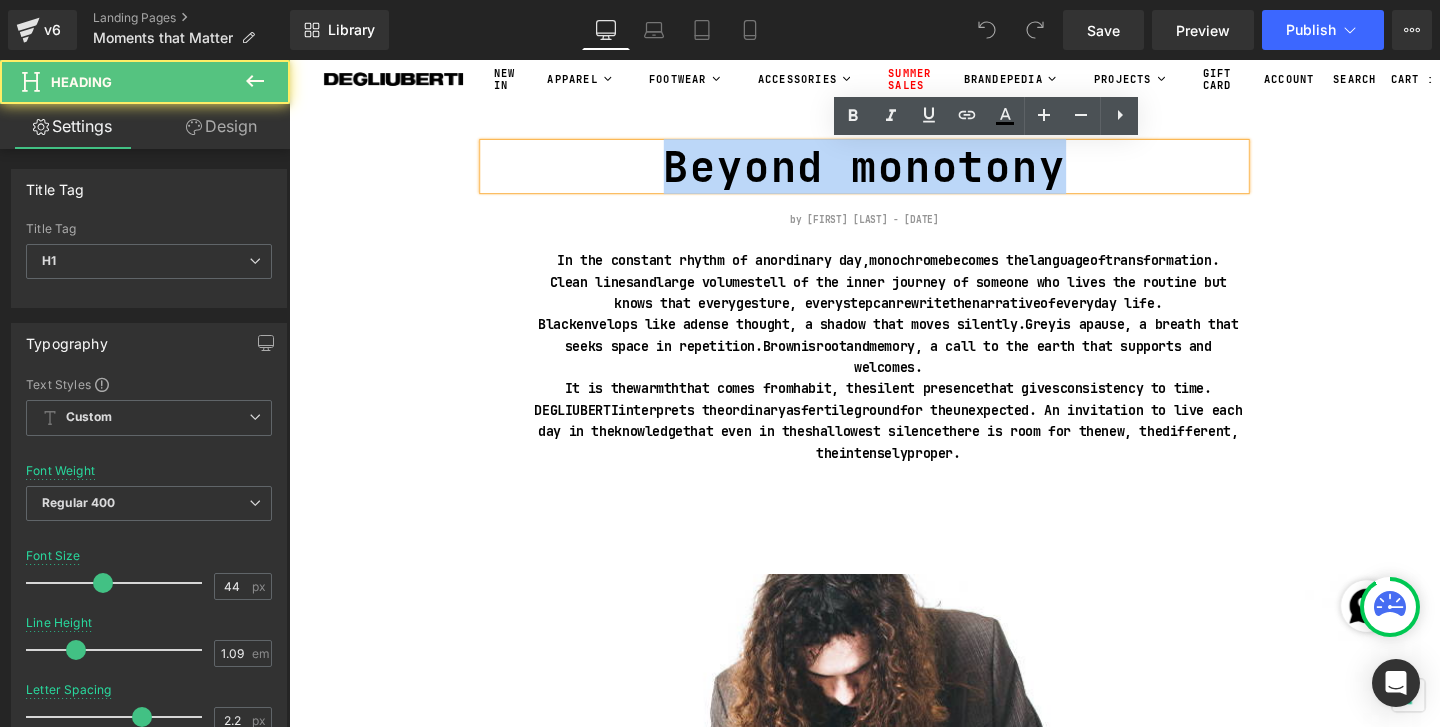 drag, startPoint x: 1118, startPoint y: 176, endPoint x: 668, endPoint y: 165, distance: 450.13443 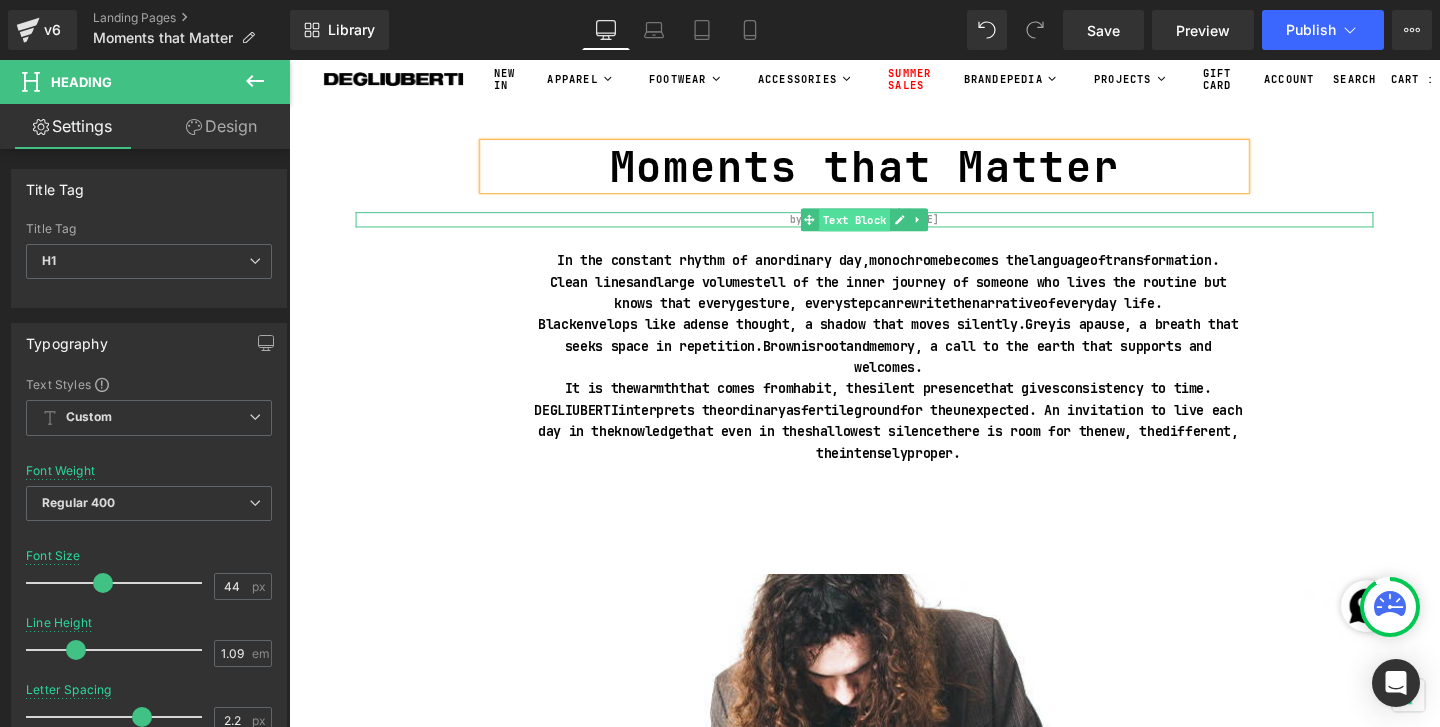 click on "Text Block" at bounding box center [883, 229] 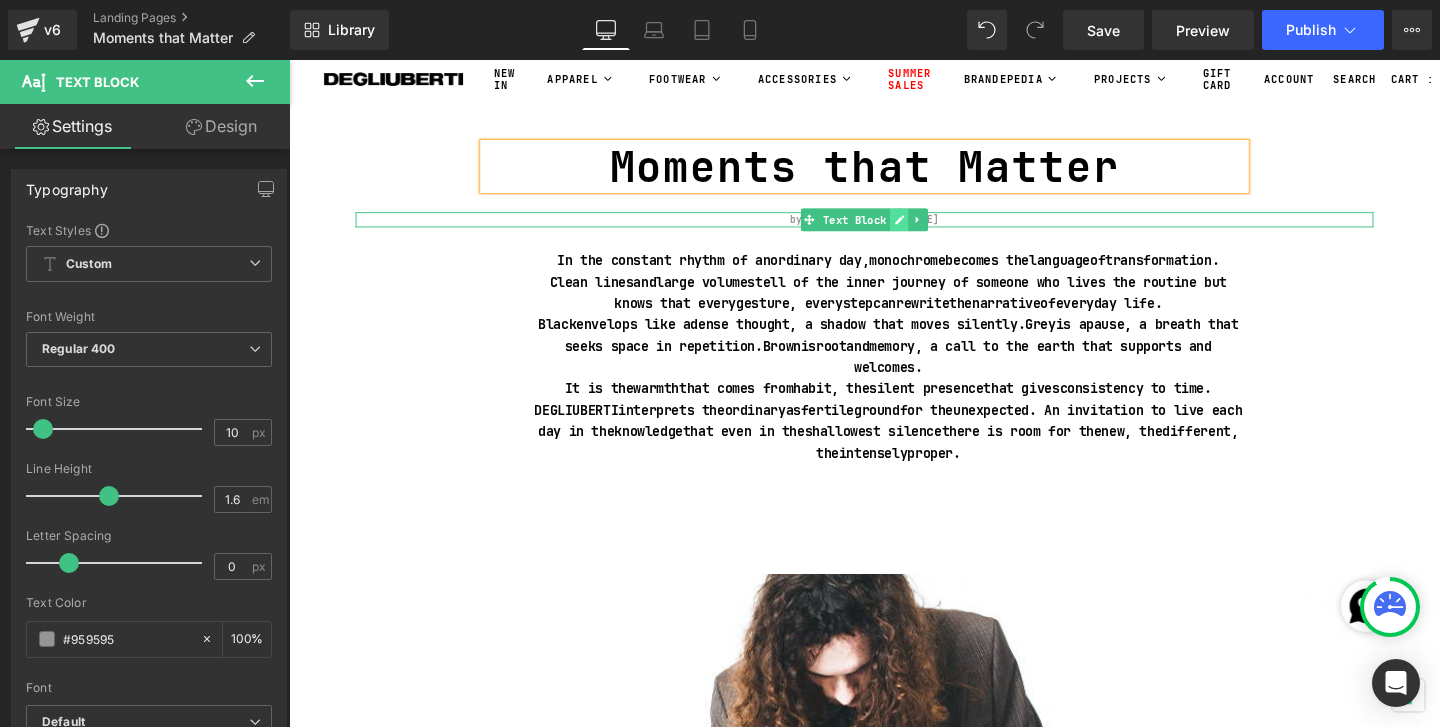 click 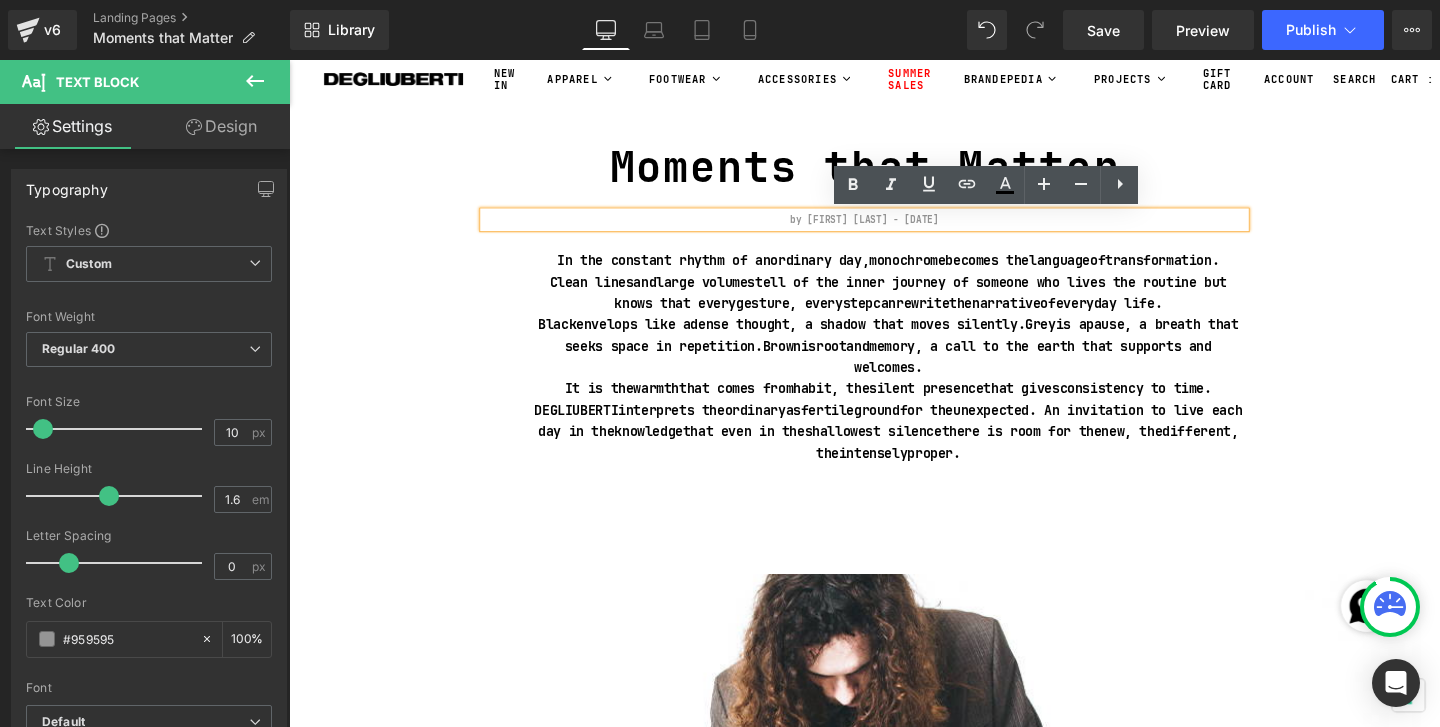 click on "by [FIRST] [LAST] - [DATE]" at bounding box center (894, 228) 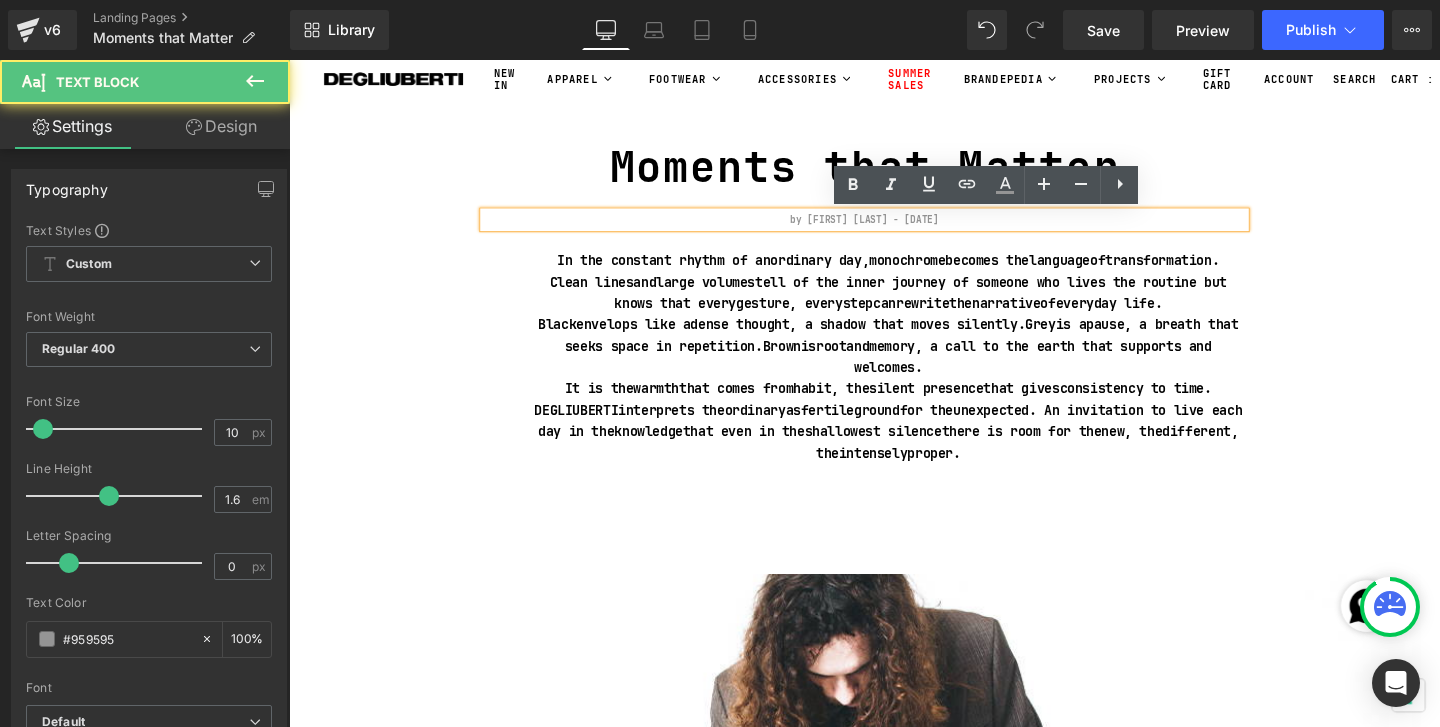 type 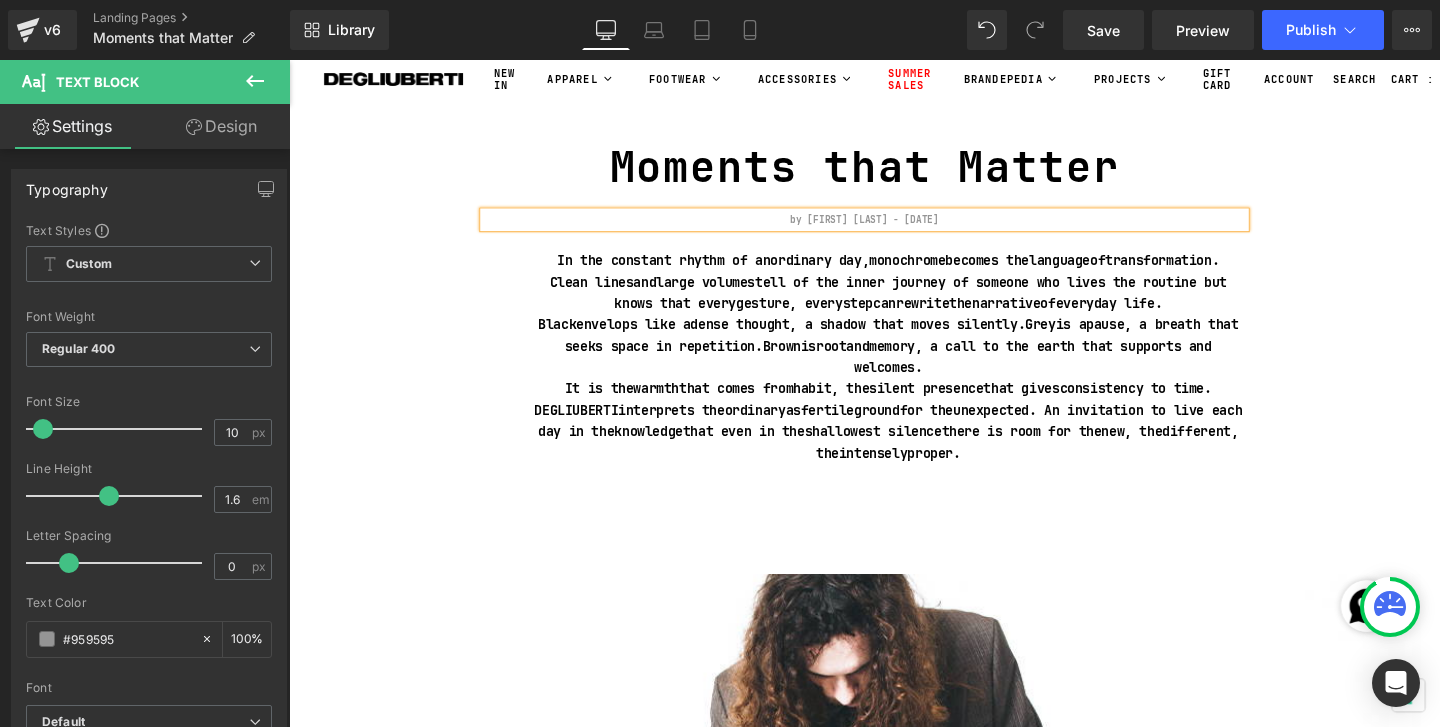 click on "Clean lines  and  large volumes  tell of the inner journey of someone who lives the routine but knows that every  gesture , every  step  can  rewrite  the  narrative  of  everyday life ." at bounding box center (919, 305) 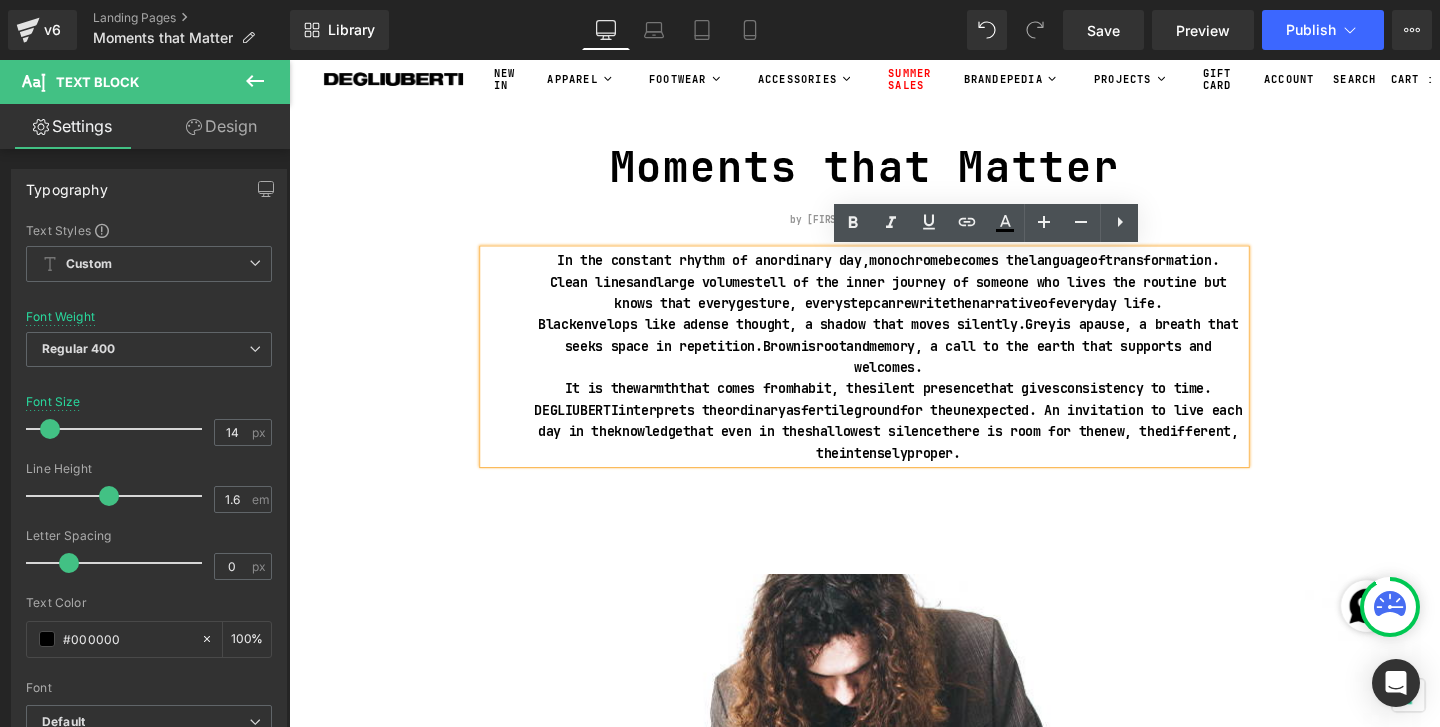 click on "Black  envelops like a  dense thought , a shadow that moves silently.  Grey  is a  pause , a breath that seeks space in repetition.  Brown  is  root  and  memory , a call to the earth that supports and welcomes." at bounding box center [919, 360] 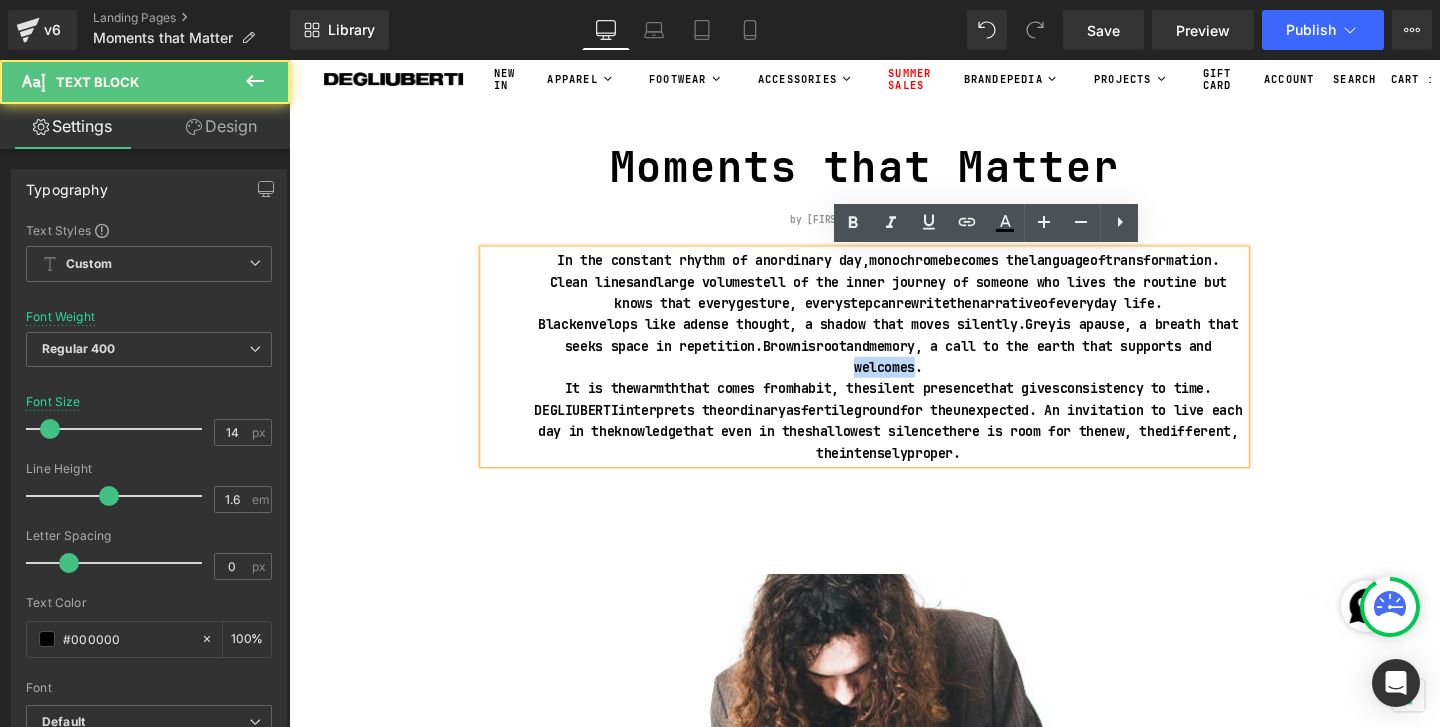 click on "Black  envelops like a  dense thought , a shadow that moves silently.  Grey  is a  pause , a breath that seeks space in repetition.  Brown  is  root  and  memory , a call to the earth that supports and welcomes." at bounding box center [919, 360] 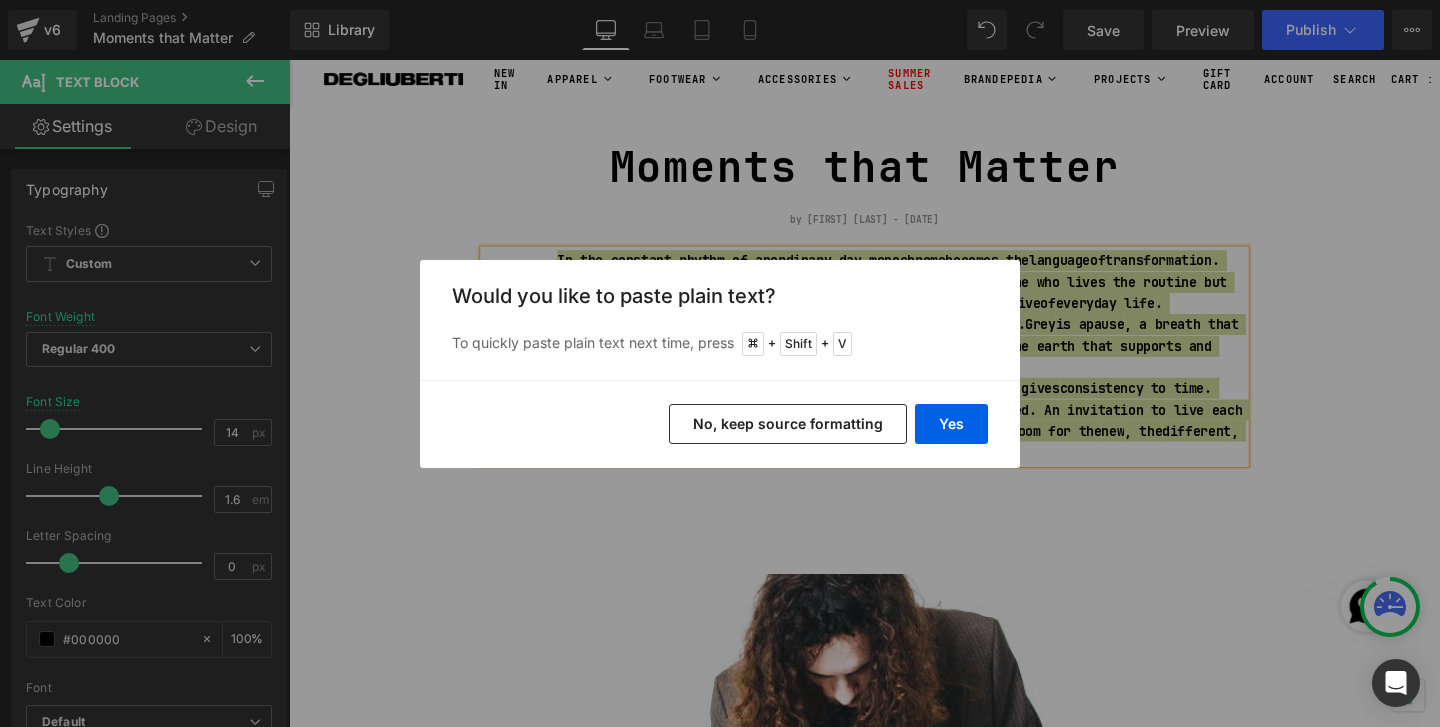 click on "No, keep source formatting" at bounding box center (788, 424) 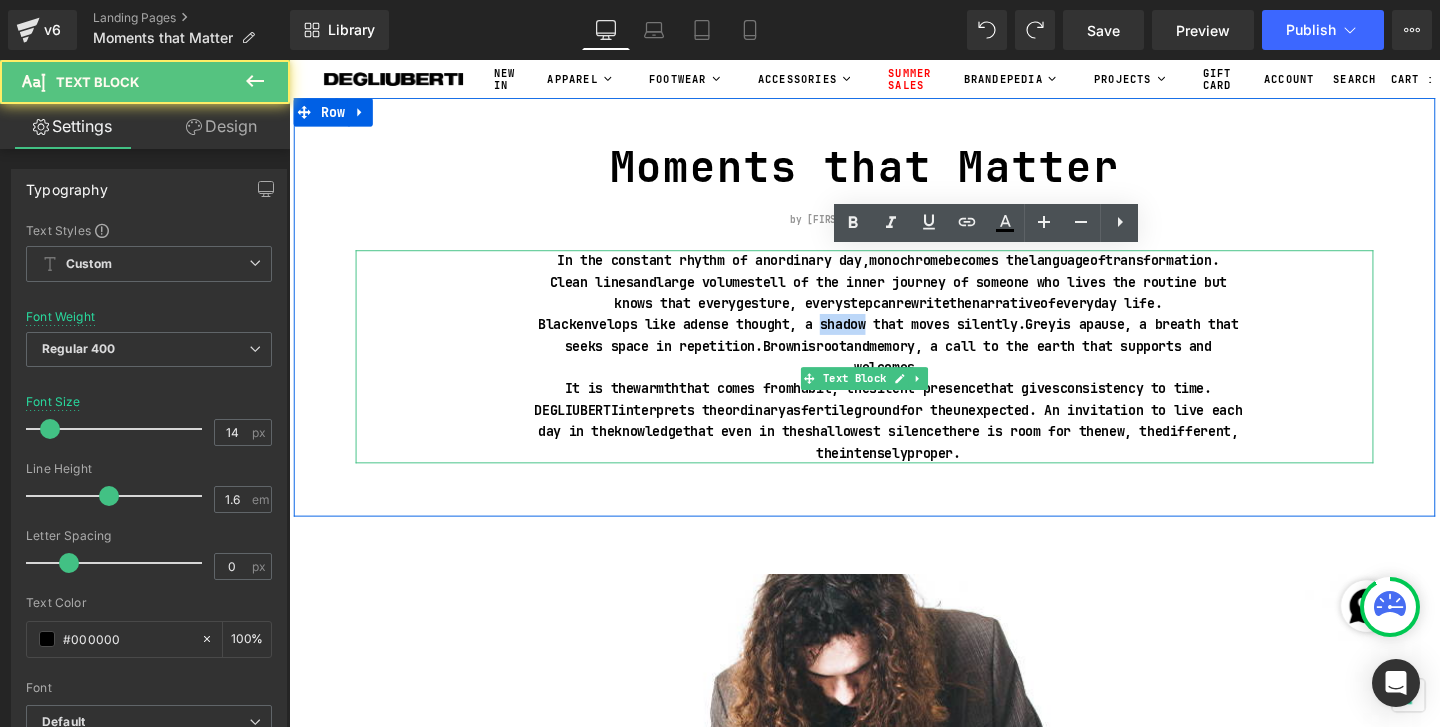 click on "Black  envelops like a  dense thought , a shadow that moves silently.  Grey  is a  pause , a breath that seeks space in repetition.  Brown  is  root  and  memory , a call to the earth that supports and welcomes." at bounding box center [919, 360] 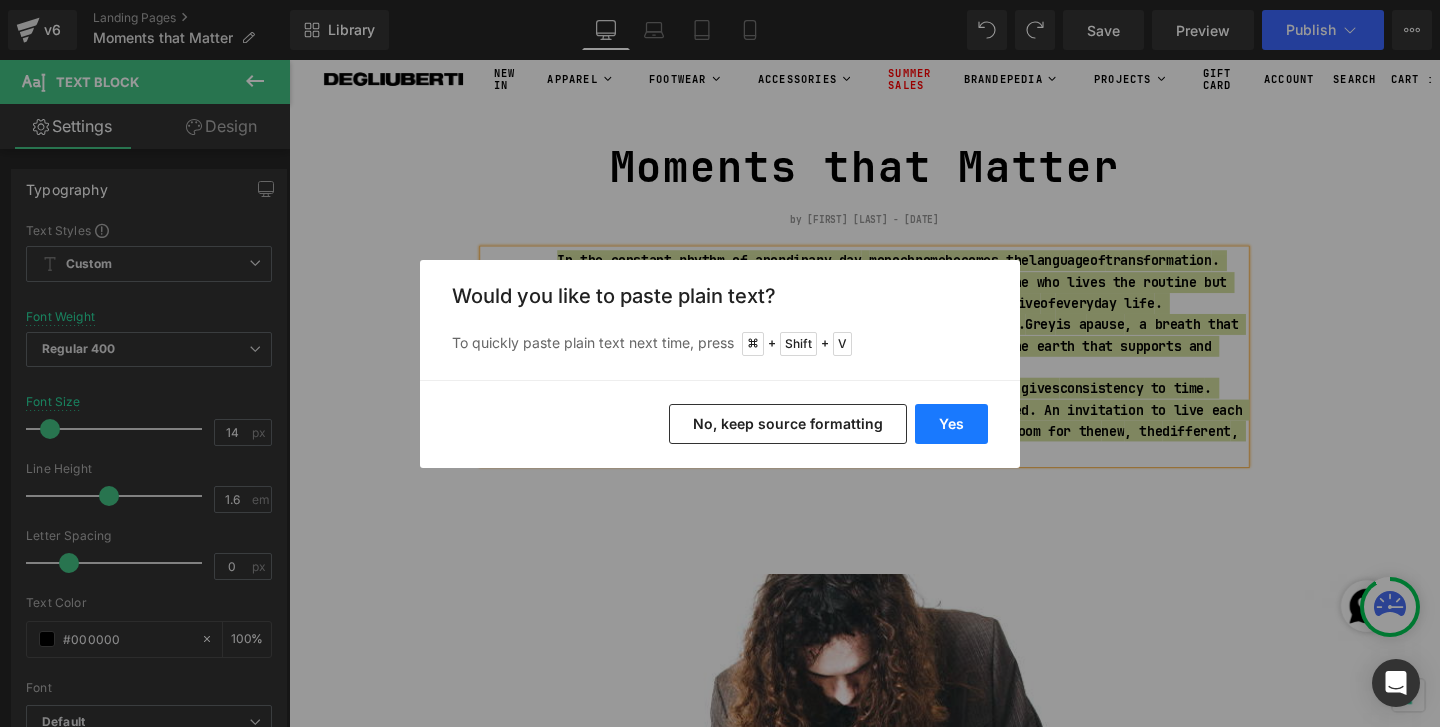 click on "Yes" at bounding box center [951, 424] 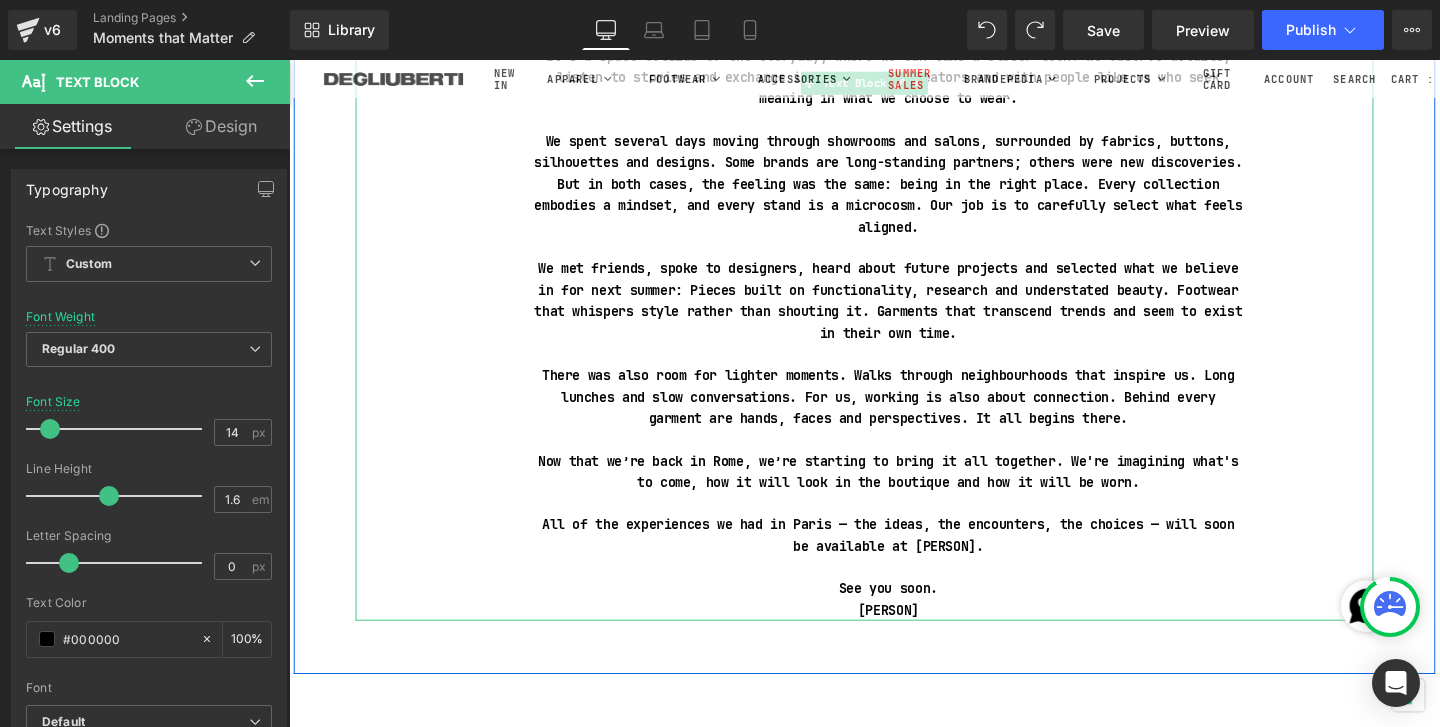 scroll, scrollTop: 233, scrollLeft: 0, axis: vertical 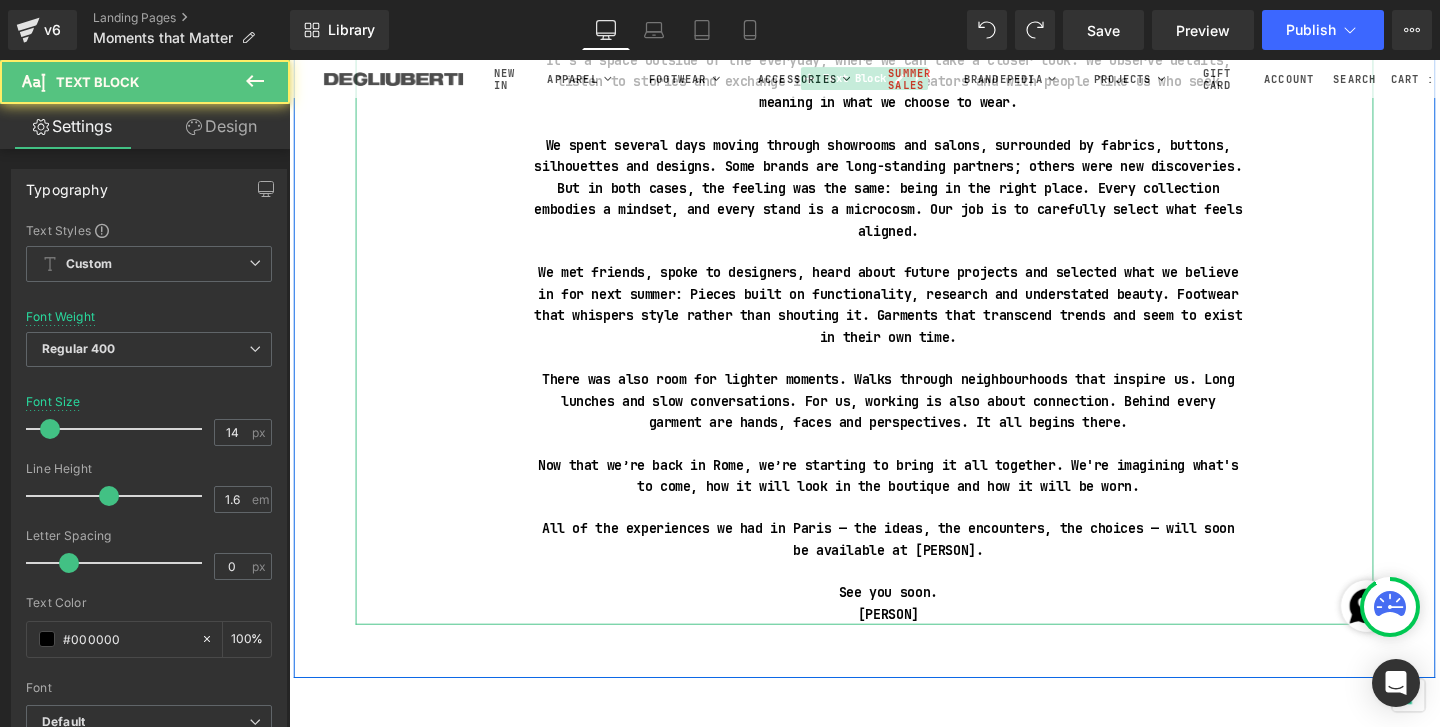drag, startPoint x: 974, startPoint y: 645, endPoint x: 832, endPoint y: 612, distance: 145.78409 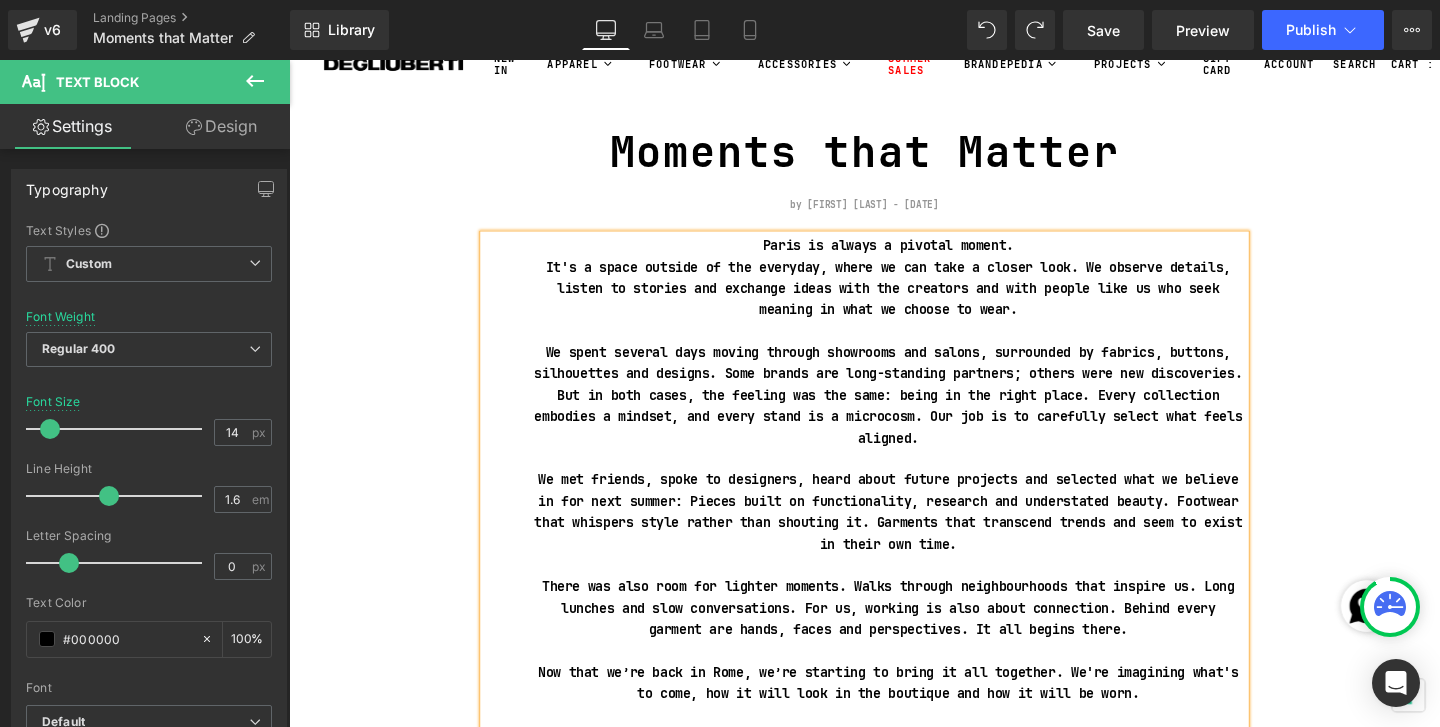 scroll, scrollTop: 15, scrollLeft: 0, axis: vertical 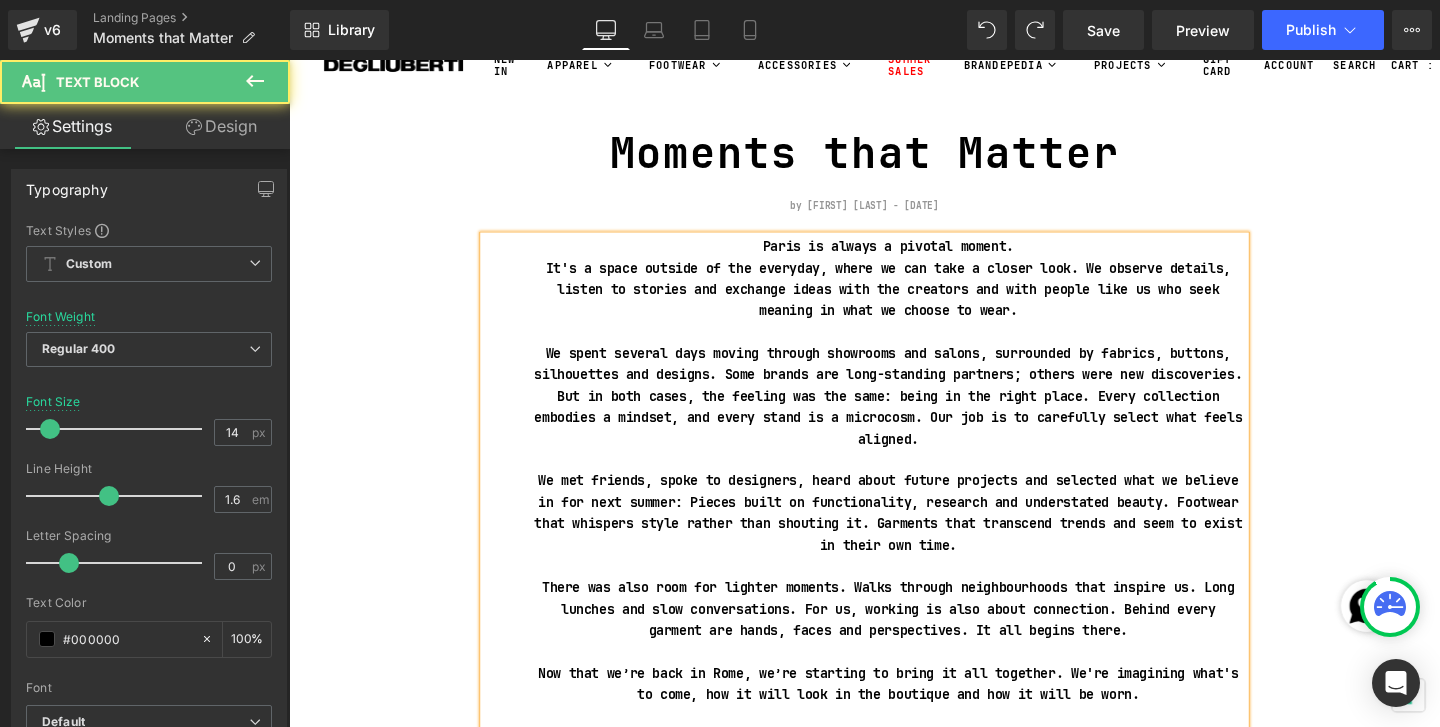 click on "It's a space outside of the everyday, where we can take a closer look. We observe details, listen to stories and exchange ideas with the creators and with people like us who seek meaning in what we choose to wear." at bounding box center [919, 301] 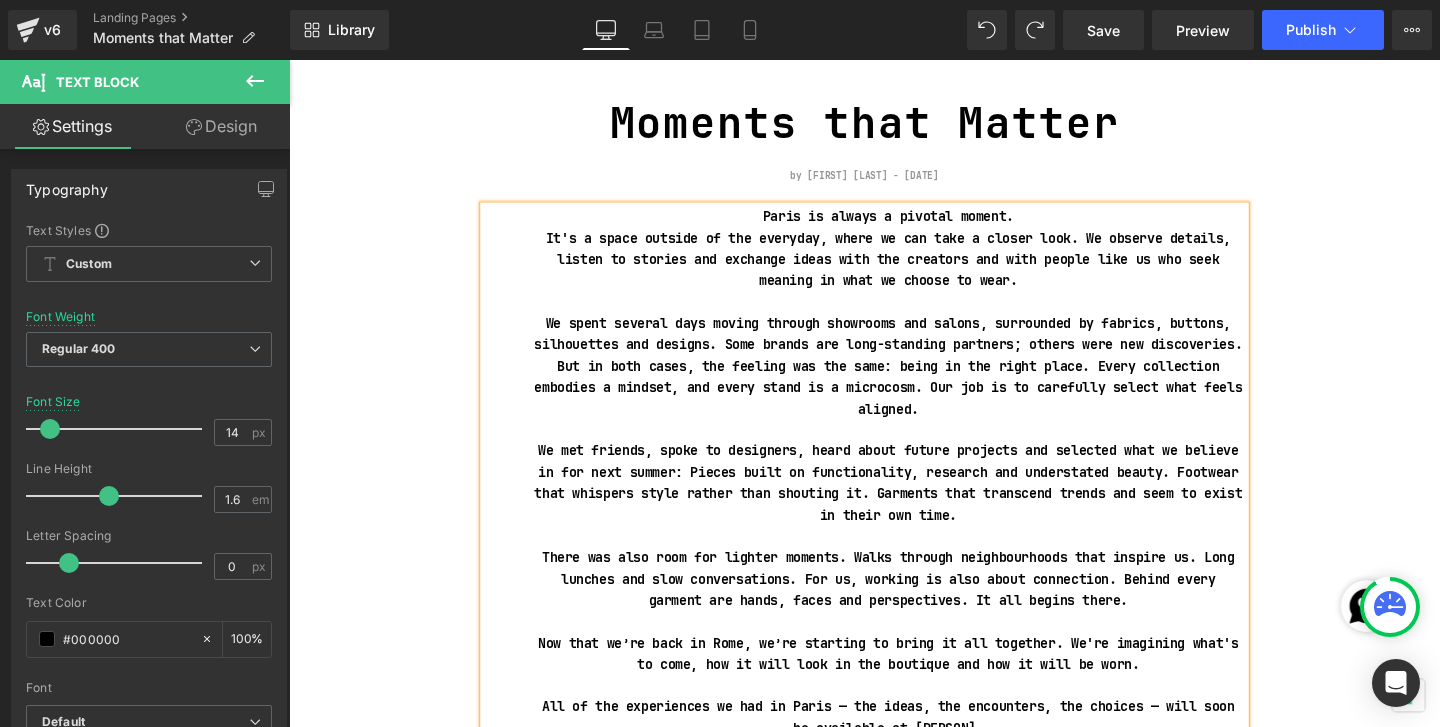 scroll, scrollTop: 0, scrollLeft: 0, axis: both 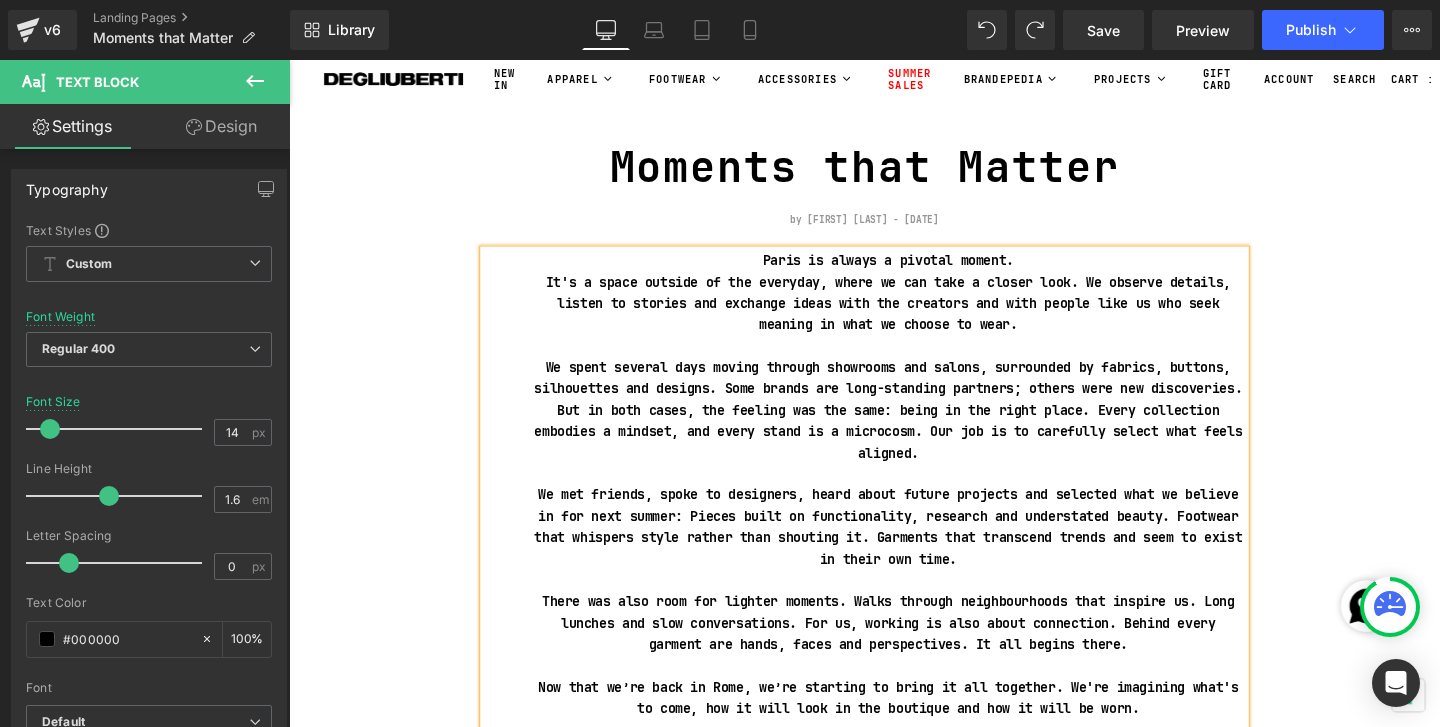 click on "It's a space outside of the everyday, where we can take a closer look. We observe details, listen to stories and exchange ideas with the creators and with people like us who seek meaning in what we choose to wear." at bounding box center (919, 316) 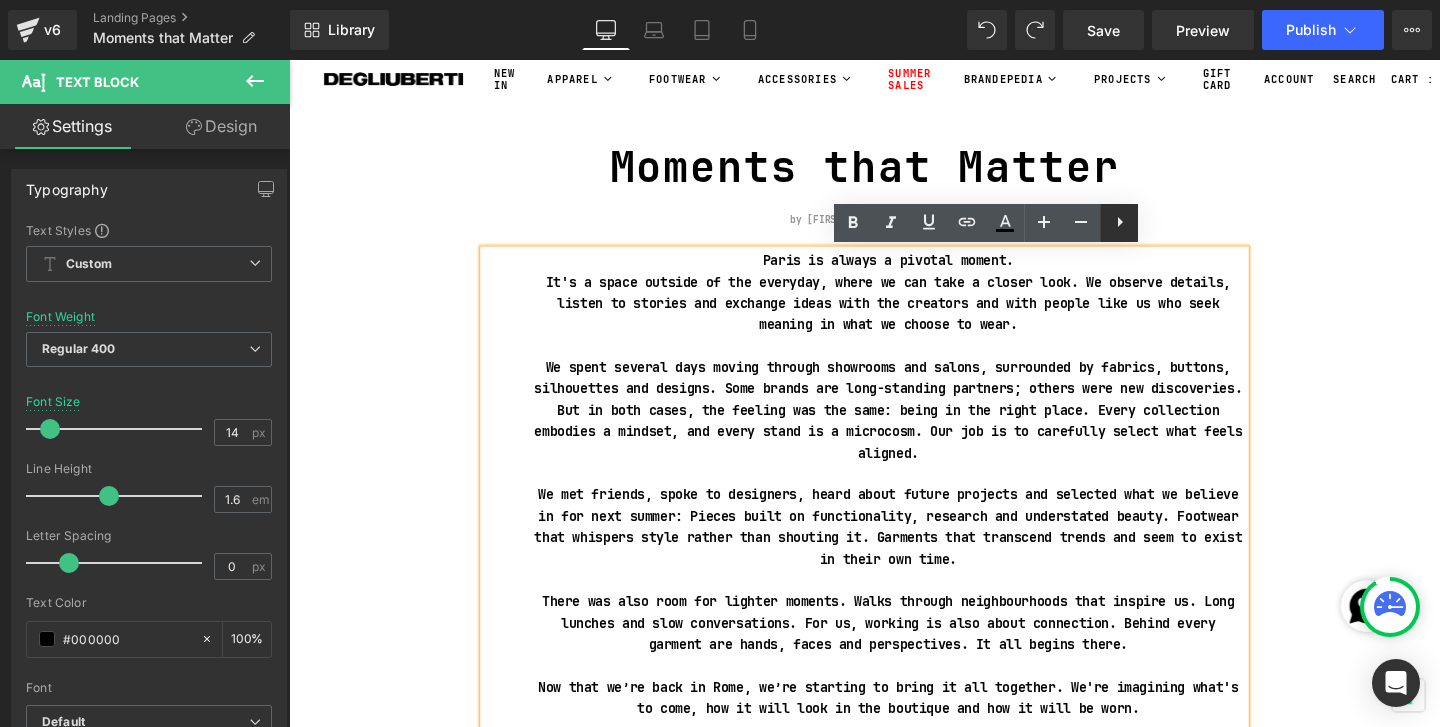 click 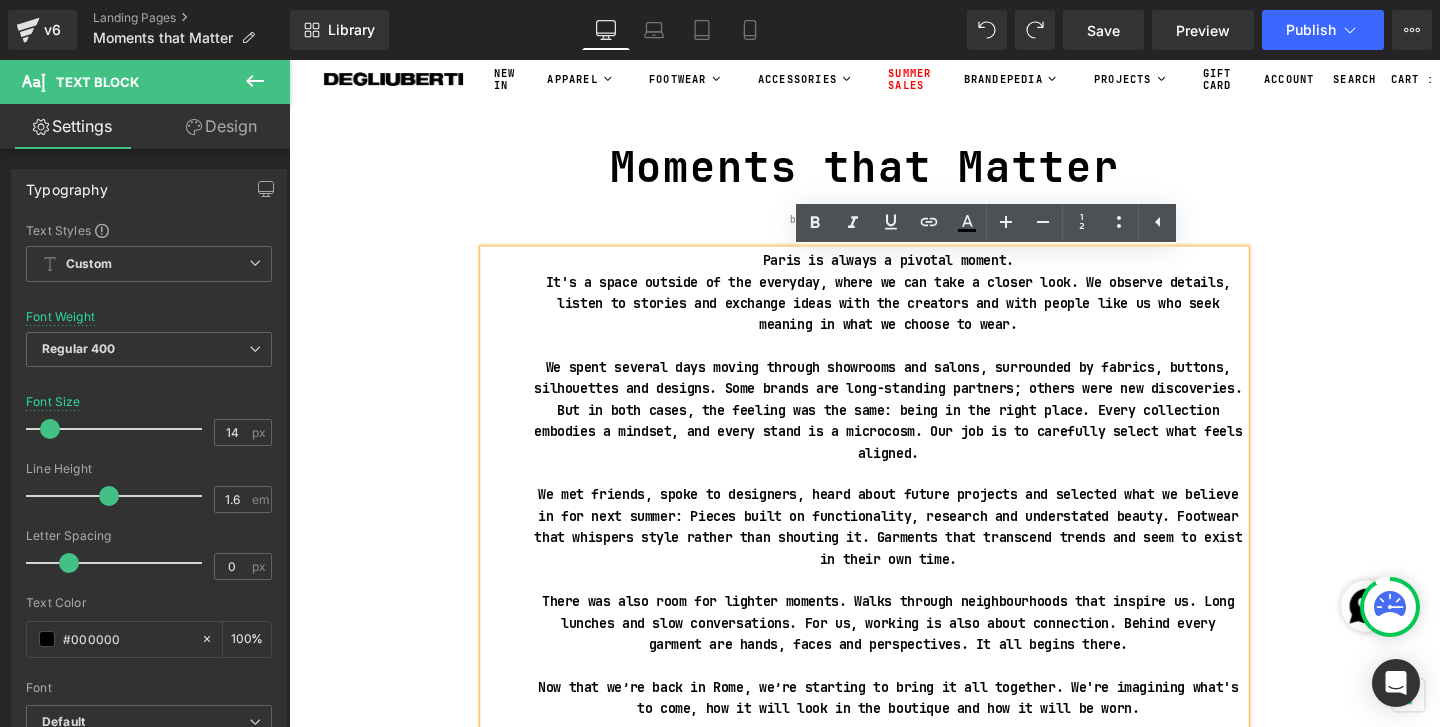 click on "It's a space outside of the everyday, where we can take a closer look. We observe details, listen to stories and exchange ideas with the creators and with people like us who seek meaning in what we choose to wear." at bounding box center (919, 316) 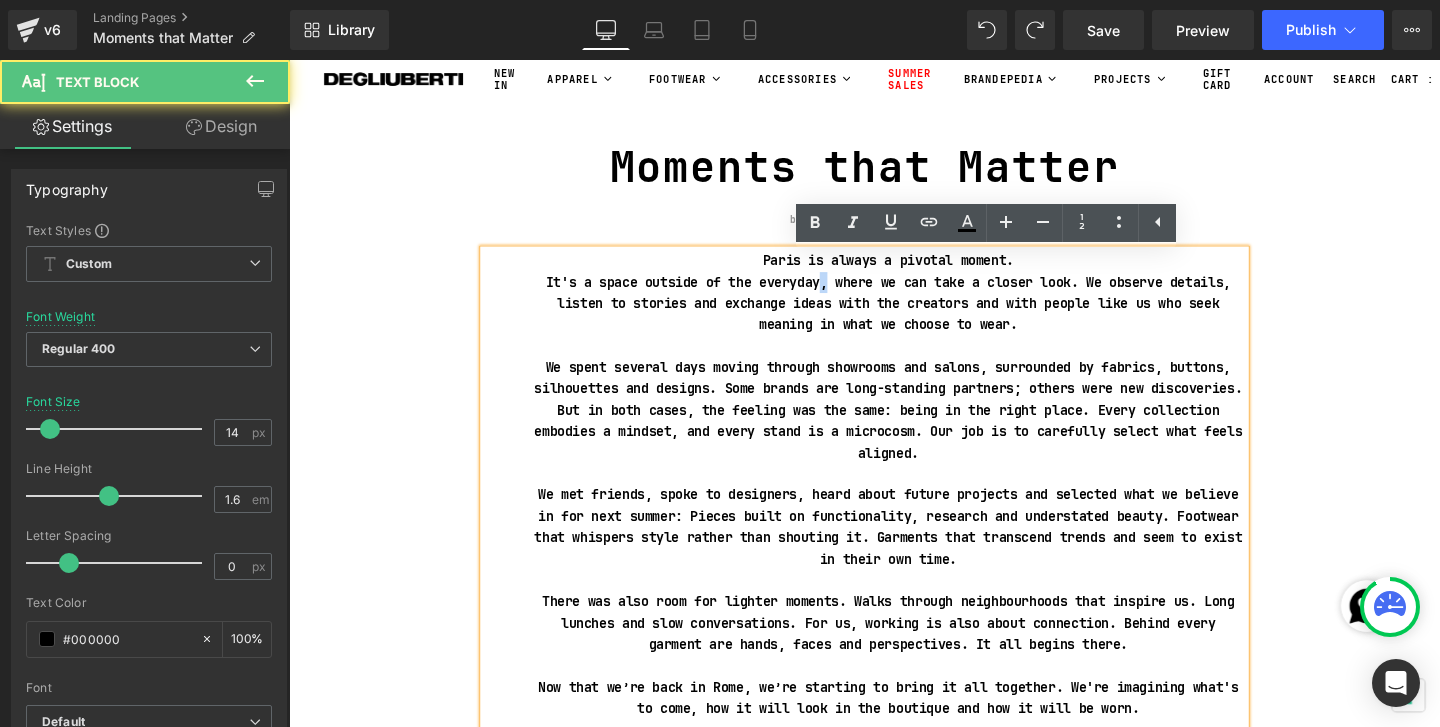 click on "It's a space outside of the everyday, where we can take a closer look. We observe details, listen to stories and exchange ideas with the creators and with people like us who seek meaning in what we choose to wear." at bounding box center [919, 316] 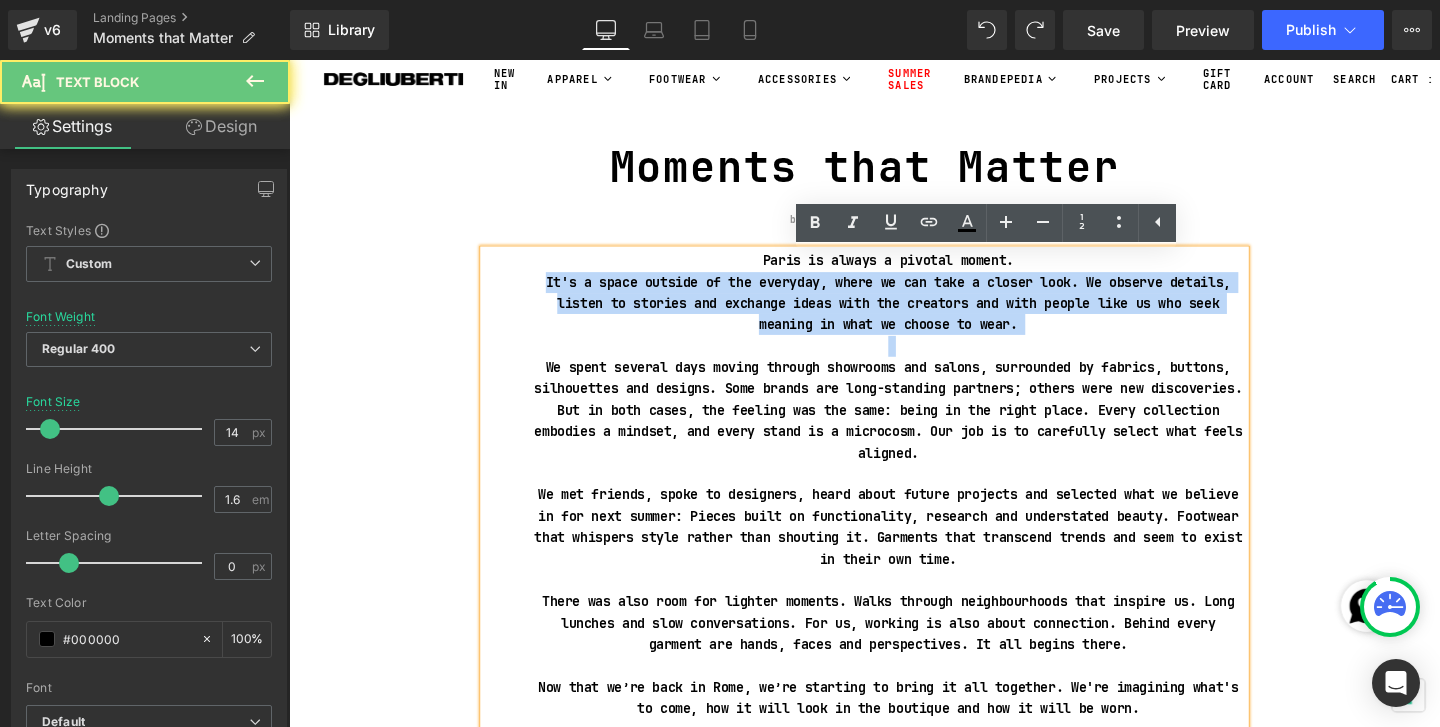 click on "It's a space outside of the everyday, where we can take a closer look. We observe details, listen to stories and exchange ideas with the creators and with people like us who seek meaning in what we choose to wear." at bounding box center (919, 316) 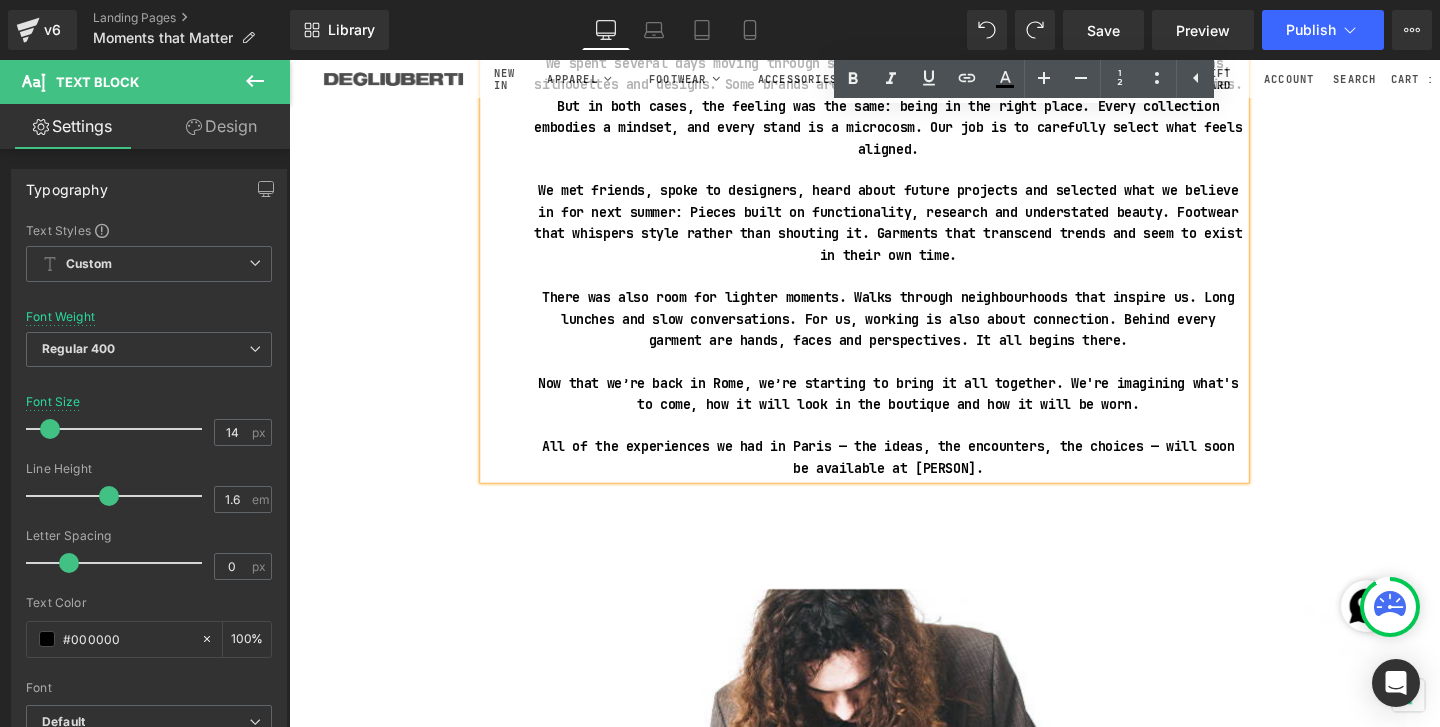 drag, startPoint x: 776, startPoint y: 264, endPoint x: 1200, endPoint y: 771, distance: 660.92737 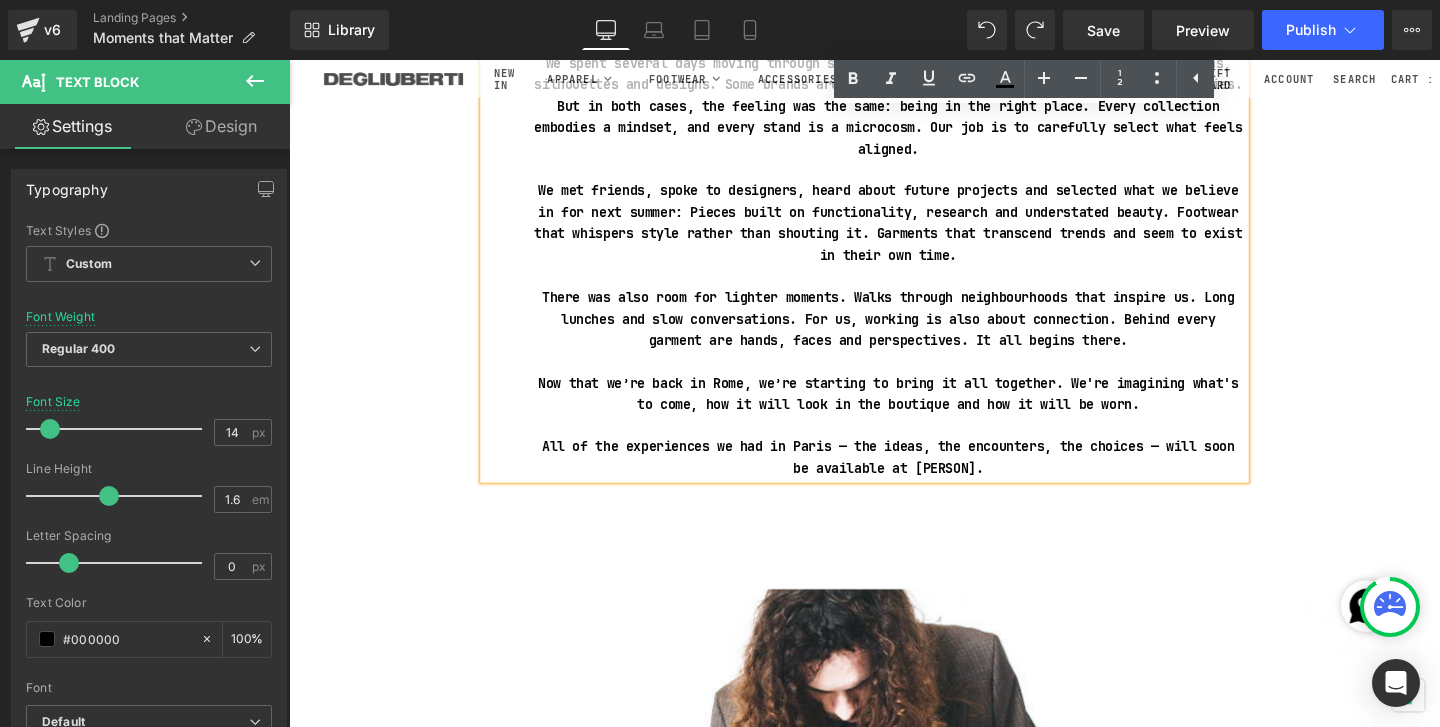 click on "[PERSON]
[PERSON]
NEW IN
APPAREL
APPAREL
Jackets
T-Shirts" at bounding box center (894, 9521) 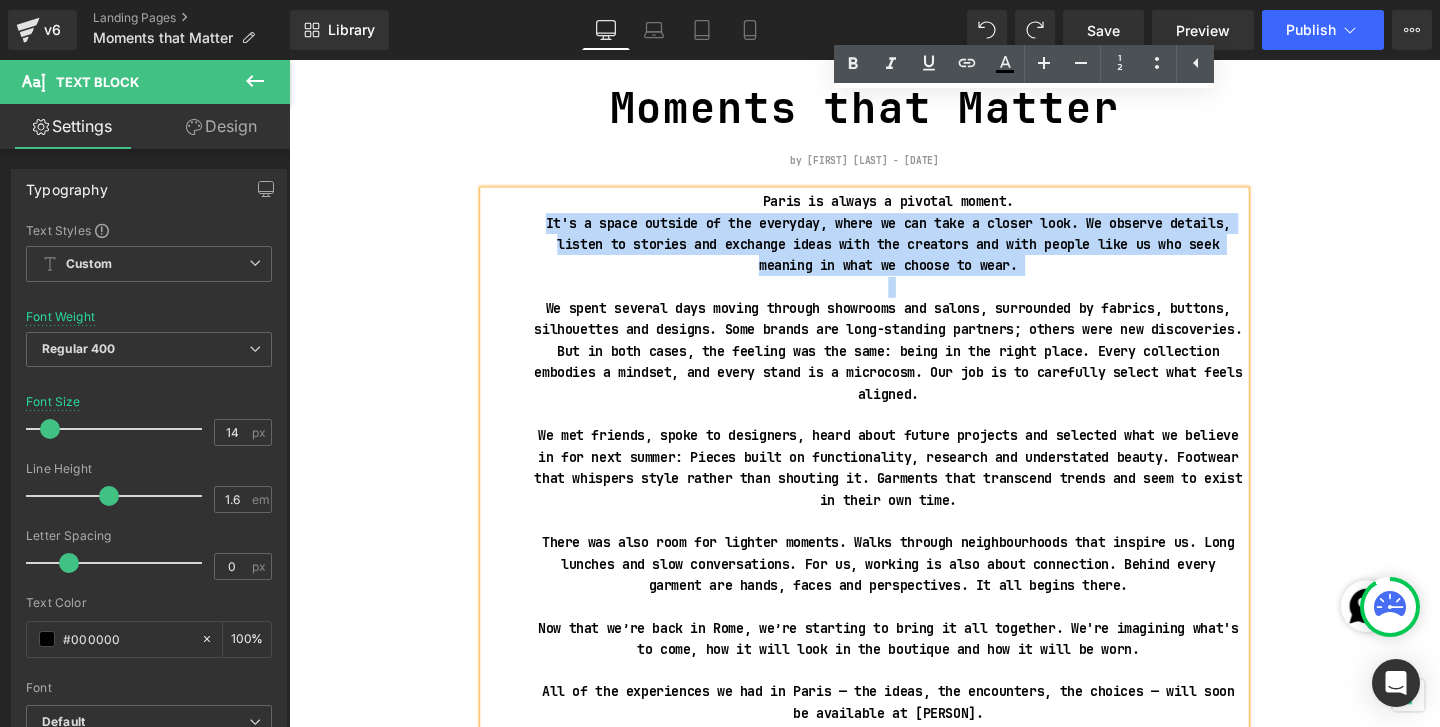 scroll, scrollTop: 0, scrollLeft: 0, axis: both 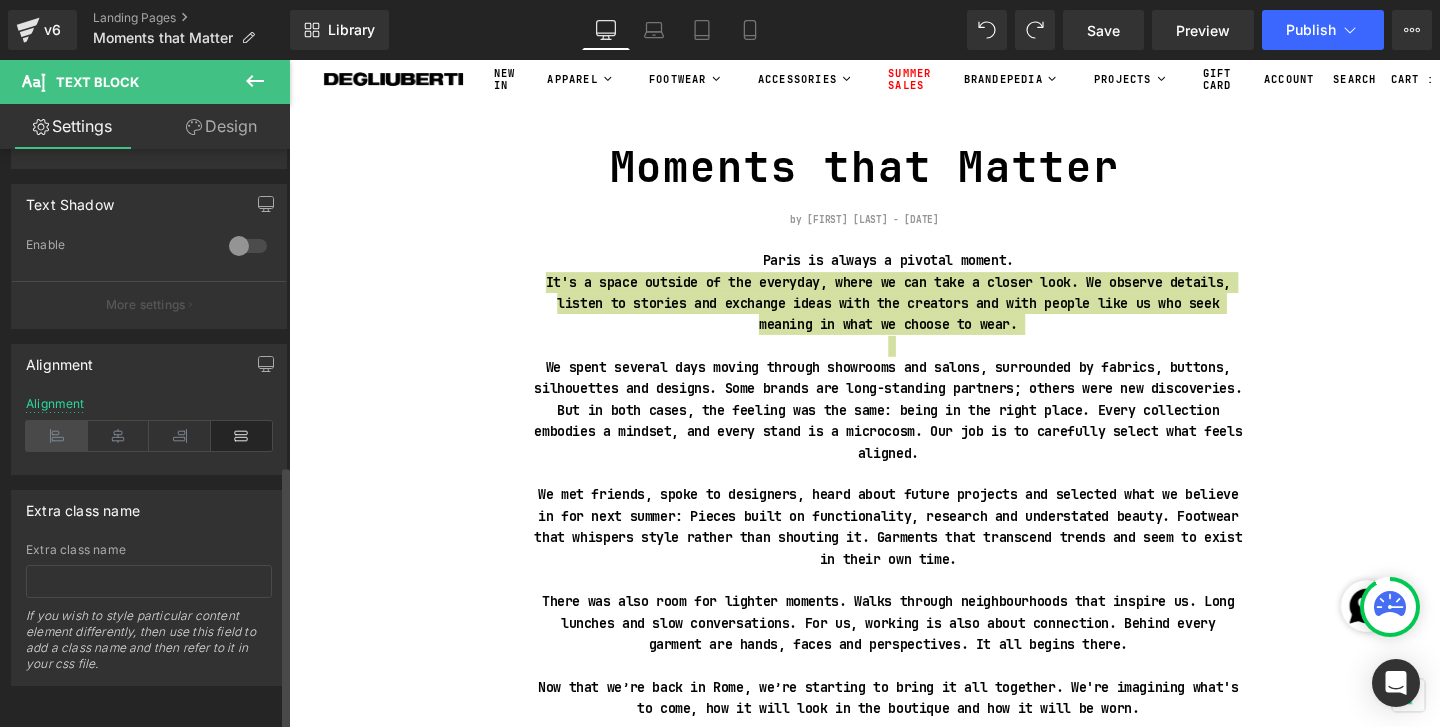 click at bounding box center [57, 436] 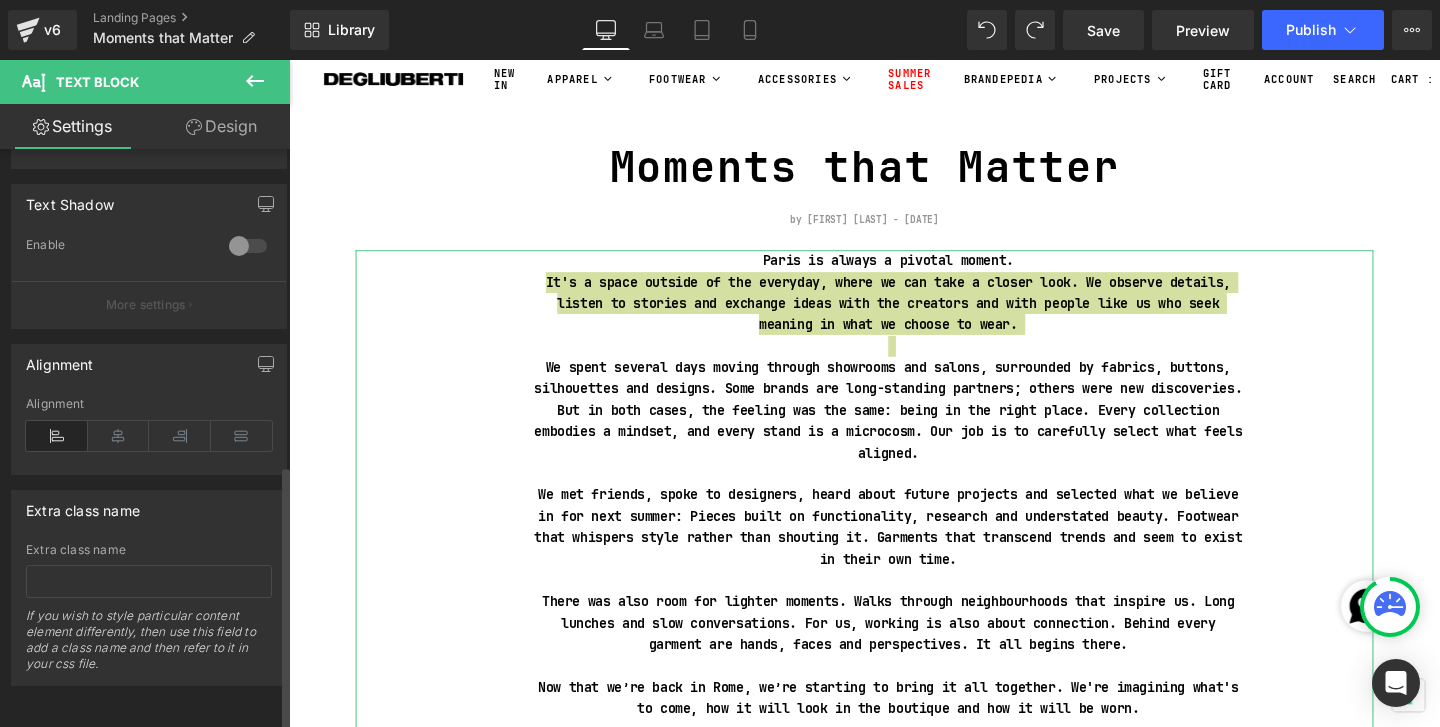 click at bounding box center [57, 436] 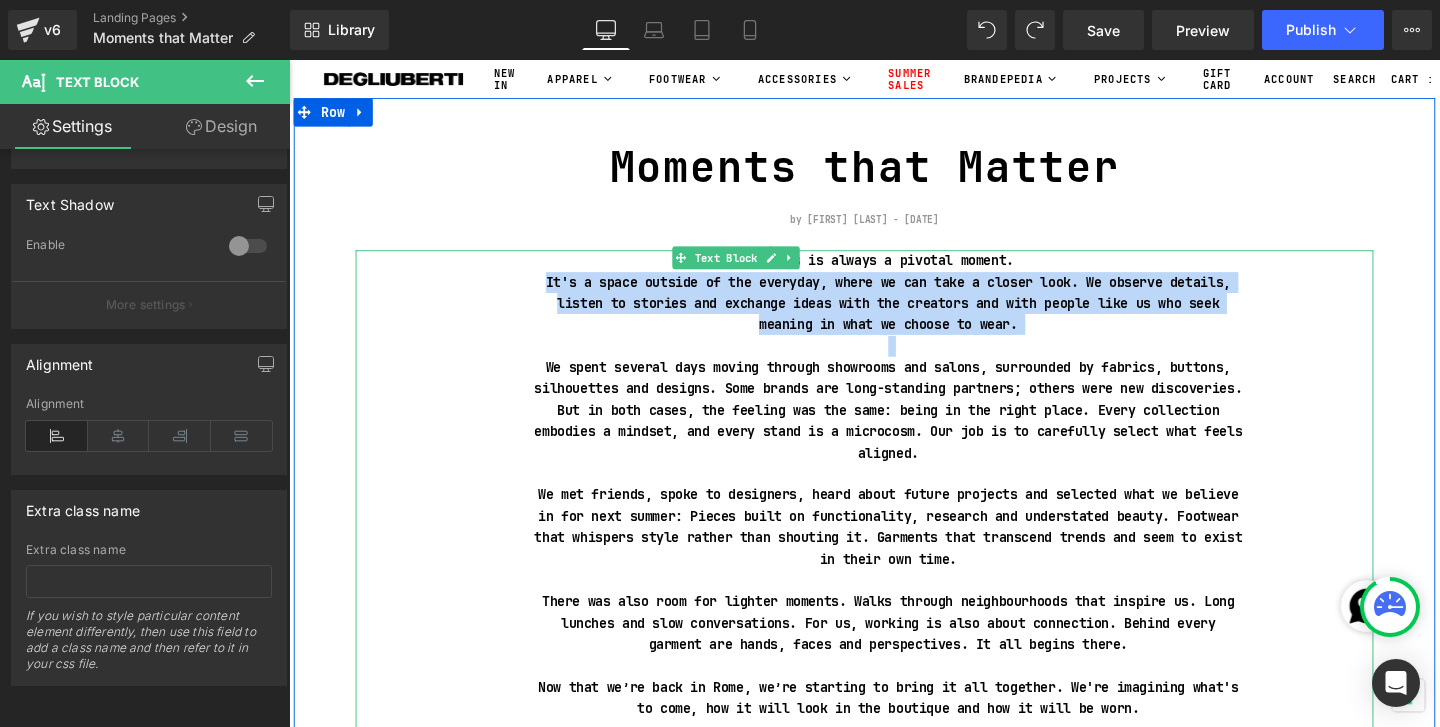 click at bounding box center (919, 495) 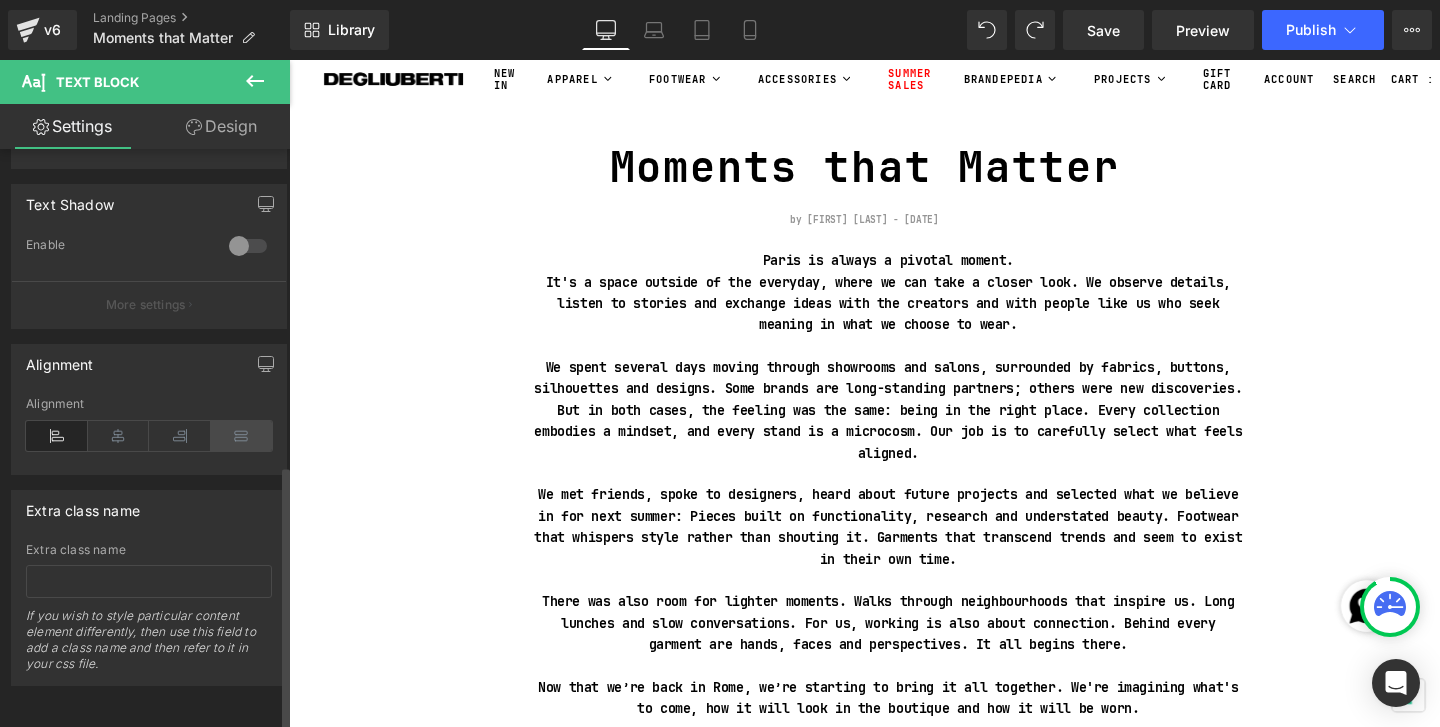 click at bounding box center (242, 436) 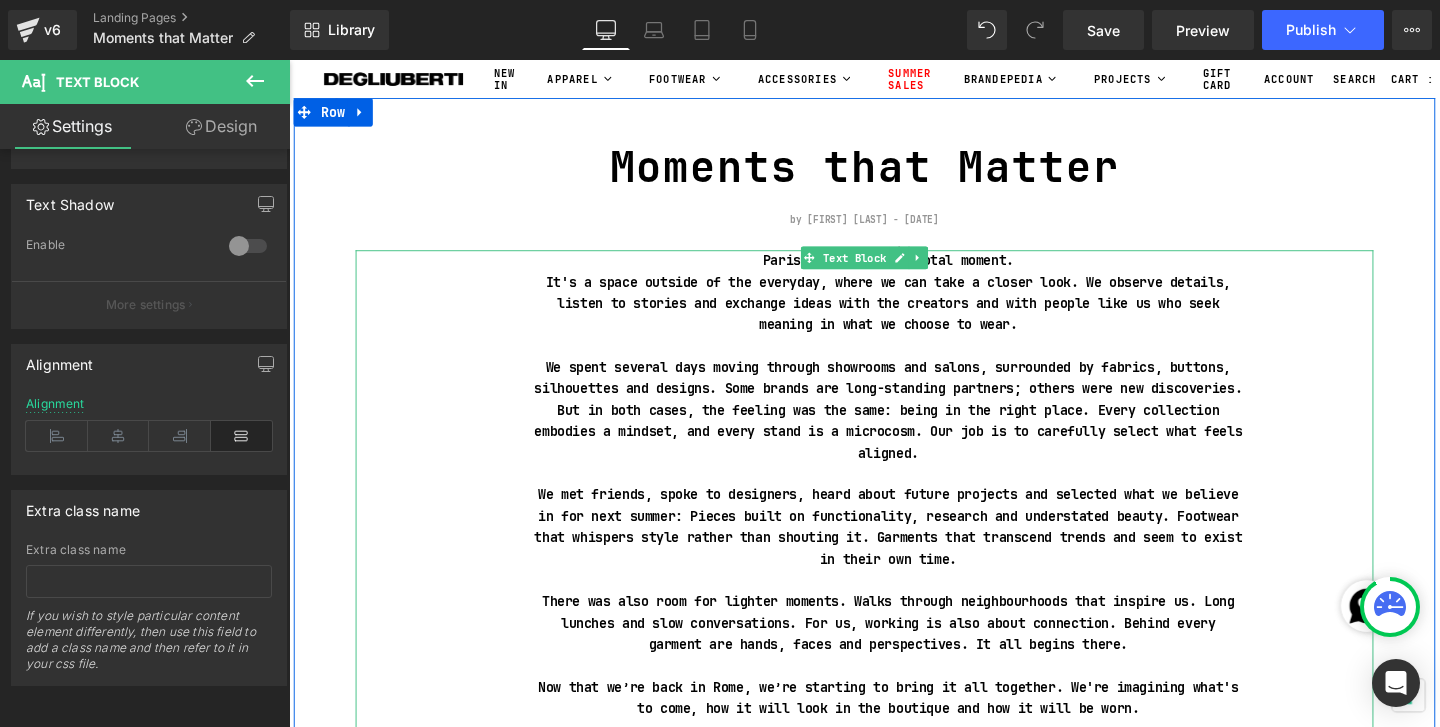 click at bounding box center [919, 495] 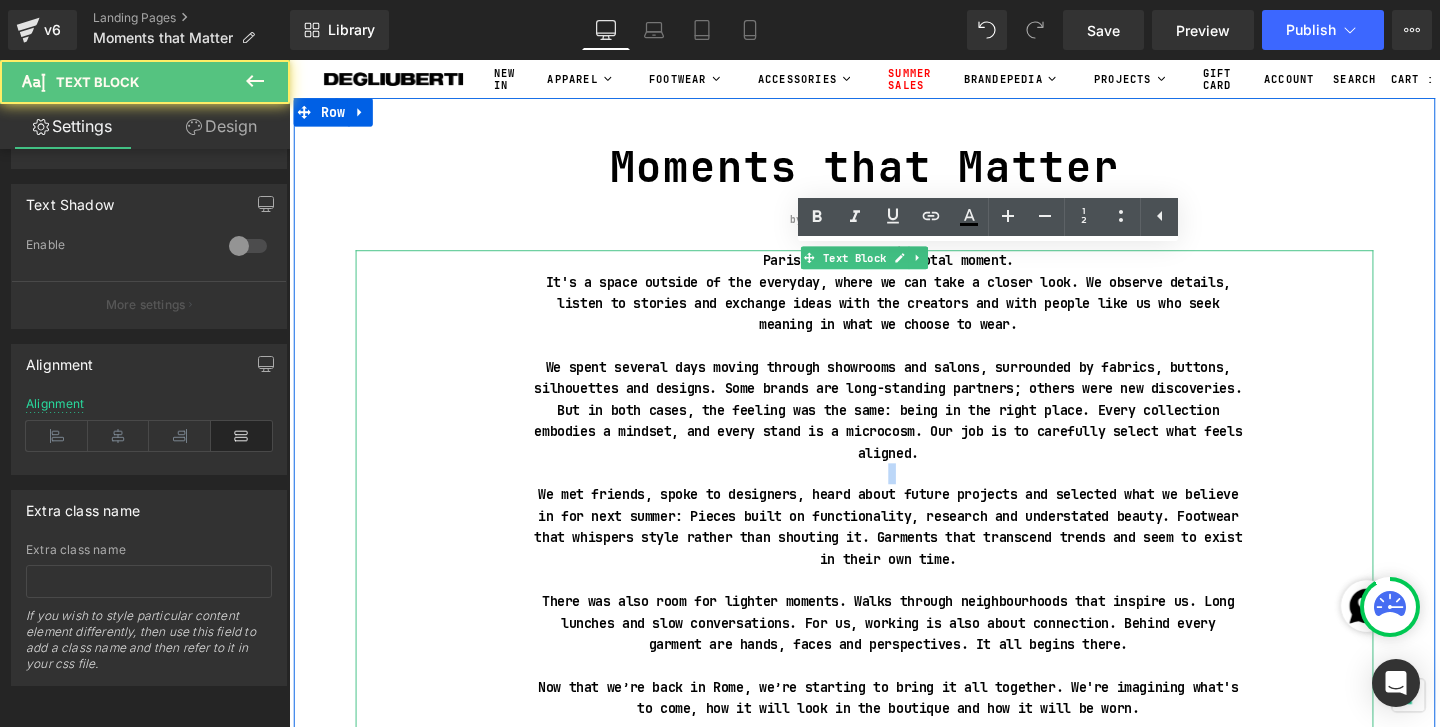 click at bounding box center (919, 495) 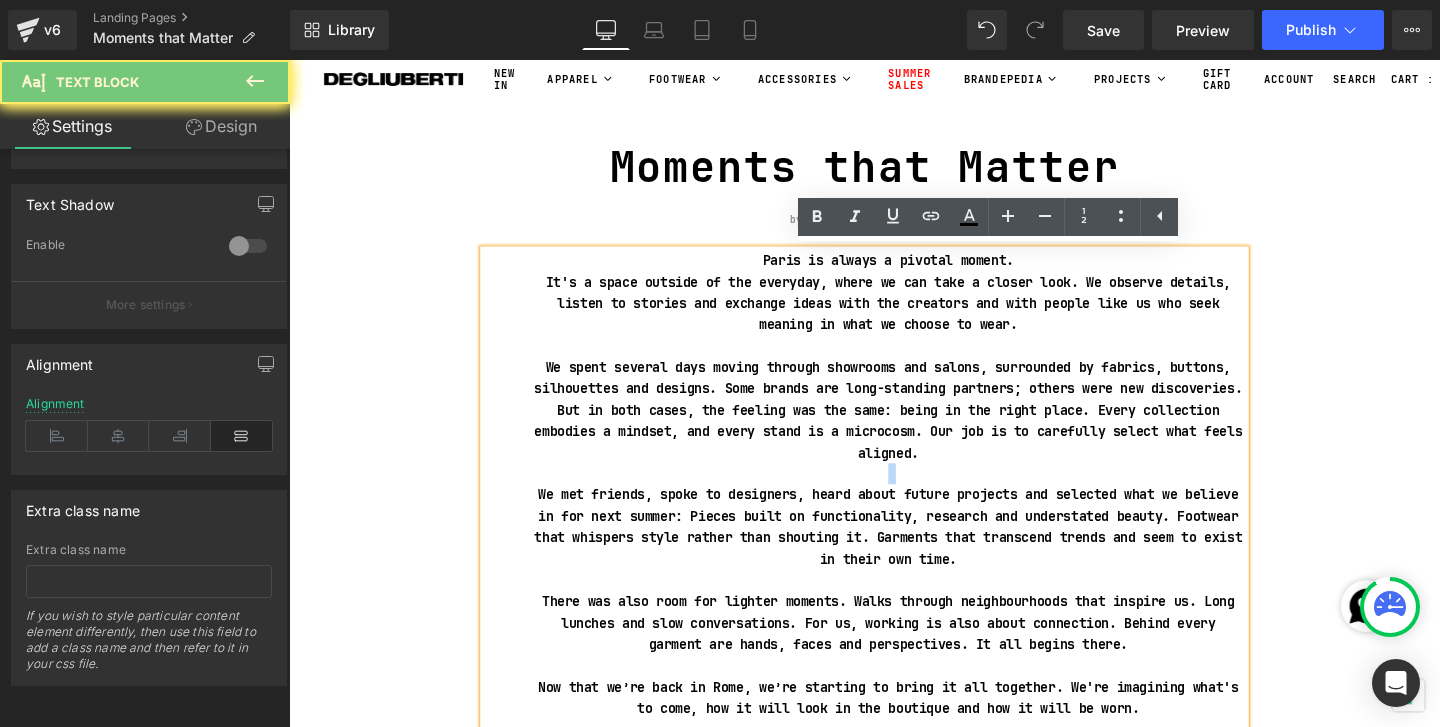 click at bounding box center [919, 495] 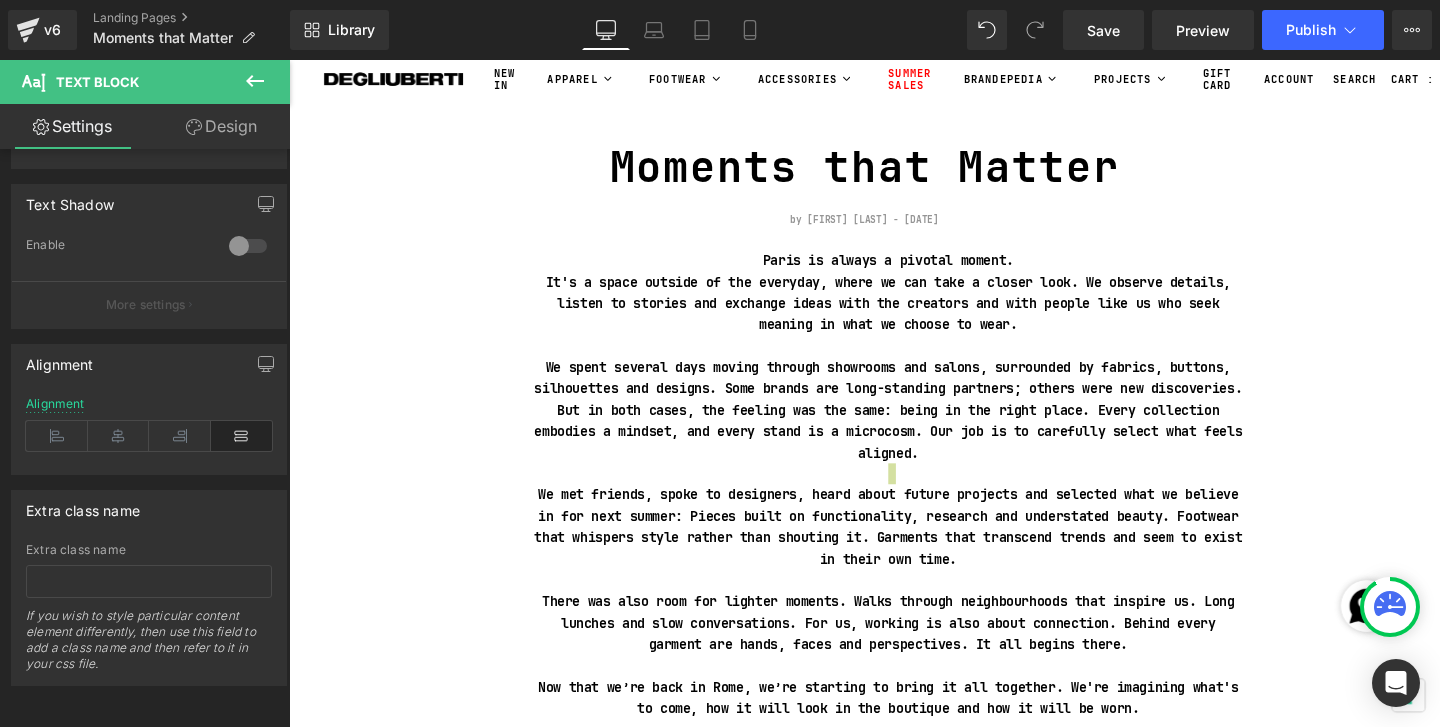 click on "Design" at bounding box center [221, 126] 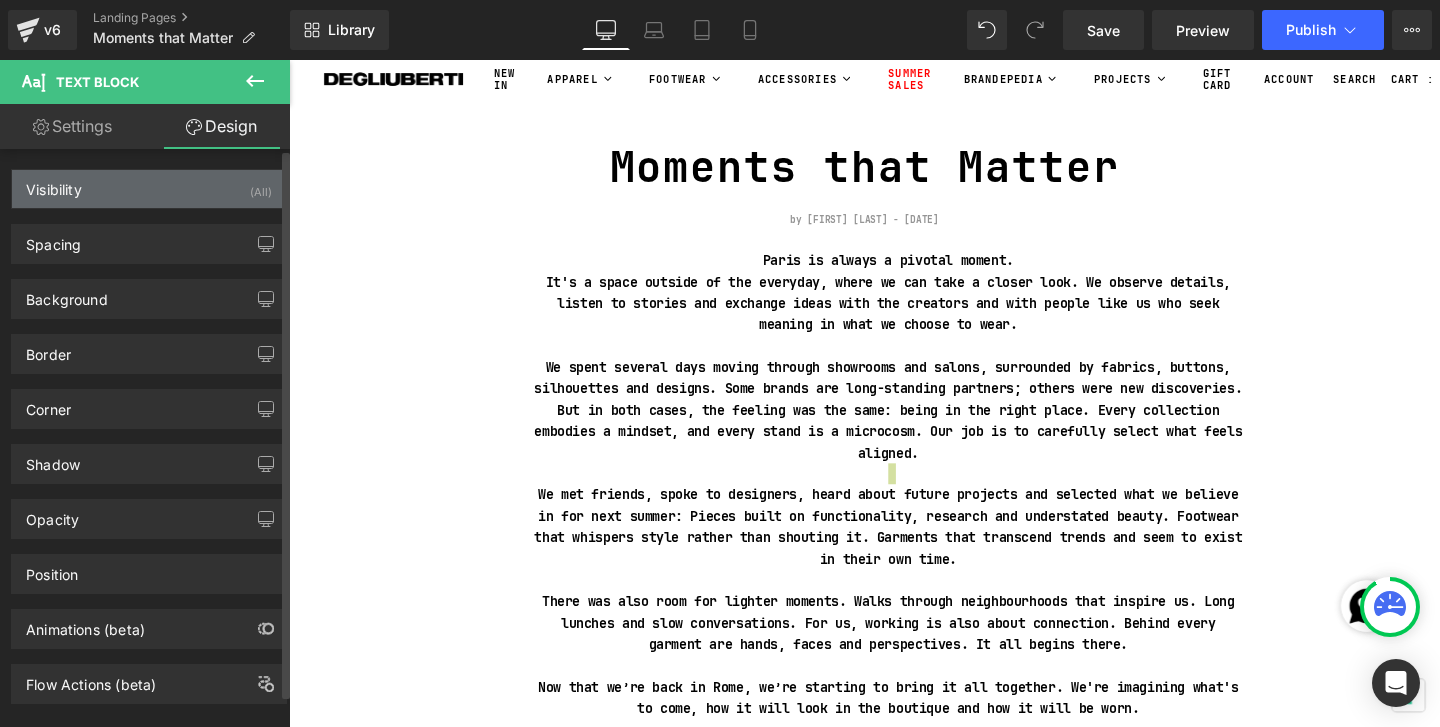 click on "Visibility
(All)" at bounding box center (149, 189) 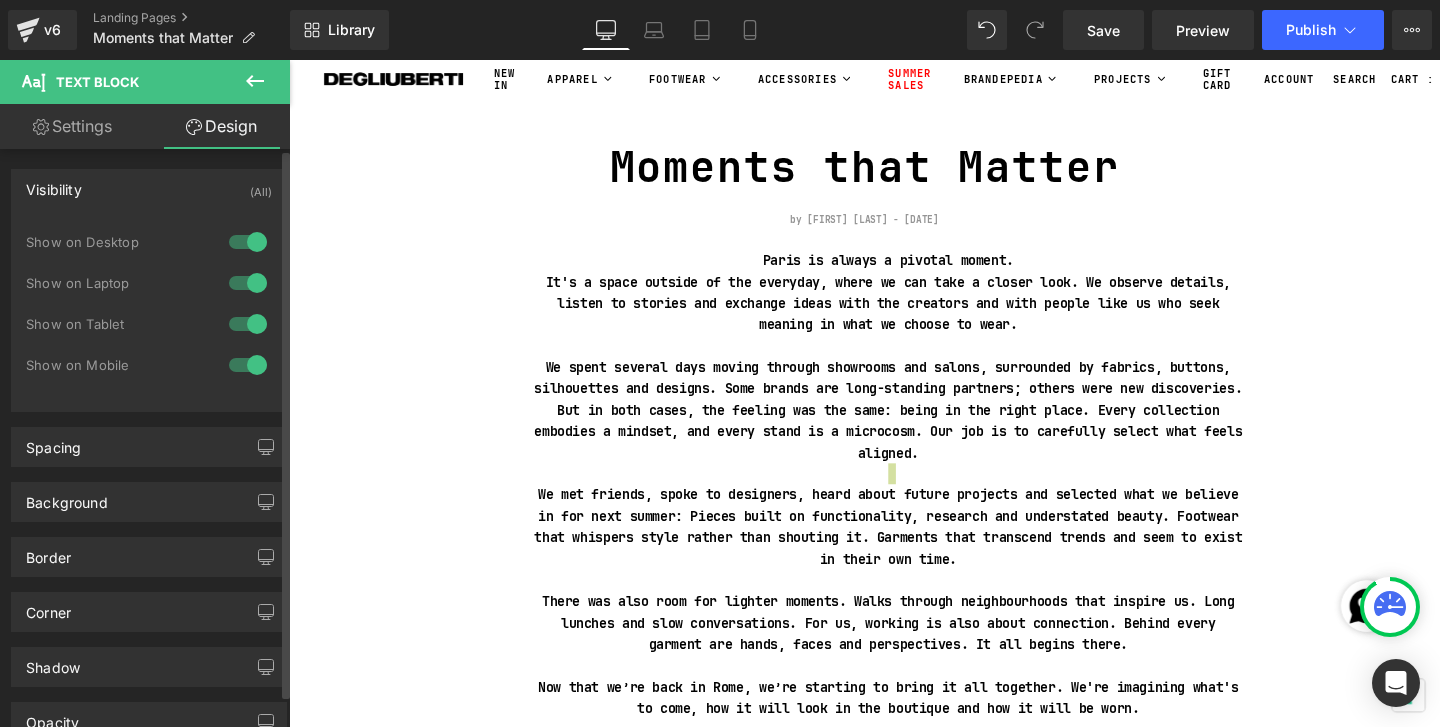 click on "Visibility
(All)" at bounding box center [149, 189] 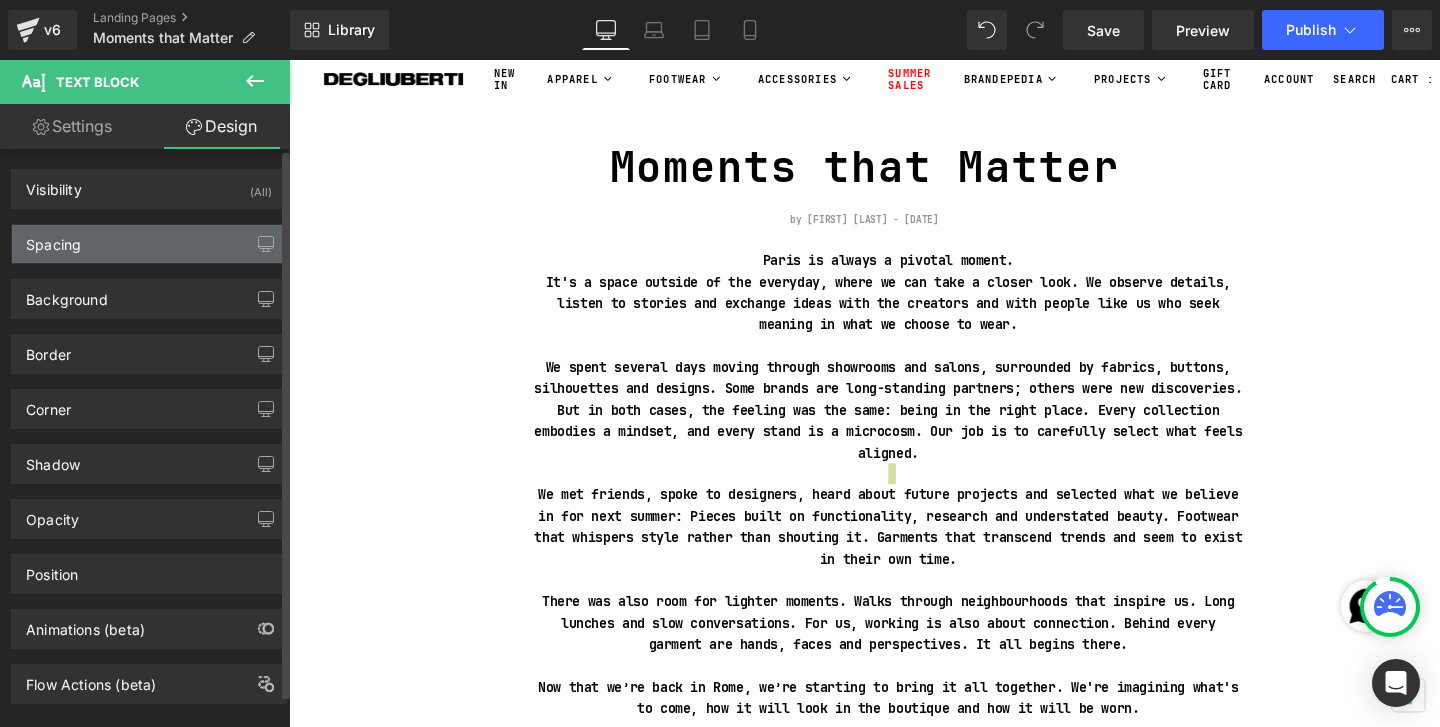 click on "Spacing" at bounding box center (149, 244) 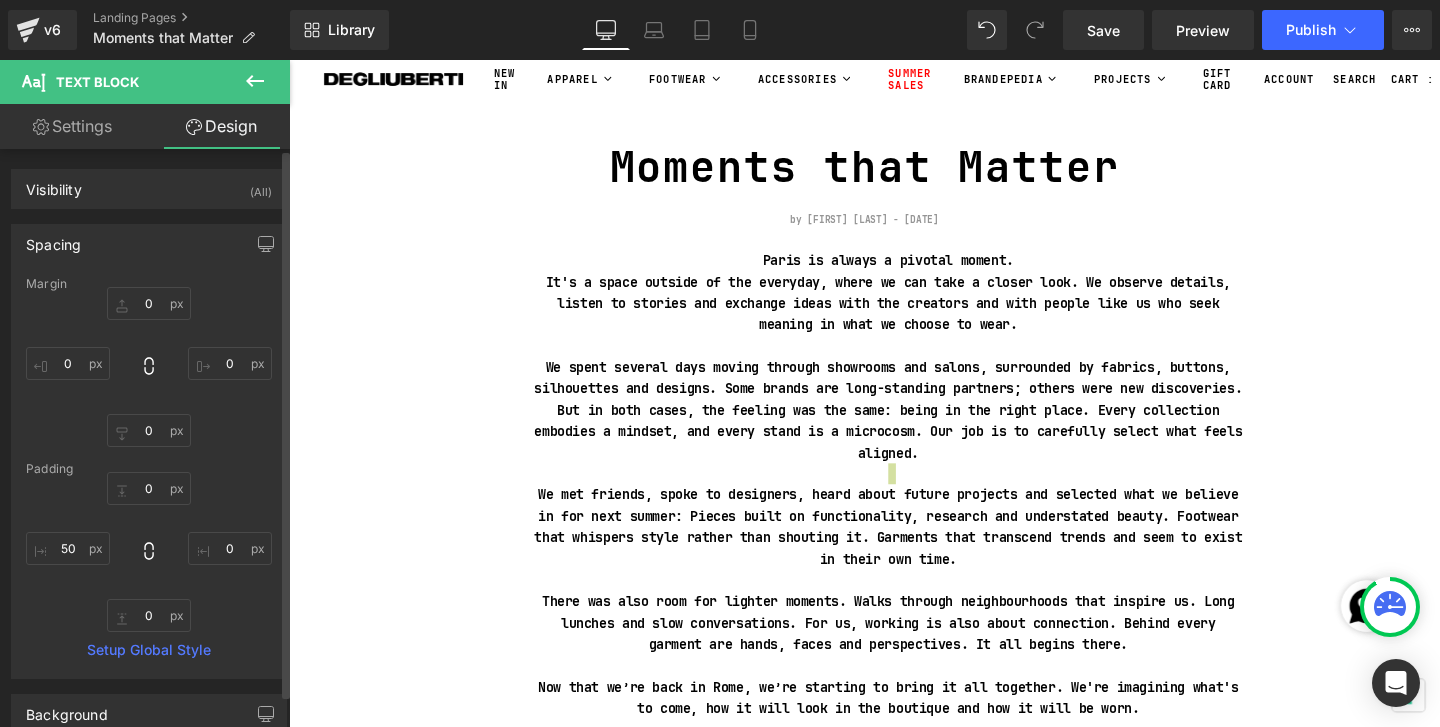 click on "Spacing" at bounding box center [149, 244] 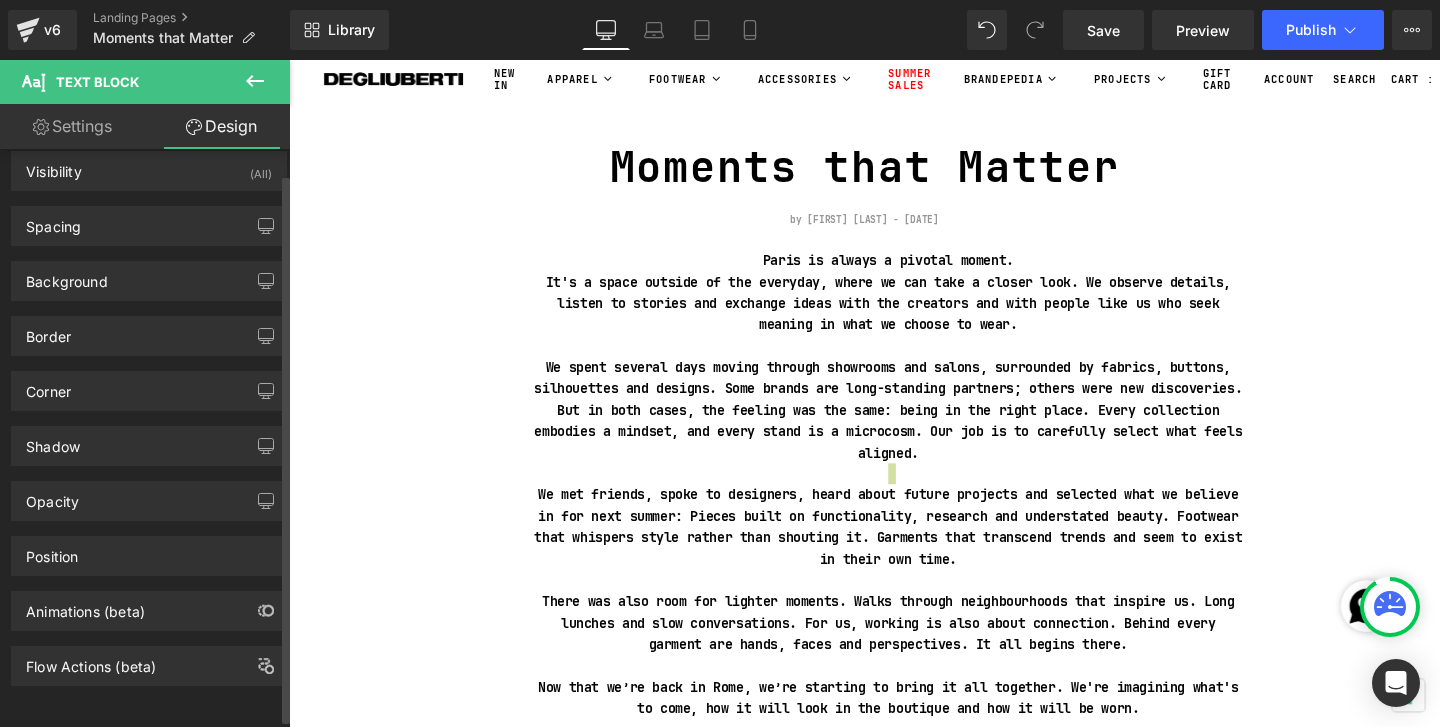 scroll, scrollTop: 34, scrollLeft: 0, axis: vertical 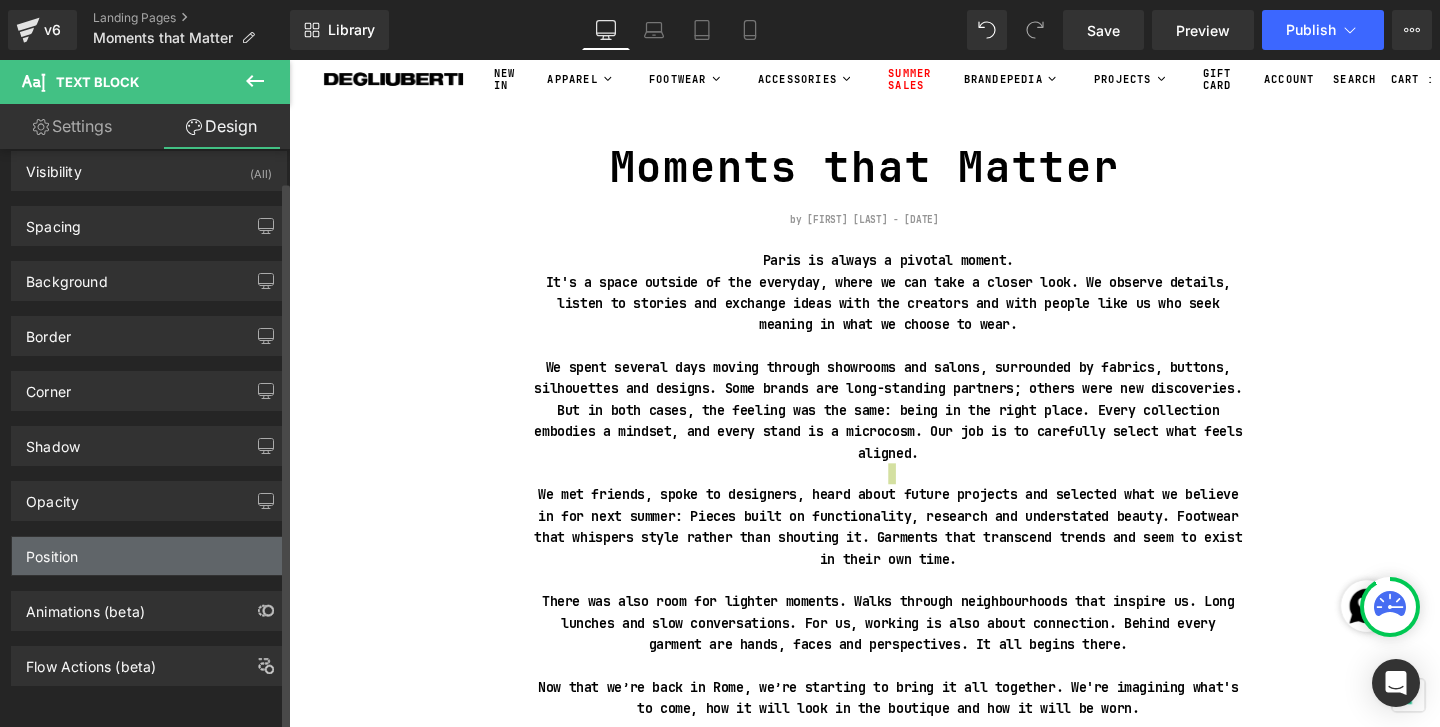click on "Position" at bounding box center (149, 556) 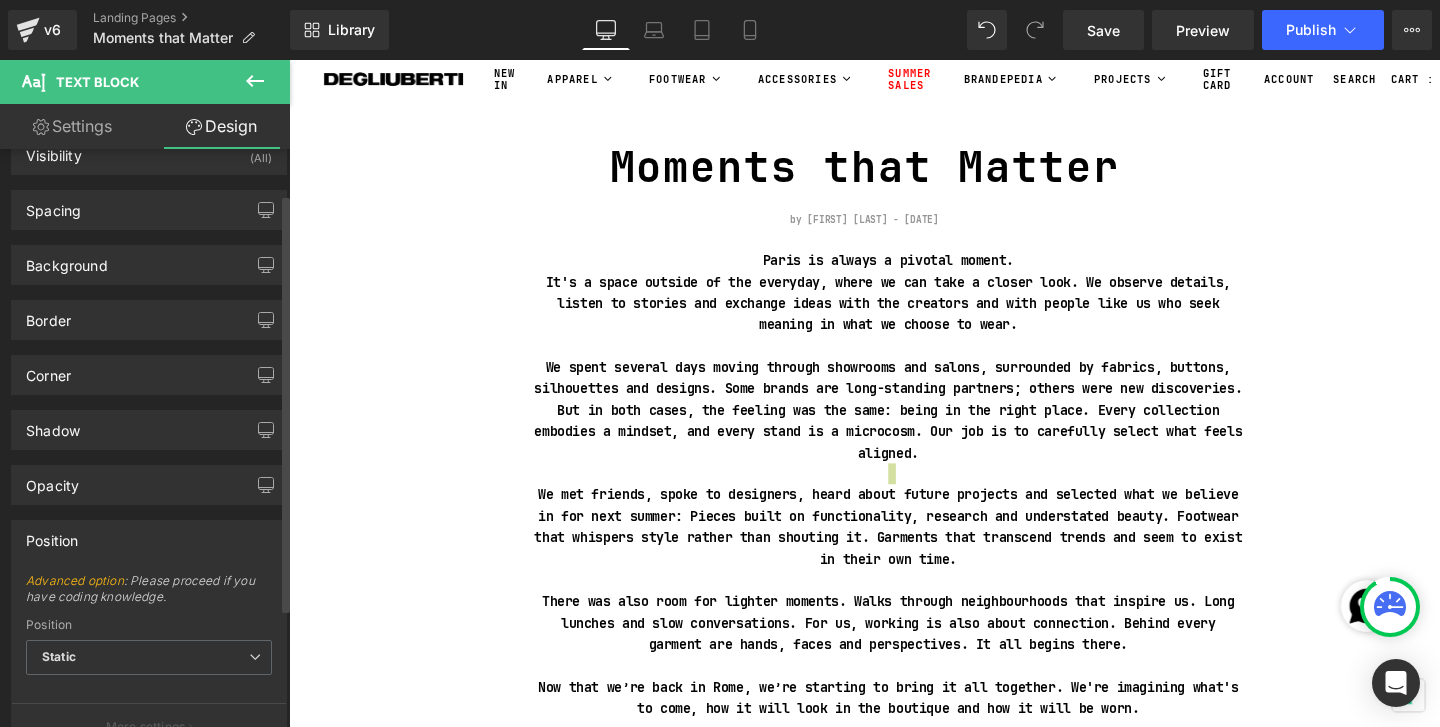 scroll, scrollTop: 147, scrollLeft: 0, axis: vertical 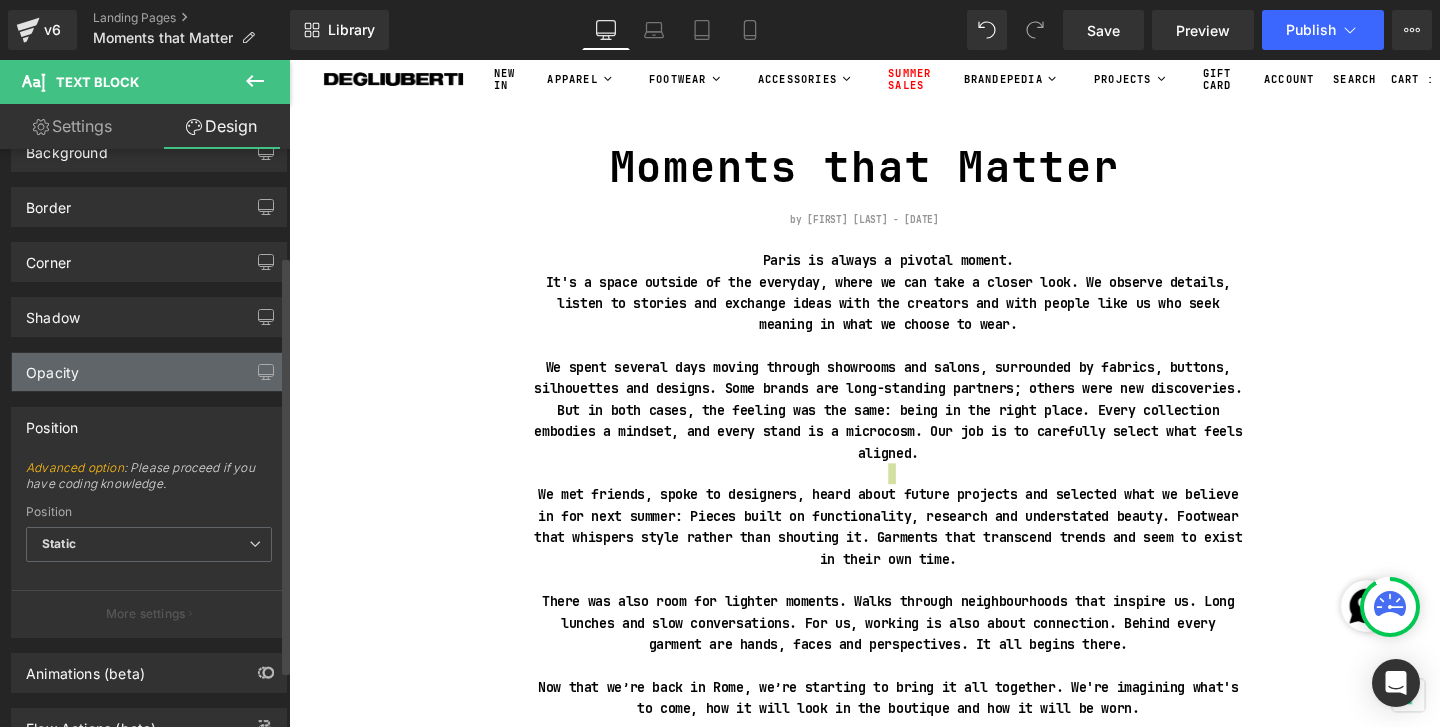 click on "Opacity" at bounding box center (149, 372) 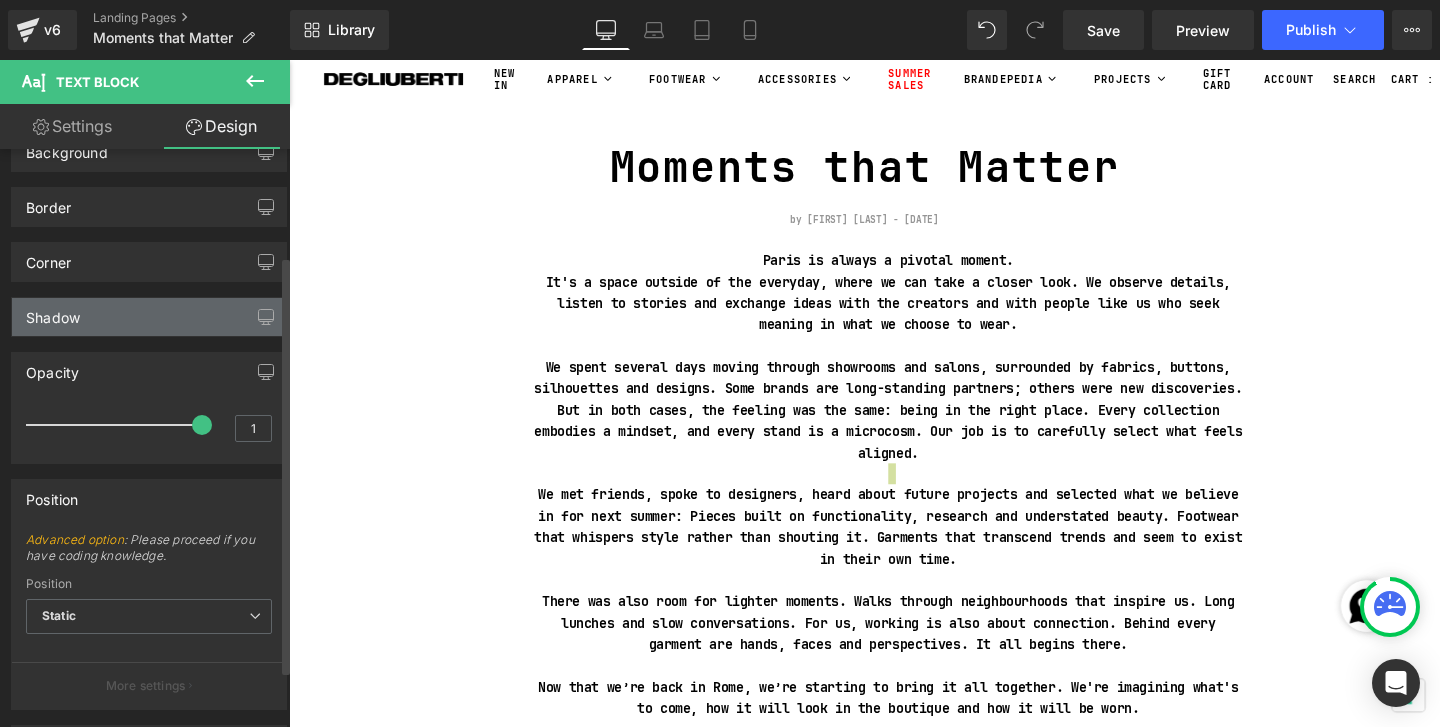 click on "Shadow" at bounding box center (149, 317) 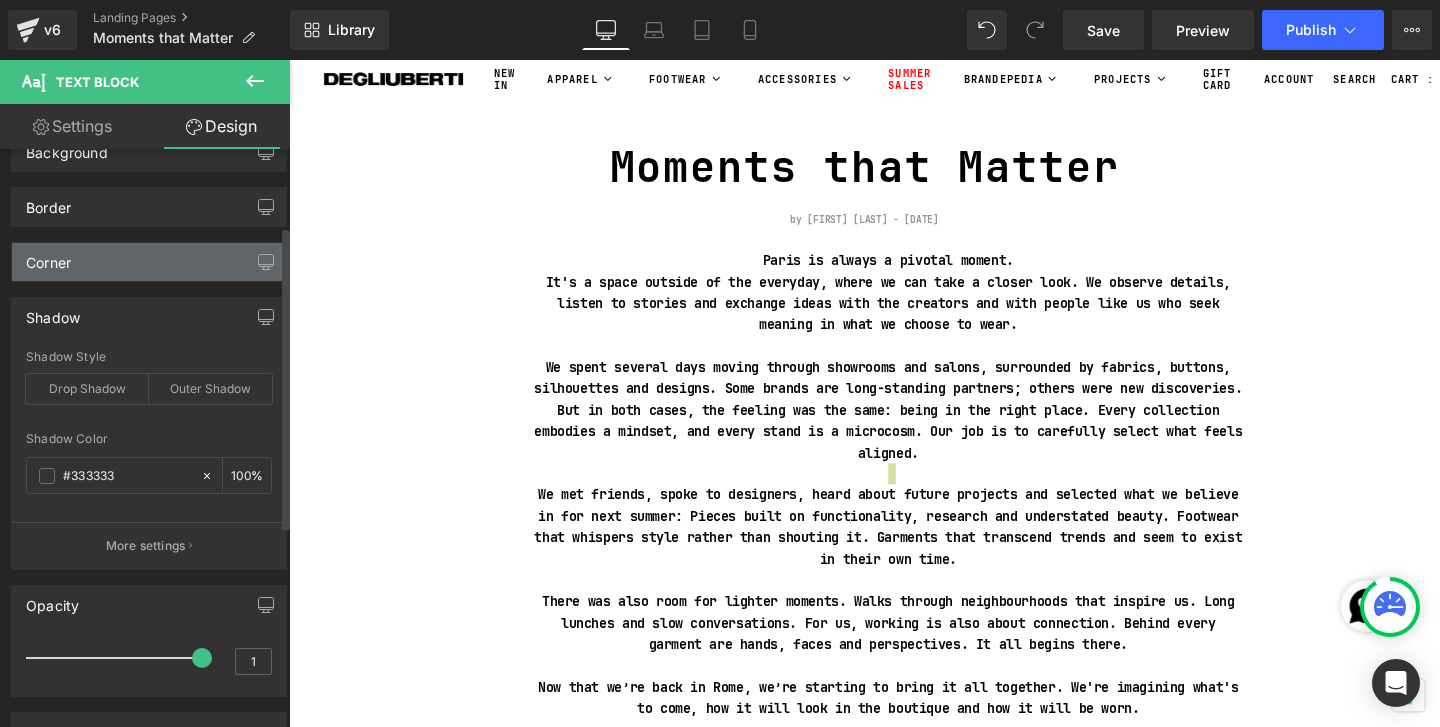 click on "Corner" at bounding box center [149, 262] 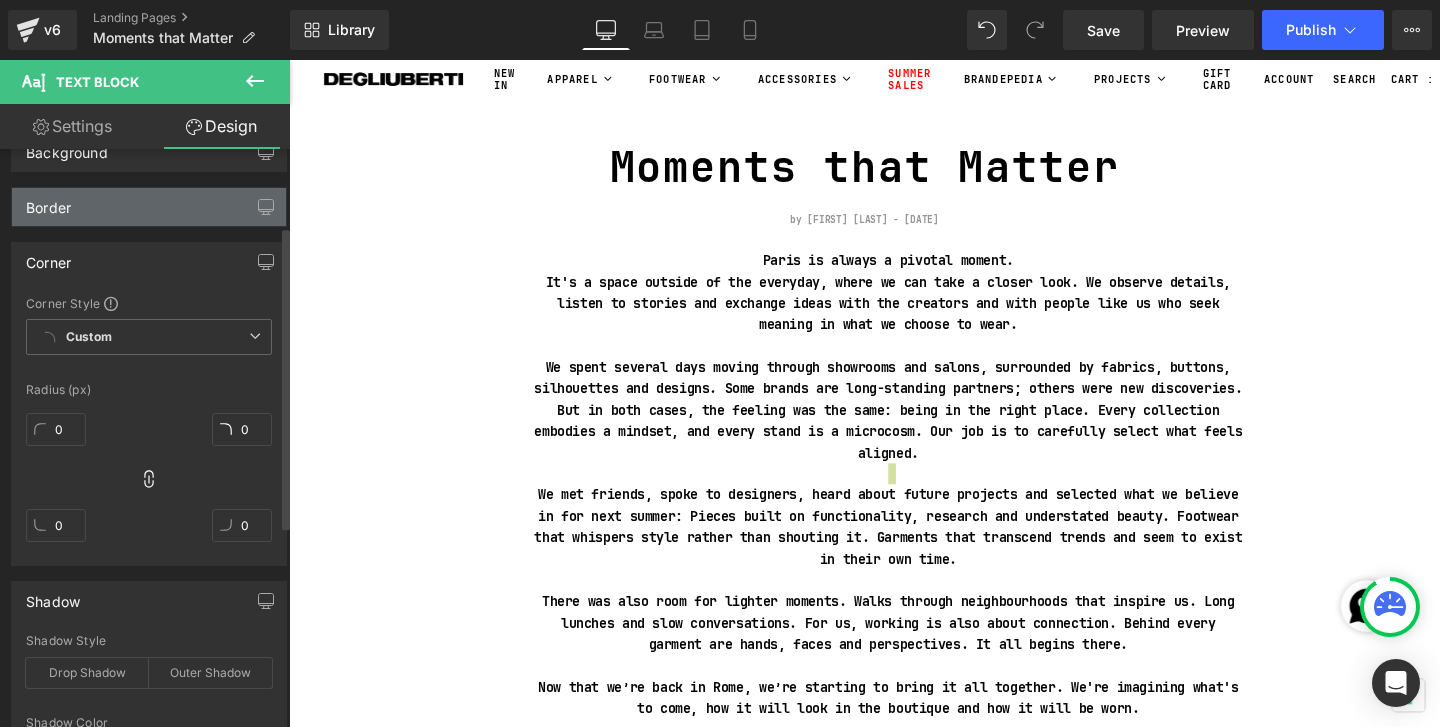 click on "Border" at bounding box center [149, 207] 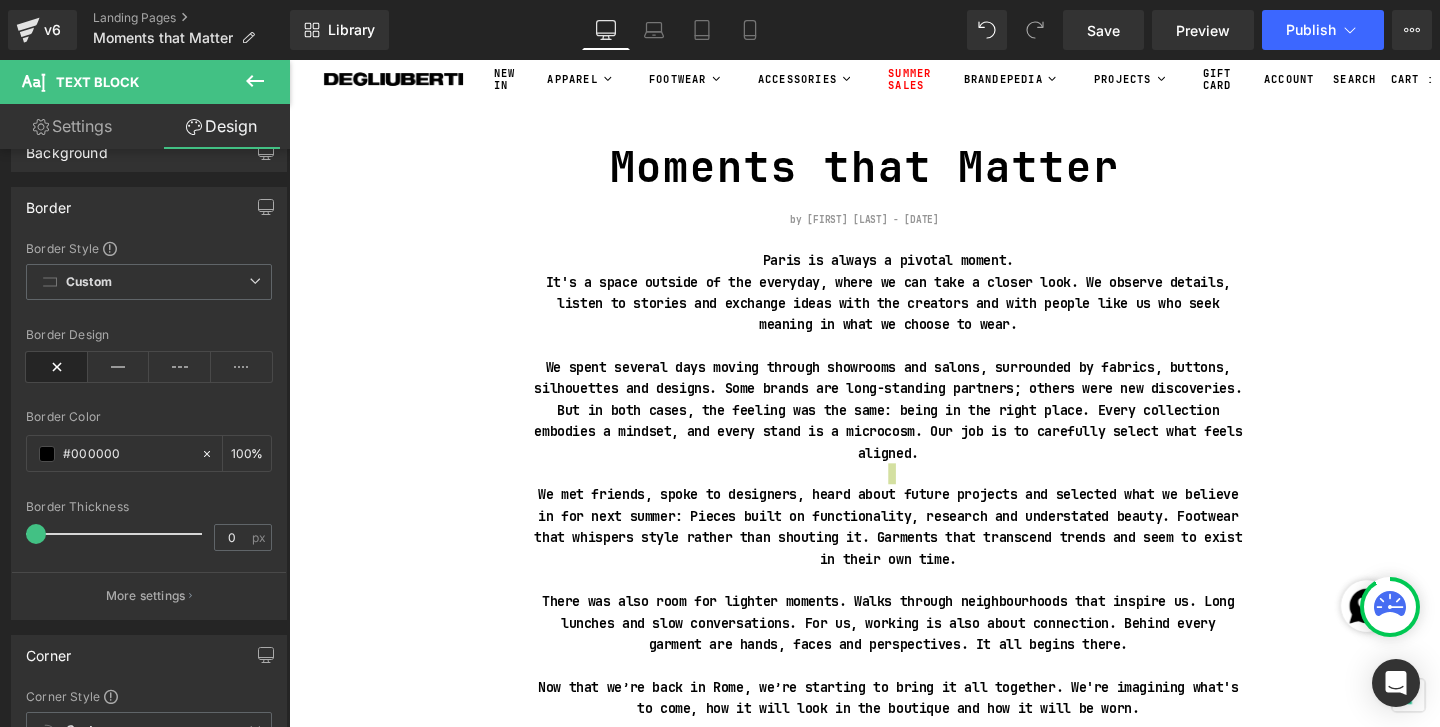 click on "Settings" at bounding box center [72, 126] 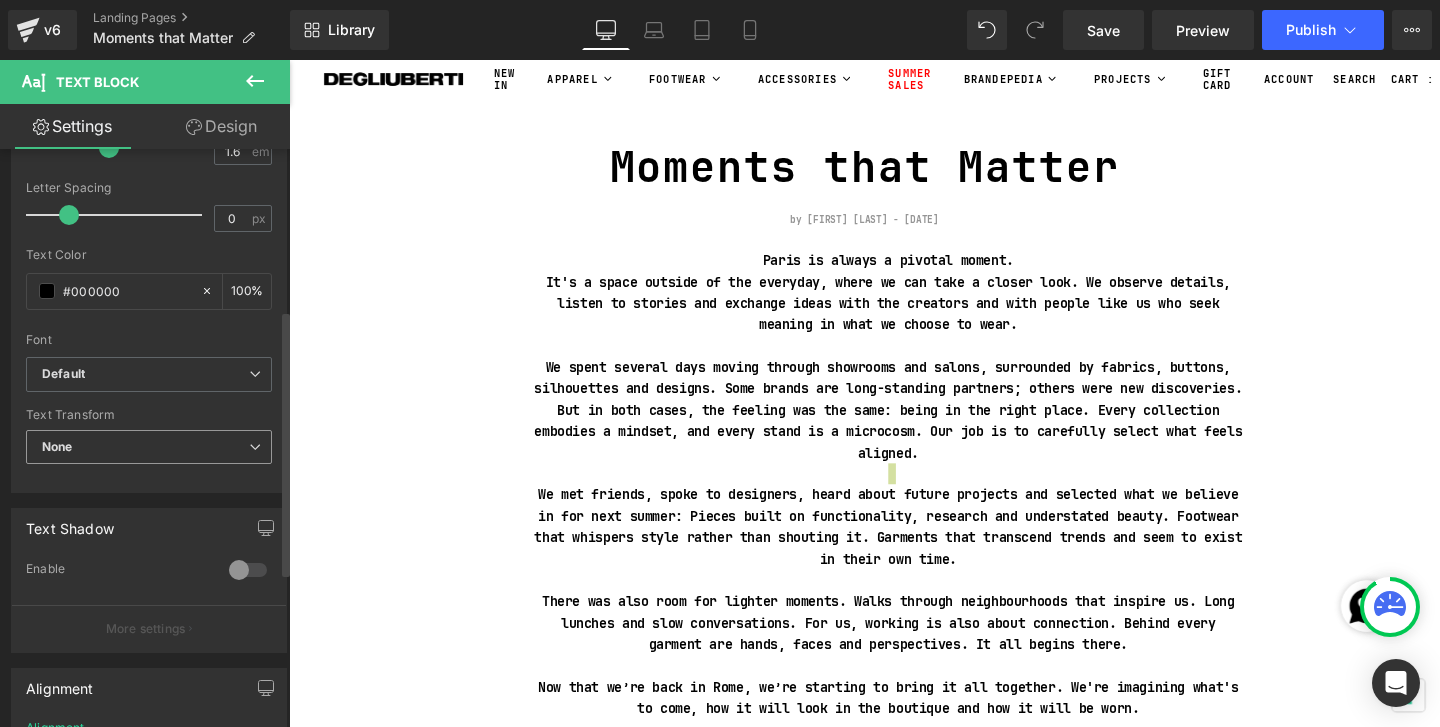 scroll, scrollTop: 350, scrollLeft: 0, axis: vertical 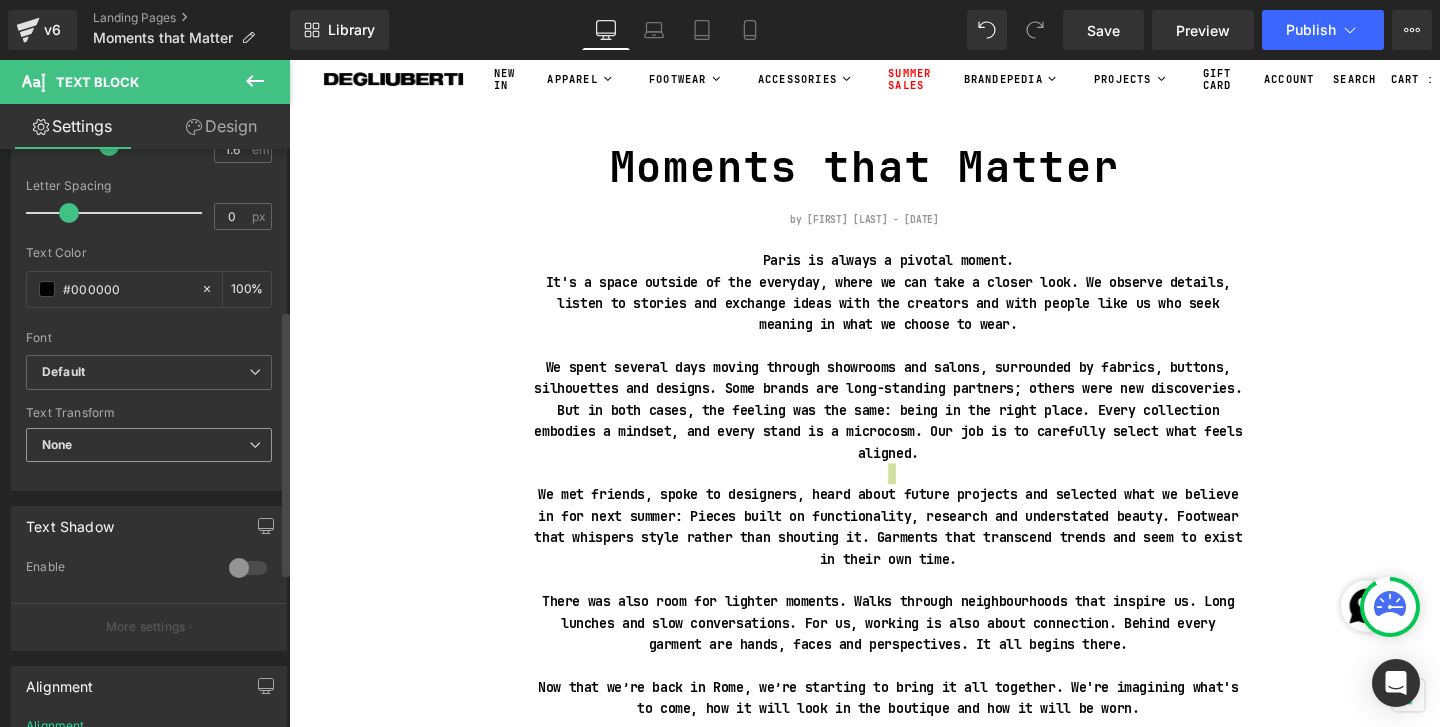 click on "None" at bounding box center [149, 445] 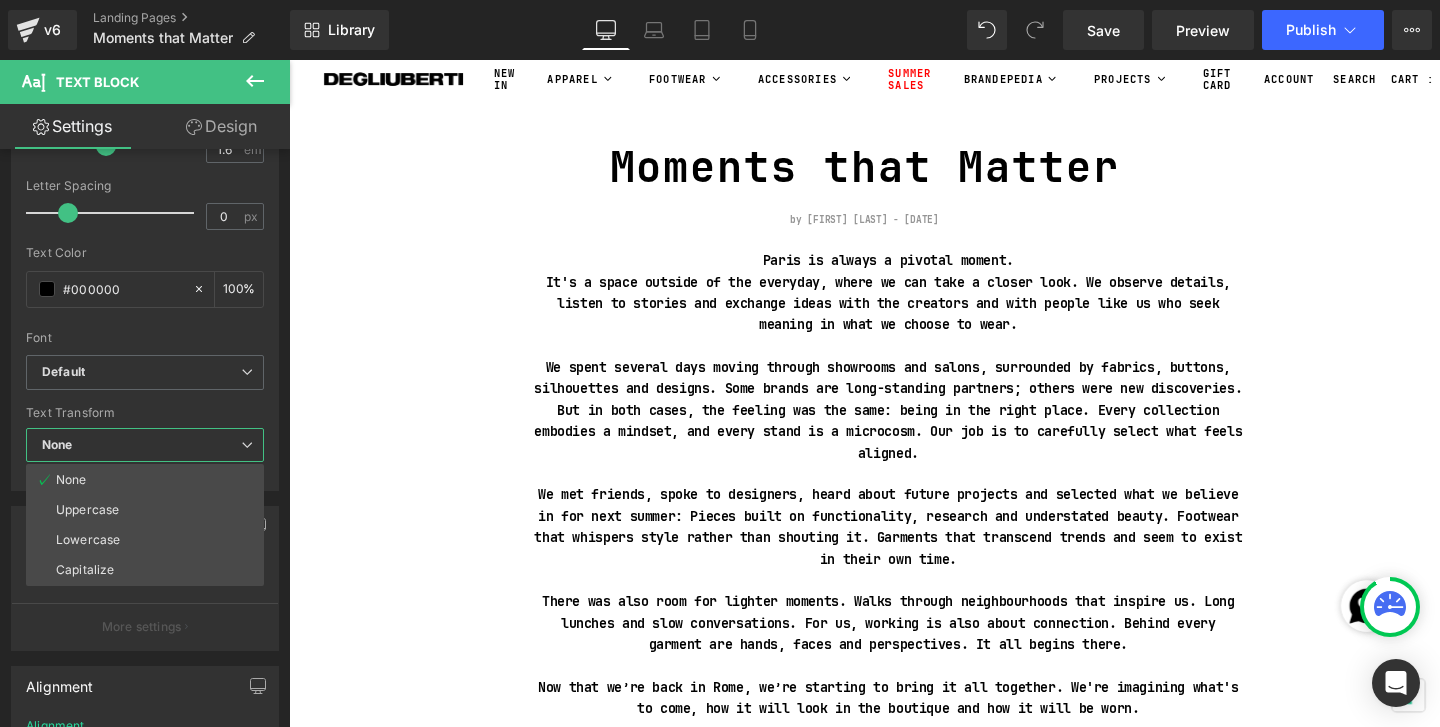 click on "[PERSON]
[PERSON]
NEW IN
APPAREL
APPAREL
Jackets
T-Shirts" at bounding box center (894, 9841) 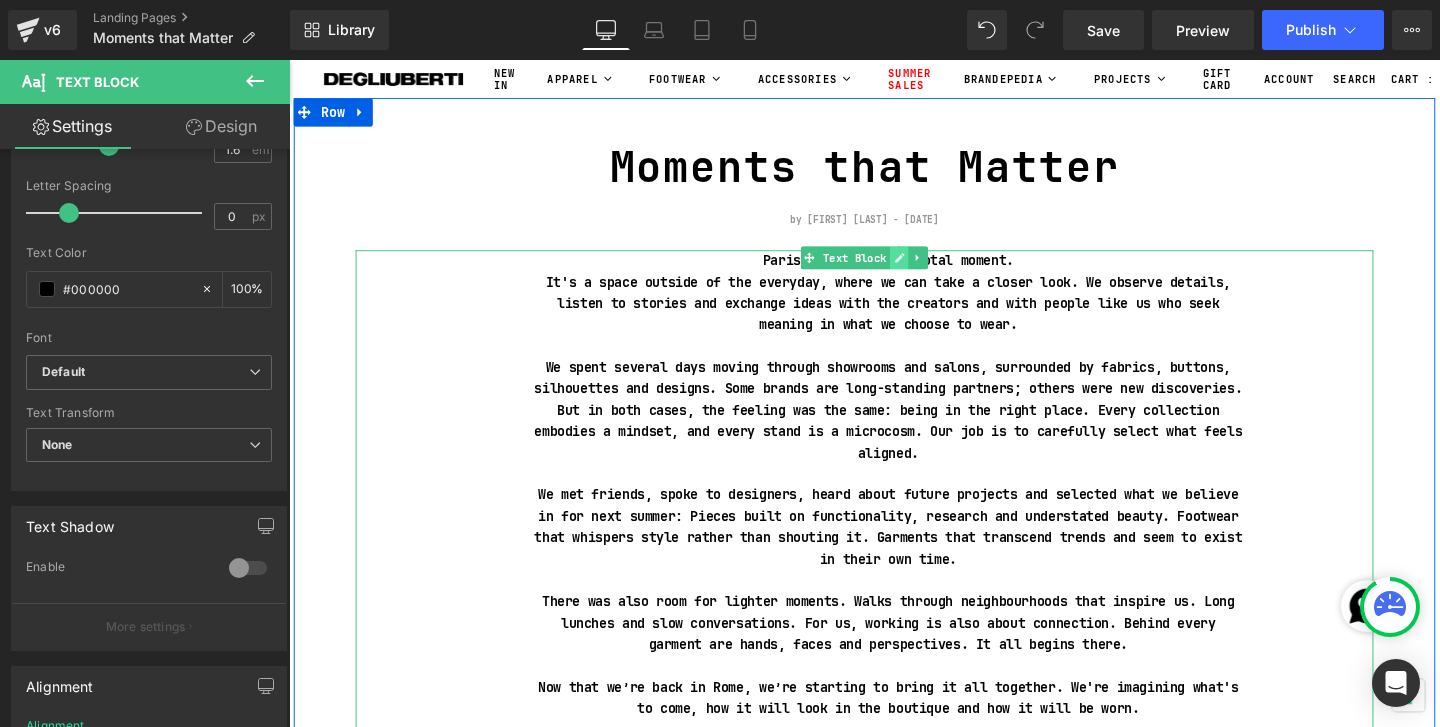 click at bounding box center [931, 268] 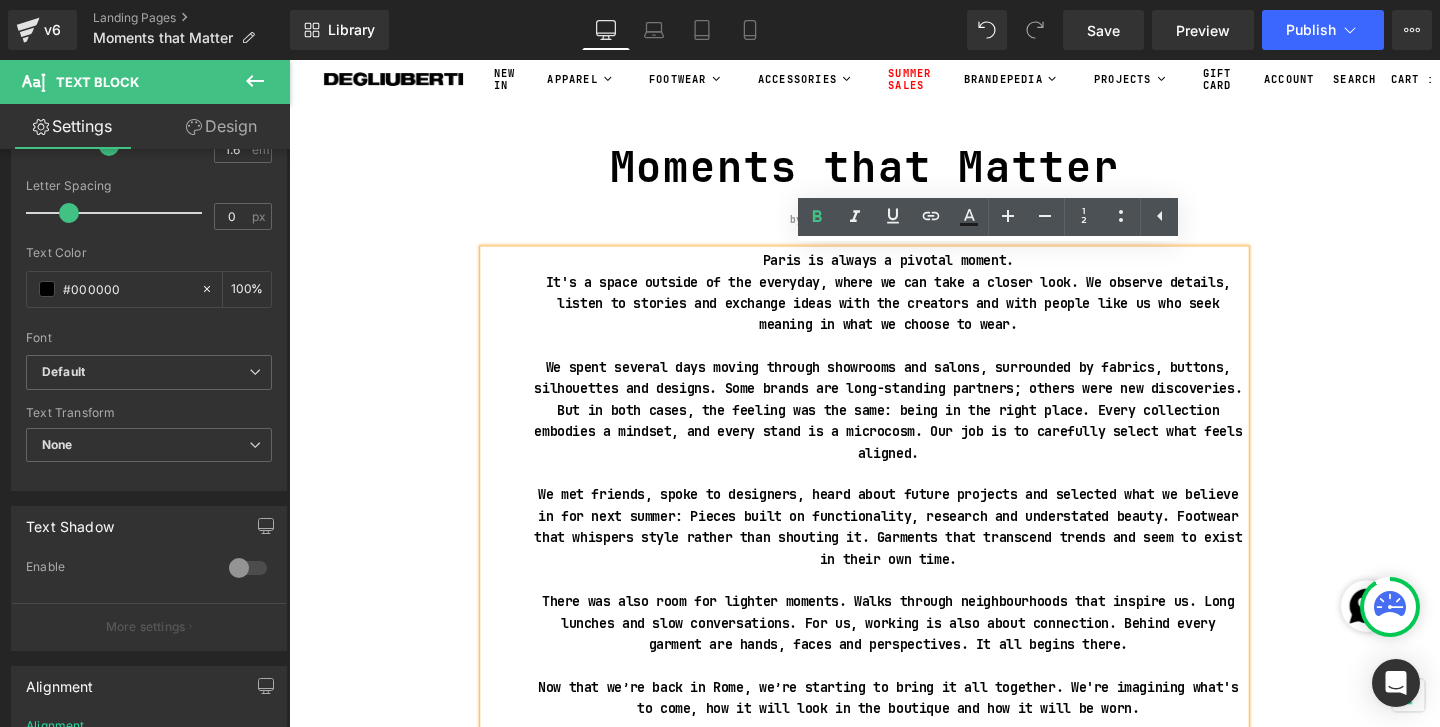 click on "Paris is always a pivotal moment." at bounding box center (919, 271) 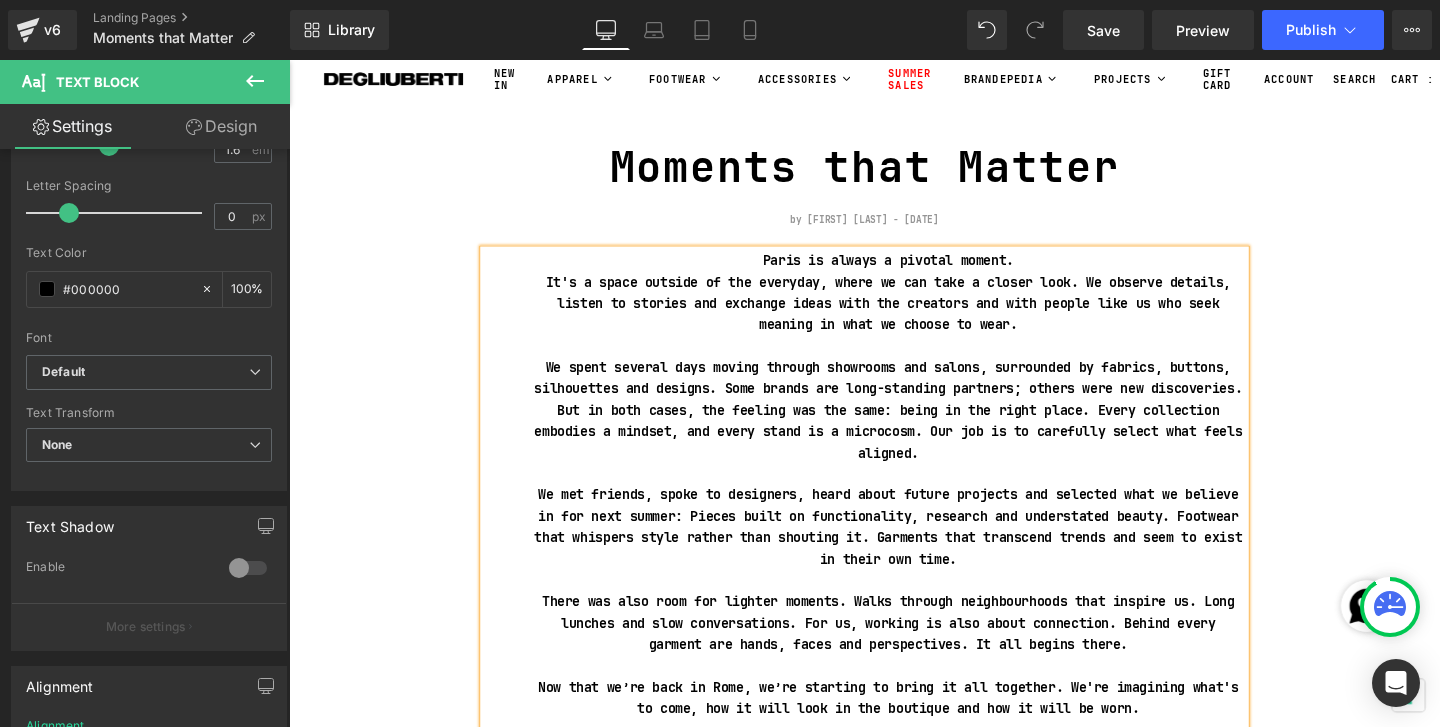 click on "It's a space outside of the everyday, where we can take a closer look. We observe details, listen to stories and exchange ideas with the creators and with people like us who seek meaning in what we choose to wear." at bounding box center [919, 316] 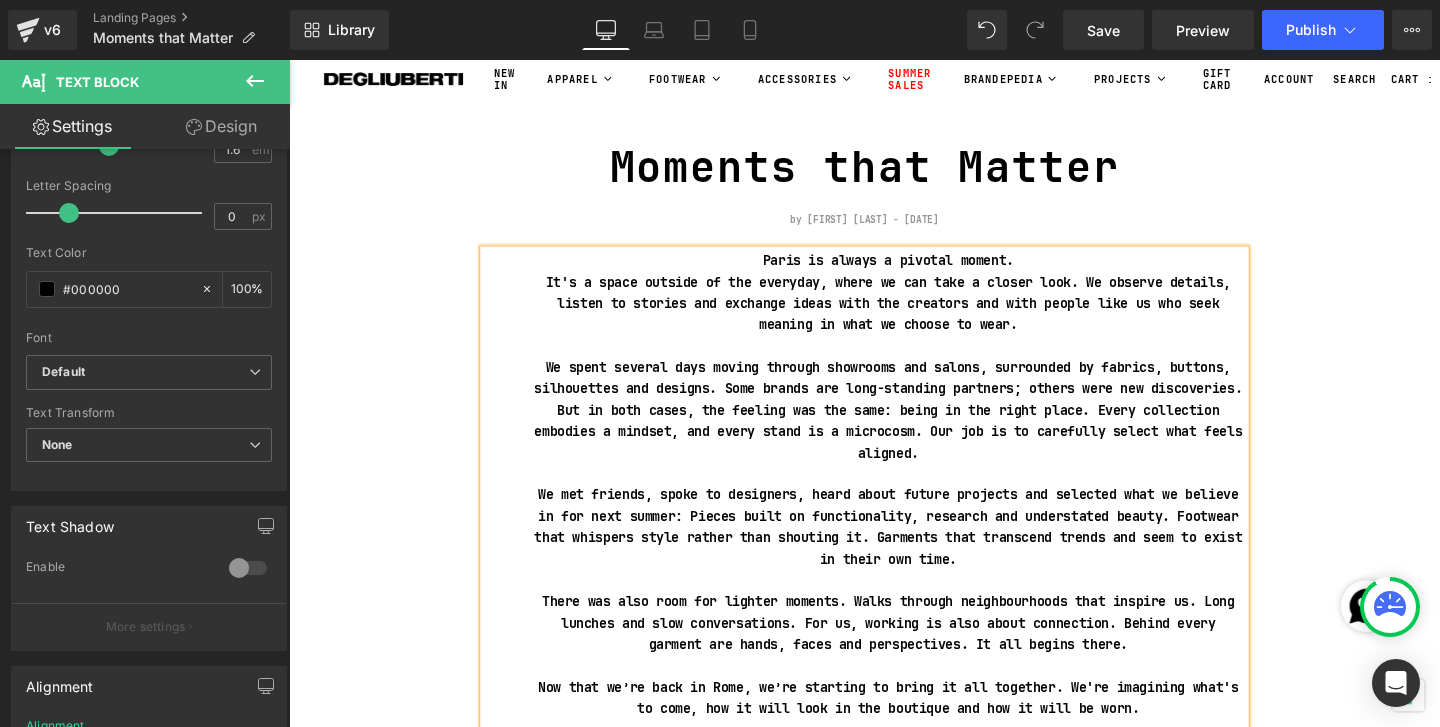 click on "It's a space outside of the everyday, where we can take a closer look. We observe details, listen to stories and exchange ideas with the creators and with people like us who seek meaning in what we choose to wear." at bounding box center [919, 316] 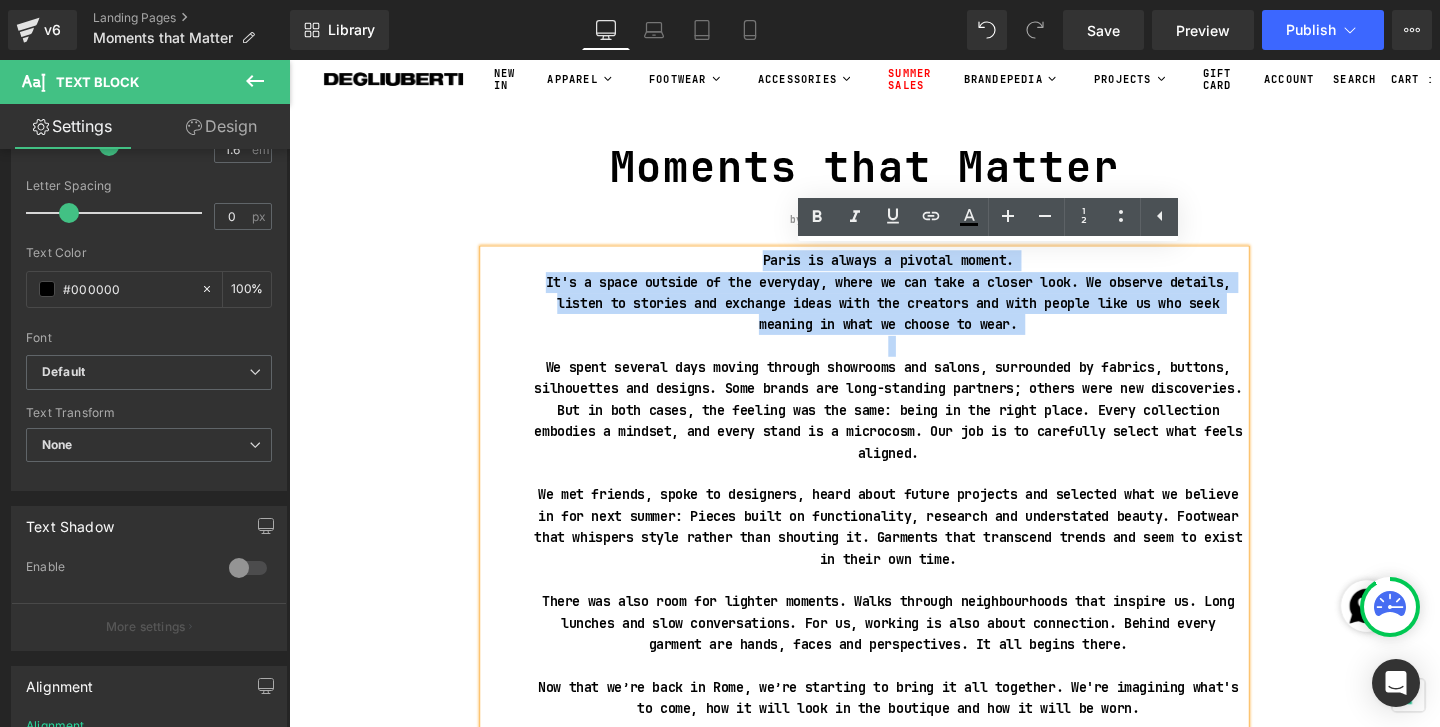 drag, startPoint x: 779, startPoint y: 271, endPoint x: 968, endPoint y: 362, distance: 209.76654 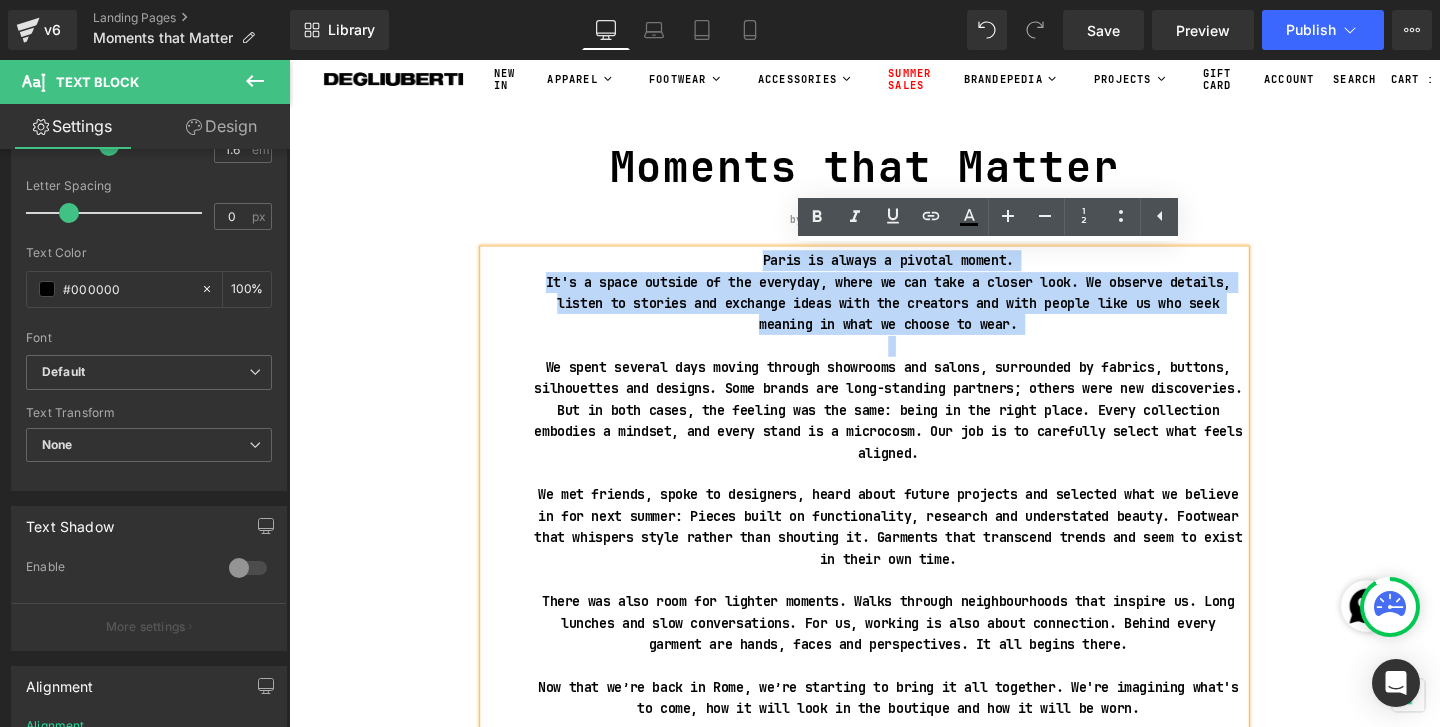 click on "Paris is always a pivotal moment. It's a space outside of the everyday, where we can take a closer look. We observe details, listen to stories and exchange ideas with the creators and with people like us who seek meaning in what we choose to wear. We spent several days moving through showrooms and salons, surrounded by fabrics, buttons, silhouettes and designs. Some brands are long-standing partners; others were new discoveries. But in both cases, the feeling was the same: being in the right place. Every collection embodies a mindset, and every stand is a microcosm. Our job is to carefully select what feels aligned. We met friends, spoke to designers, heard about future projects and selected what we believe in for next summer: Pieces built on functionality, research and understated beauty. Footwear that whispers style rather than shouting it. Garments that transcend trends and seem to exist in their own time." at bounding box center (894, 540) 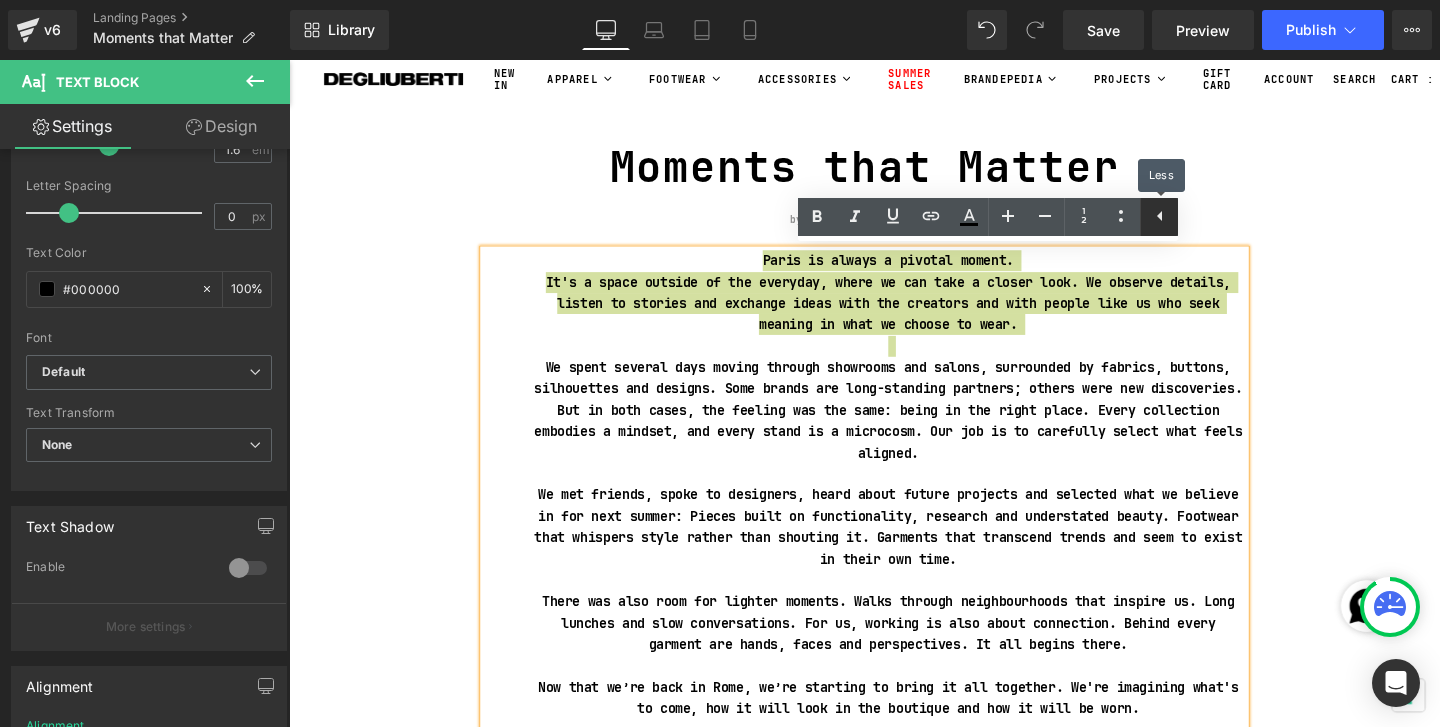 click 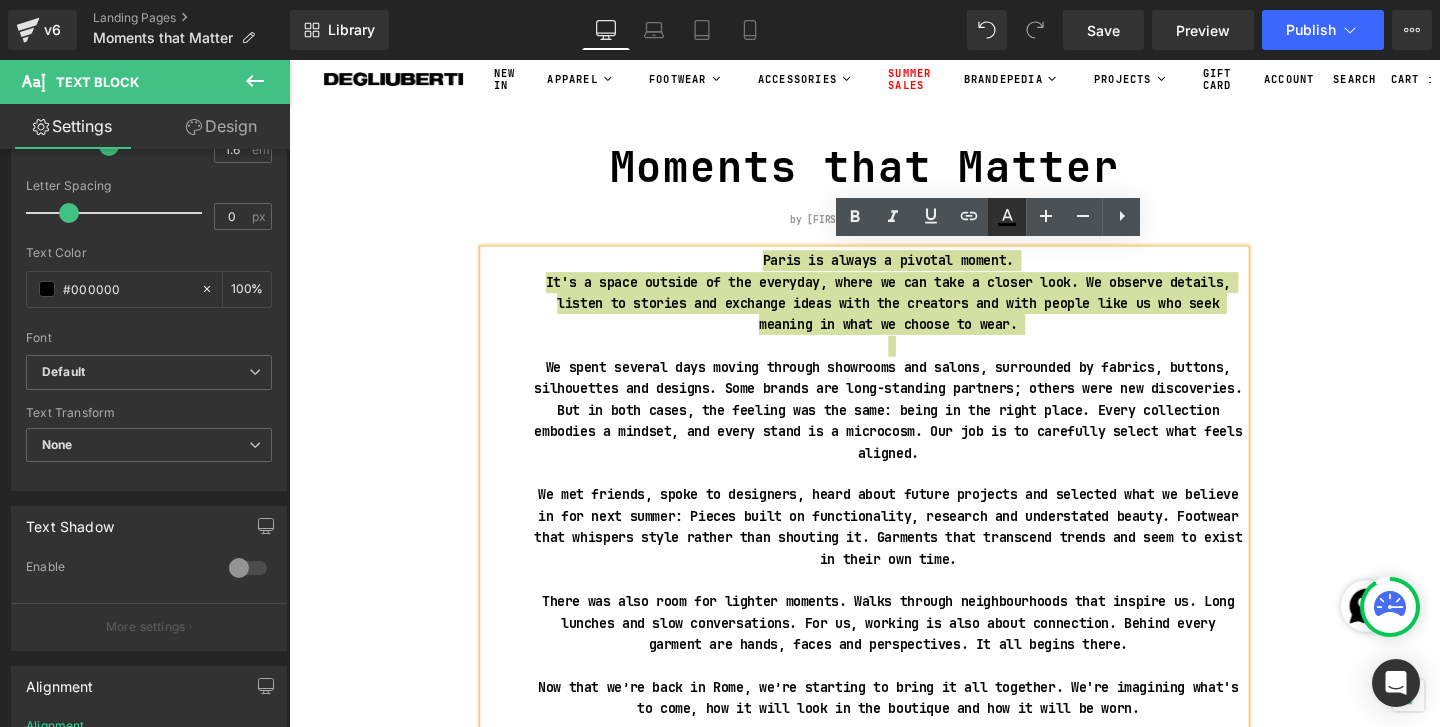 click 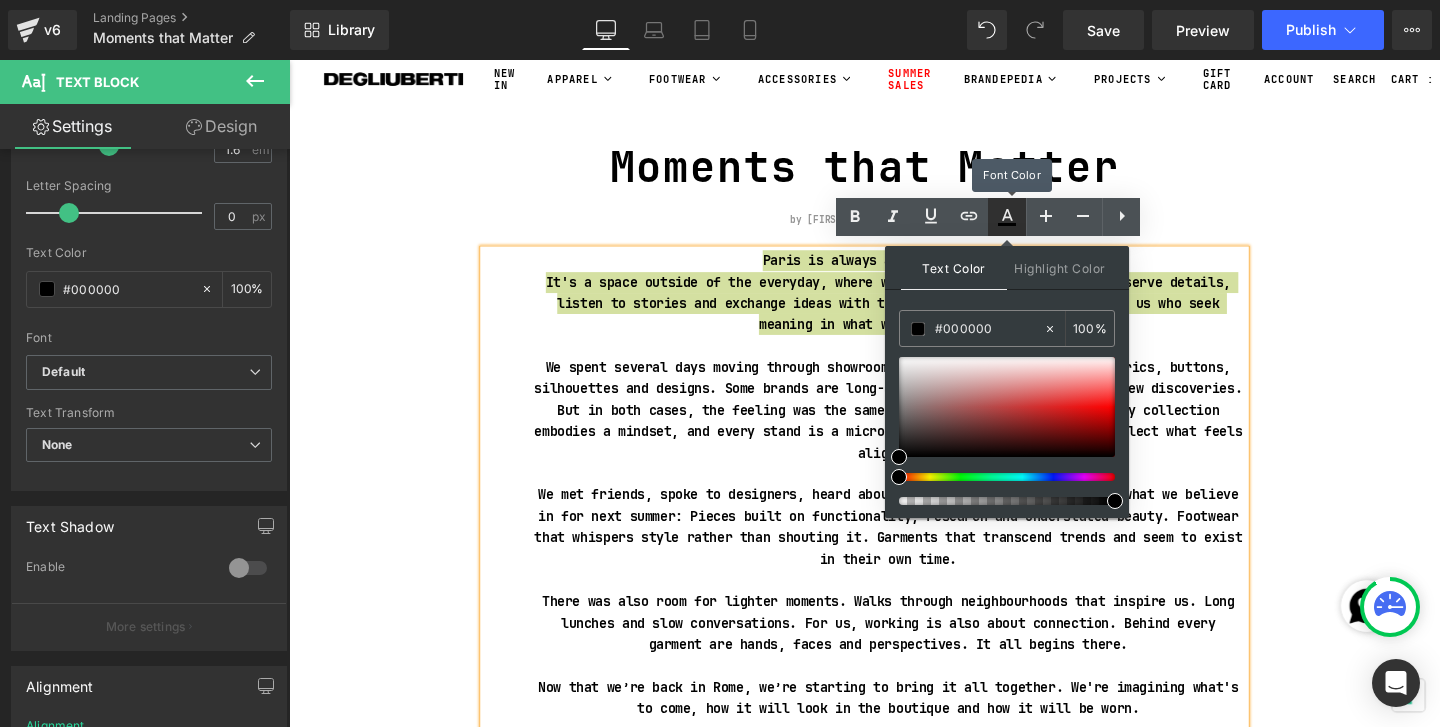 click 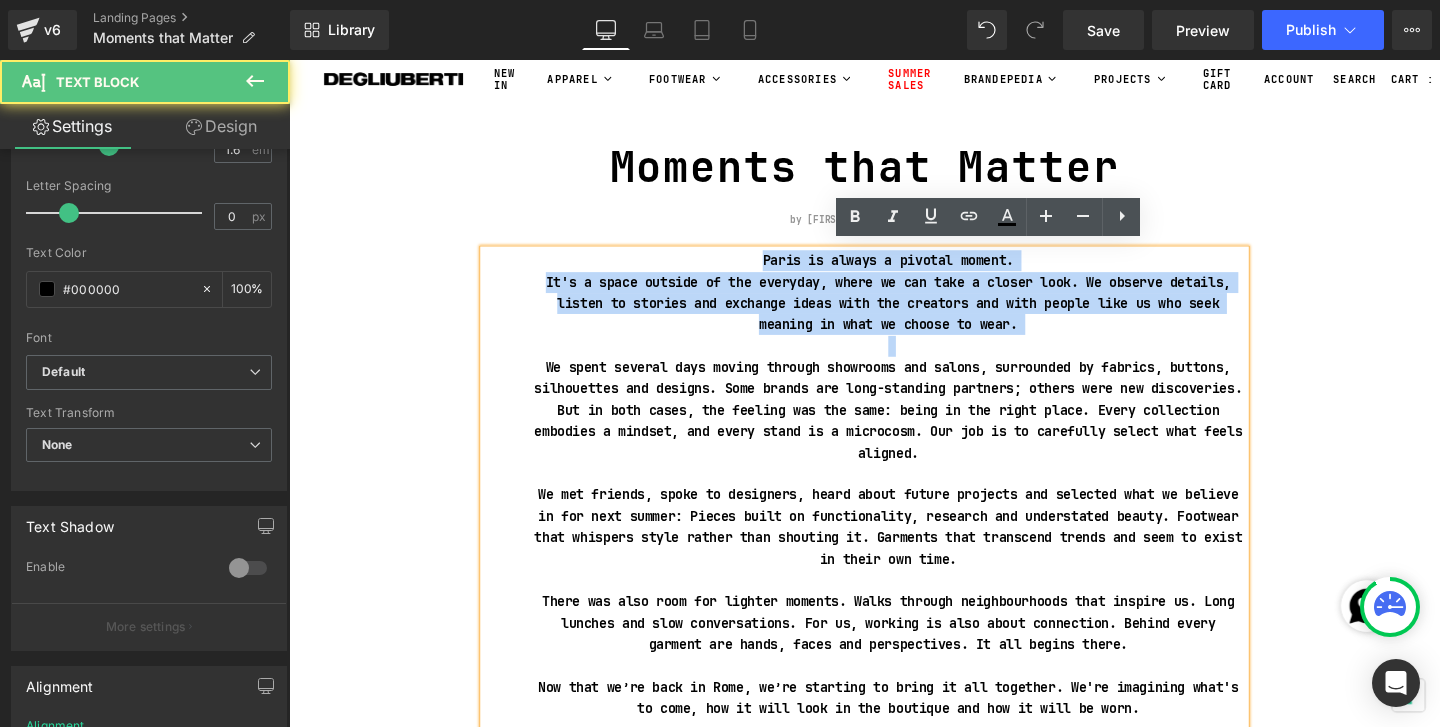click on "It's a space outside of the everyday, where we can take a closer look. We observe details, listen to stories and exchange ideas with the creators and with people like us who seek meaning in what we choose to wear." at bounding box center (919, 316) 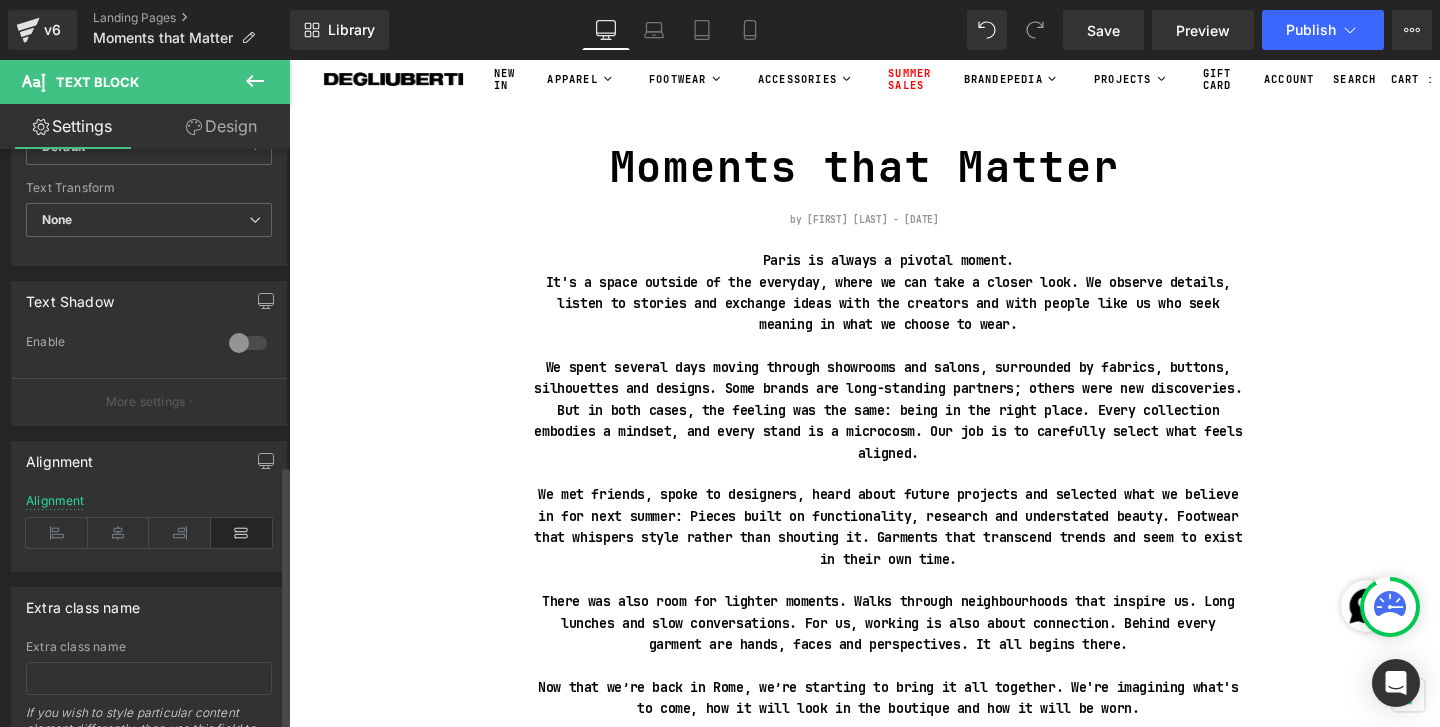 scroll, scrollTop: 688, scrollLeft: 0, axis: vertical 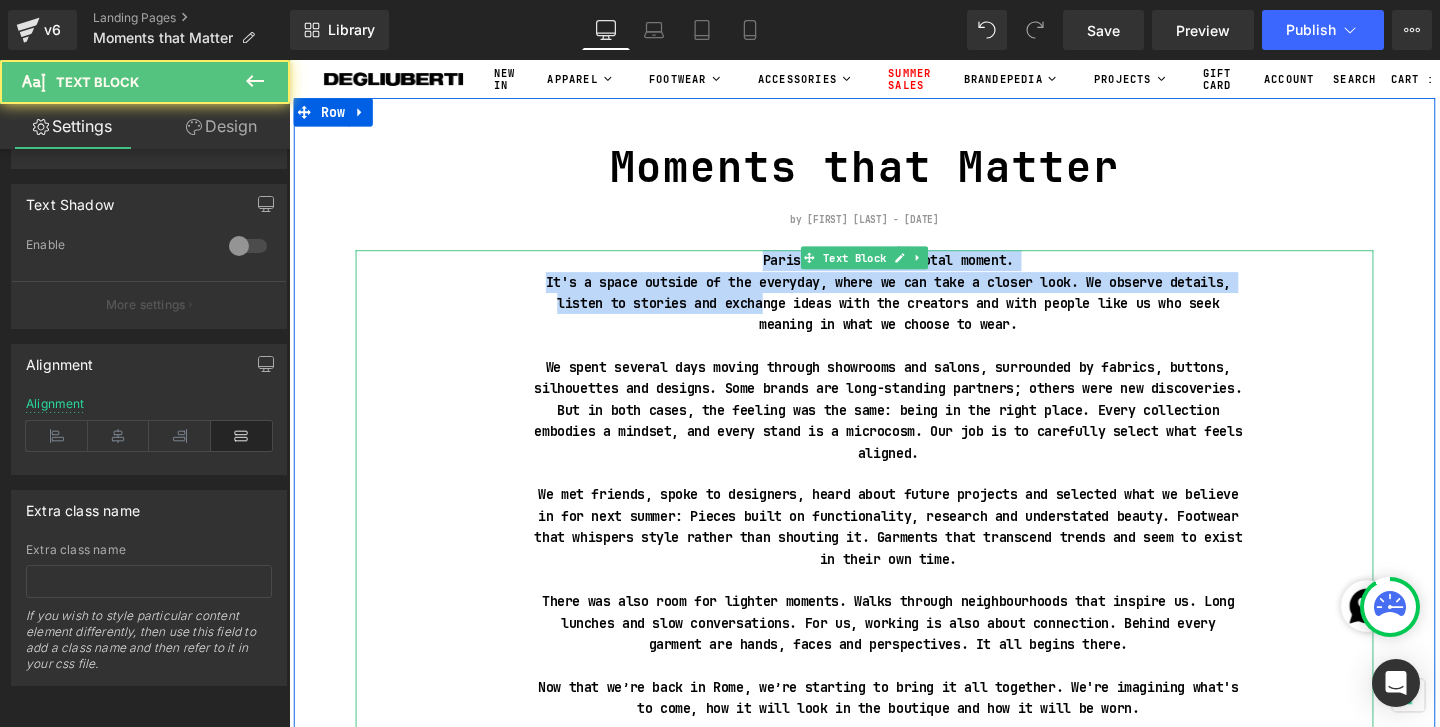 drag, startPoint x: 777, startPoint y: 266, endPoint x: 852, endPoint y: 309, distance: 86.4523 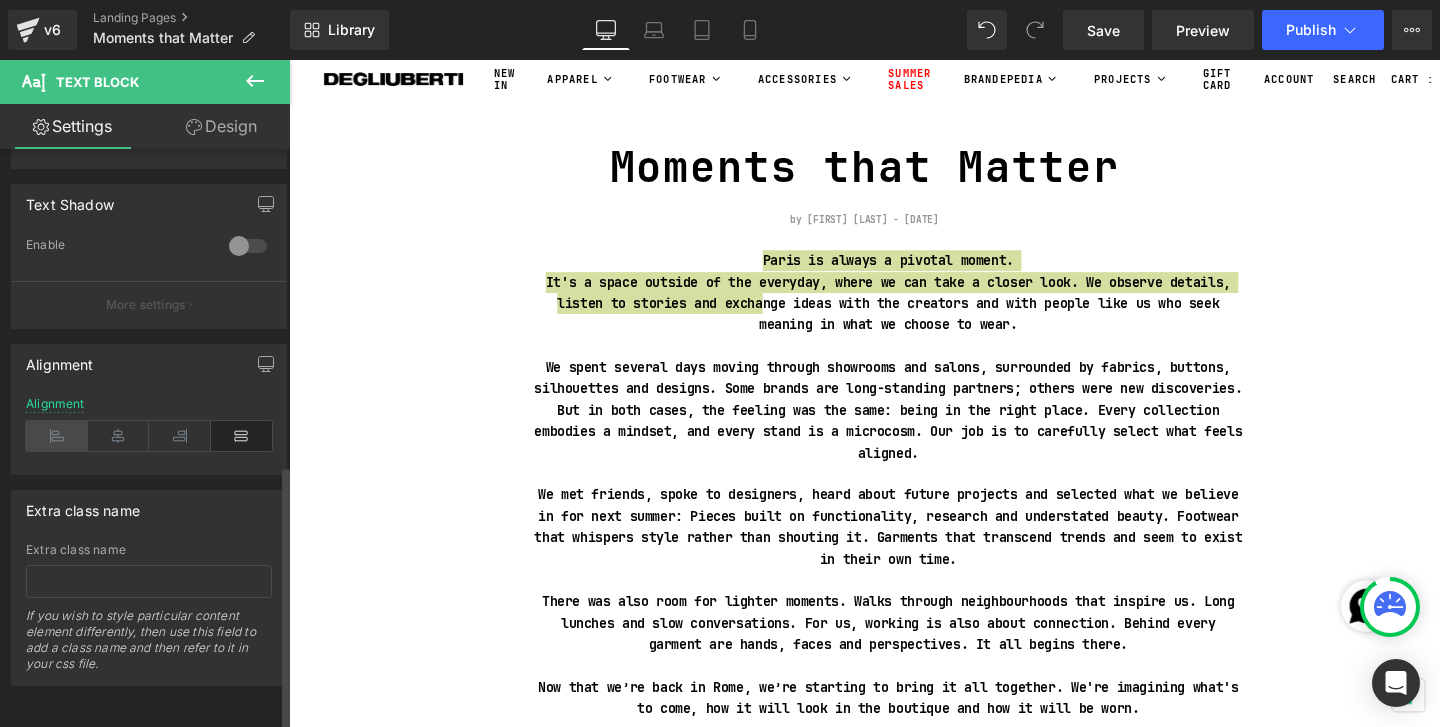 click at bounding box center [57, 436] 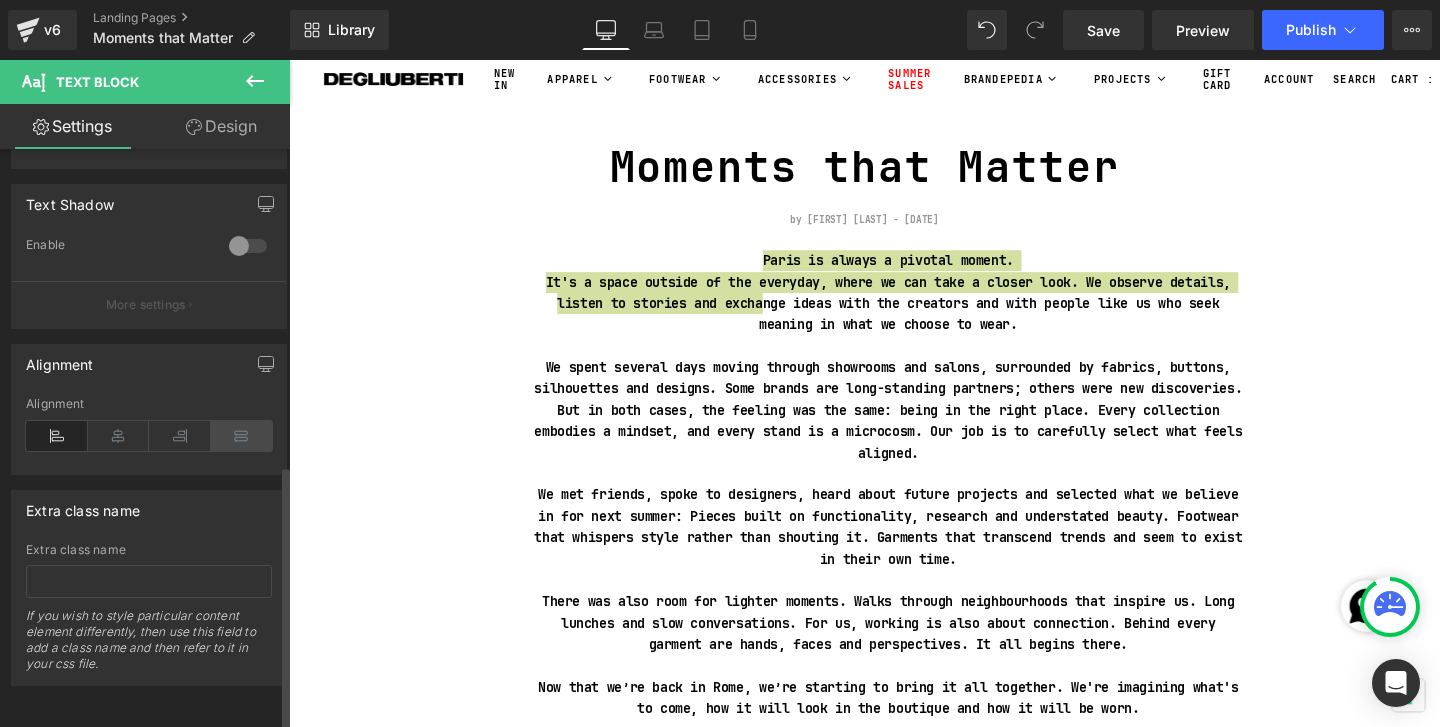 click at bounding box center (242, 436) 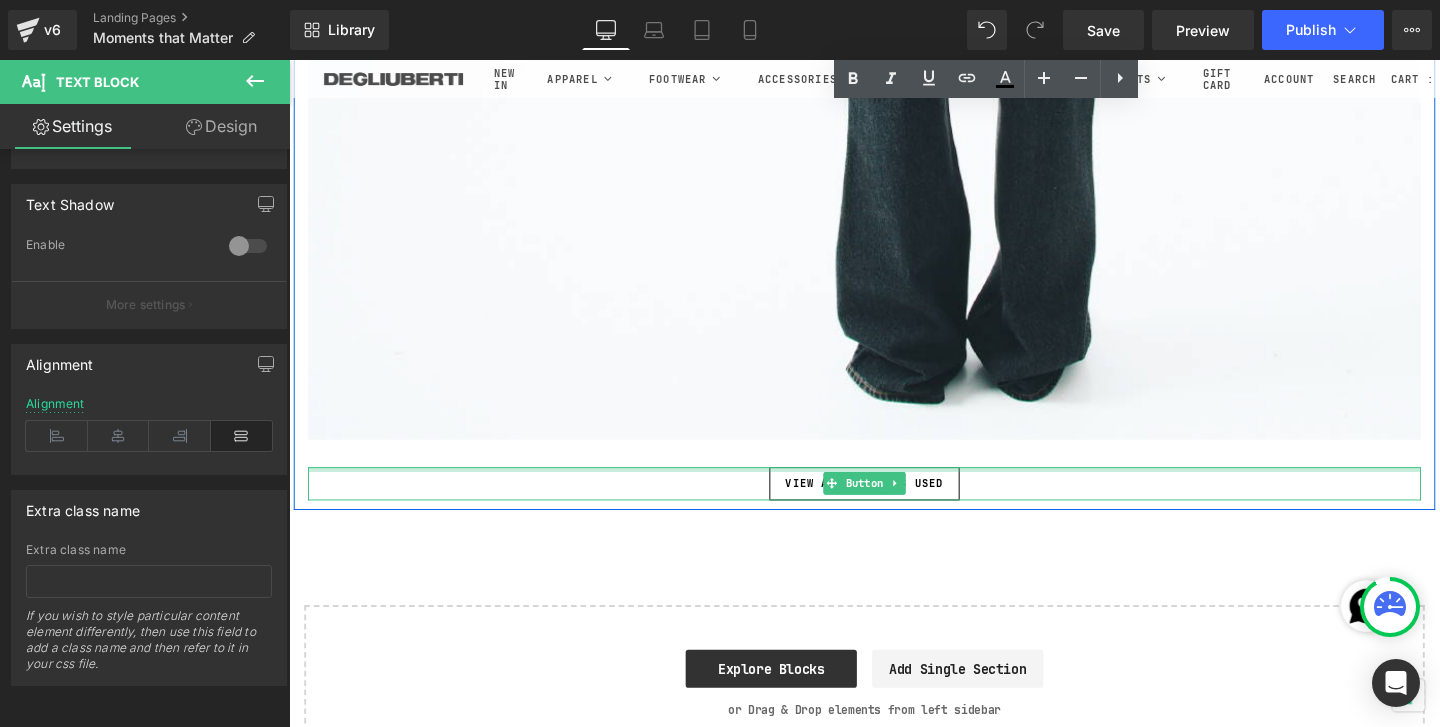 scroll, scrollTop: 18024, scrollLeft: 0, axis: vertical 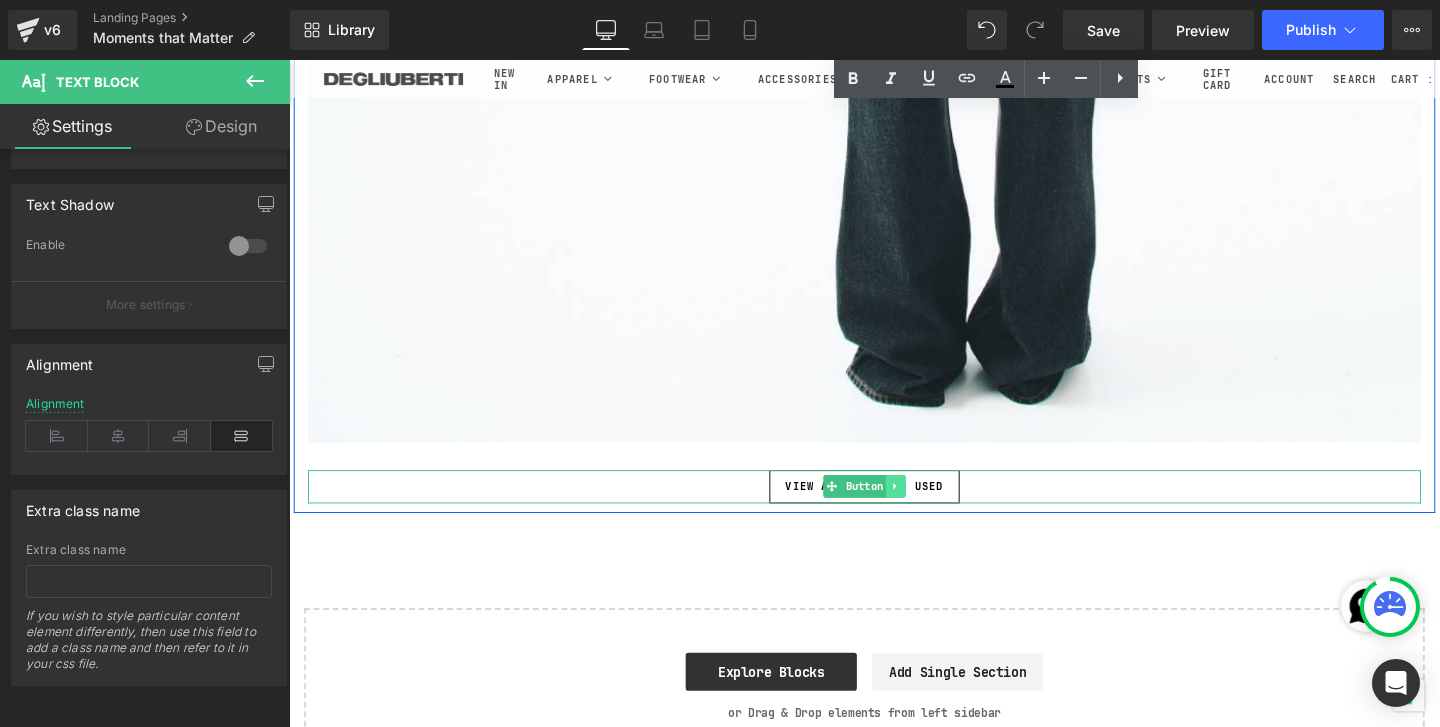 click 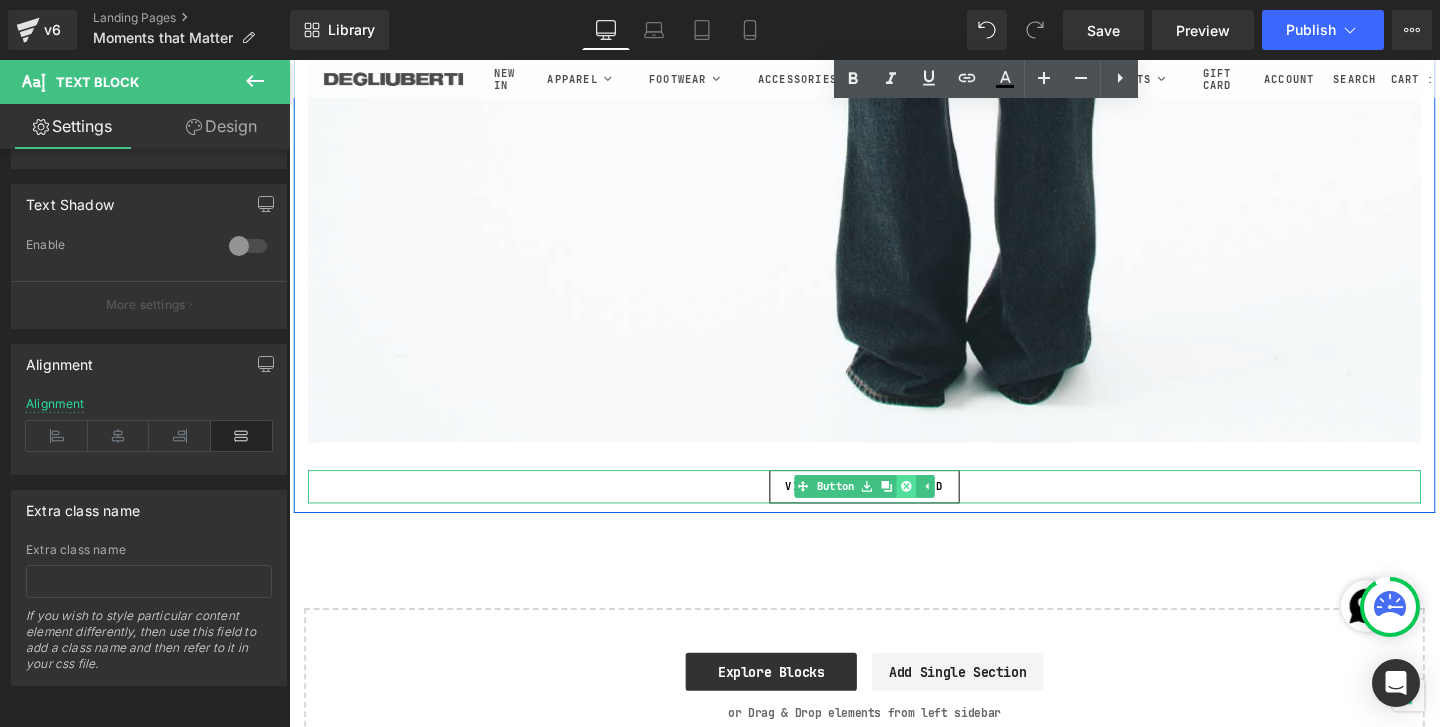 click 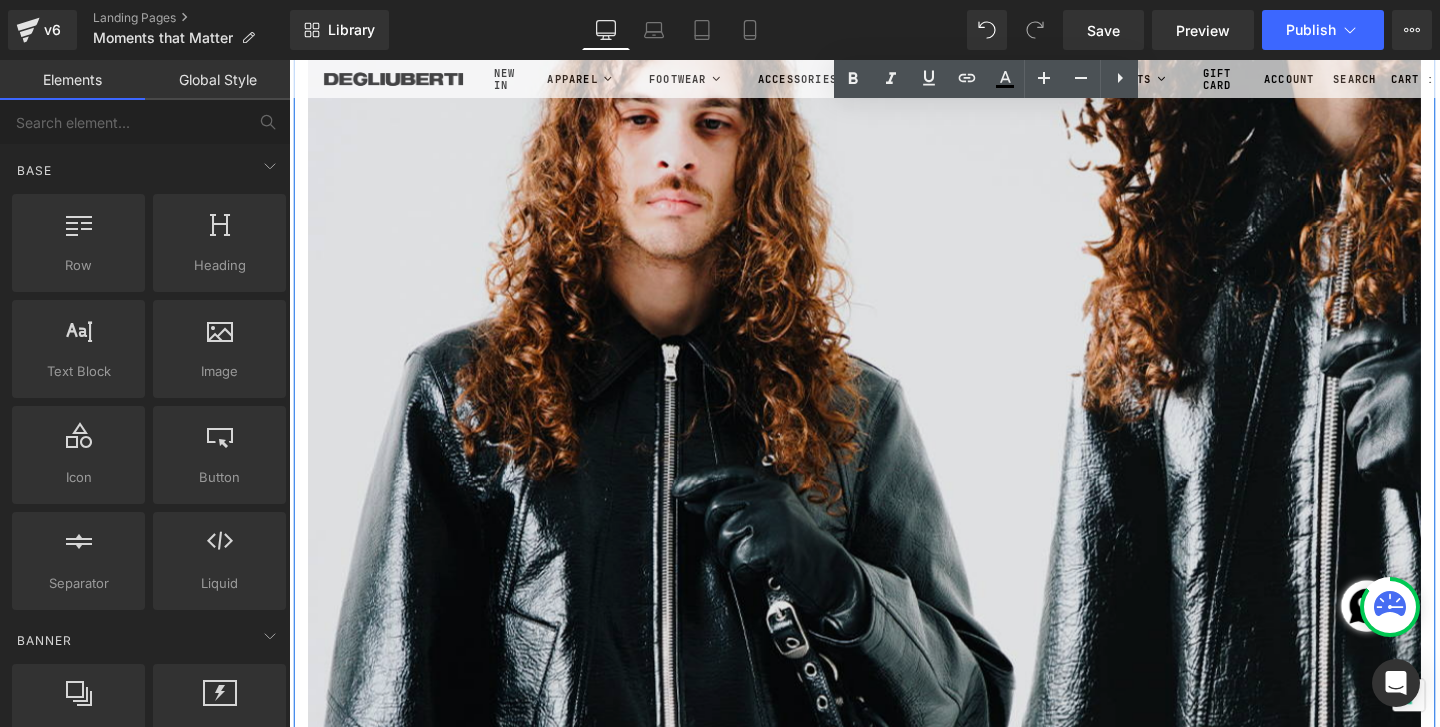 scroll, scrollTop: 13913, scrollLeft: 0, axis: vertical 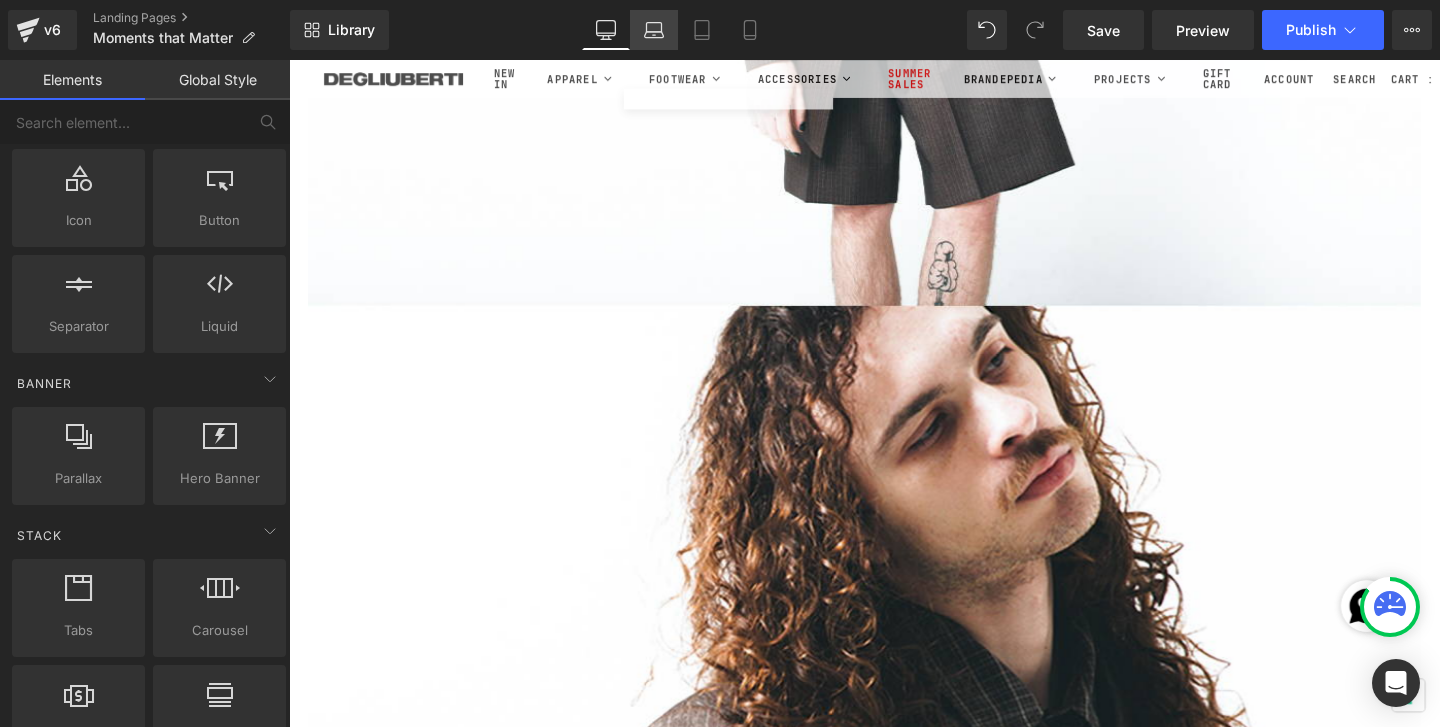 click 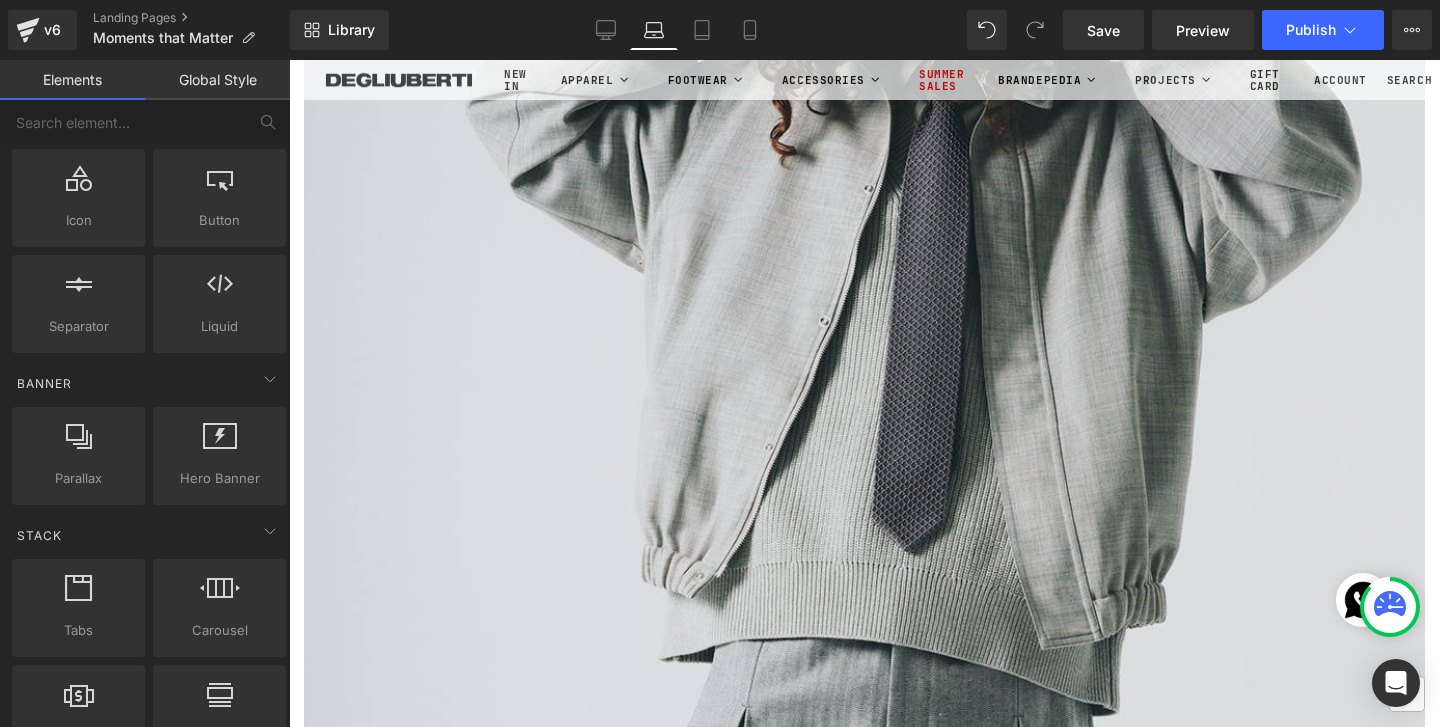scroll, scrollTop: 15178, scrollLeft: 0, axis: vertical 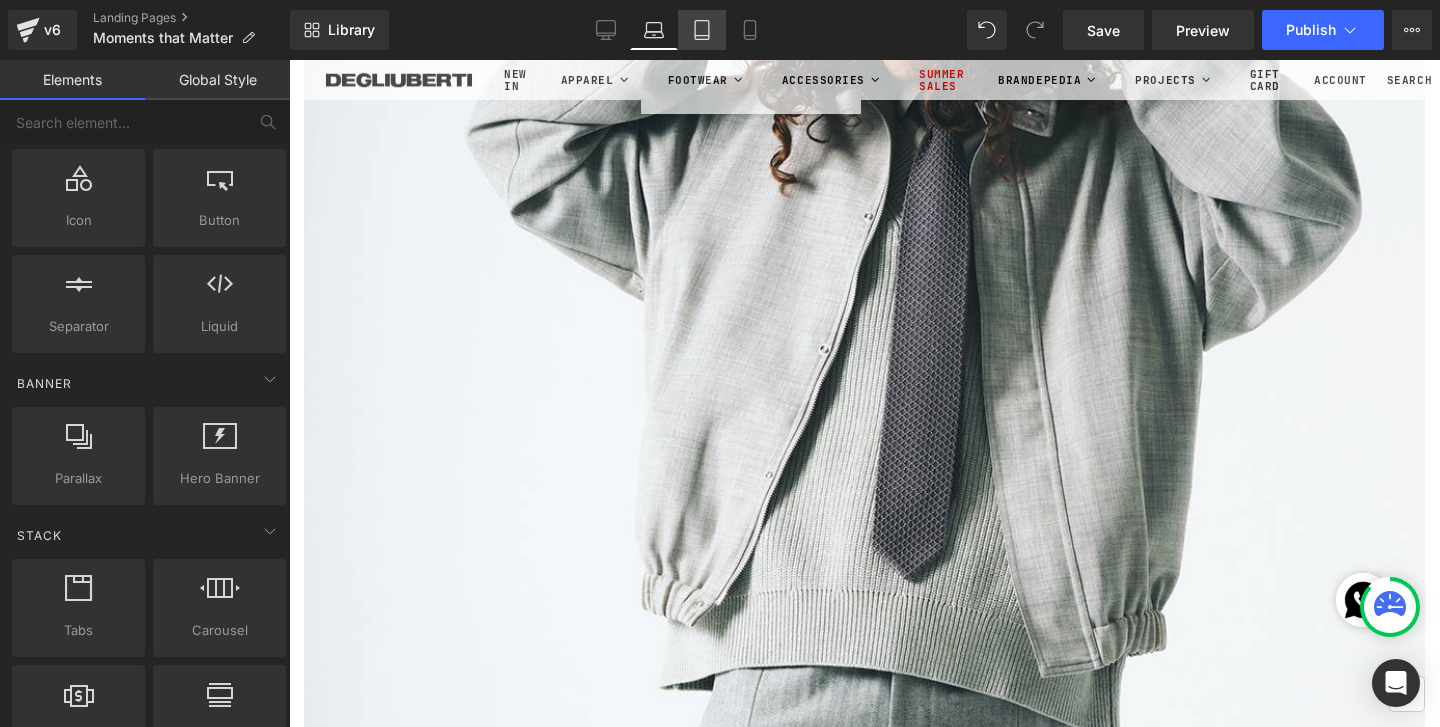 click 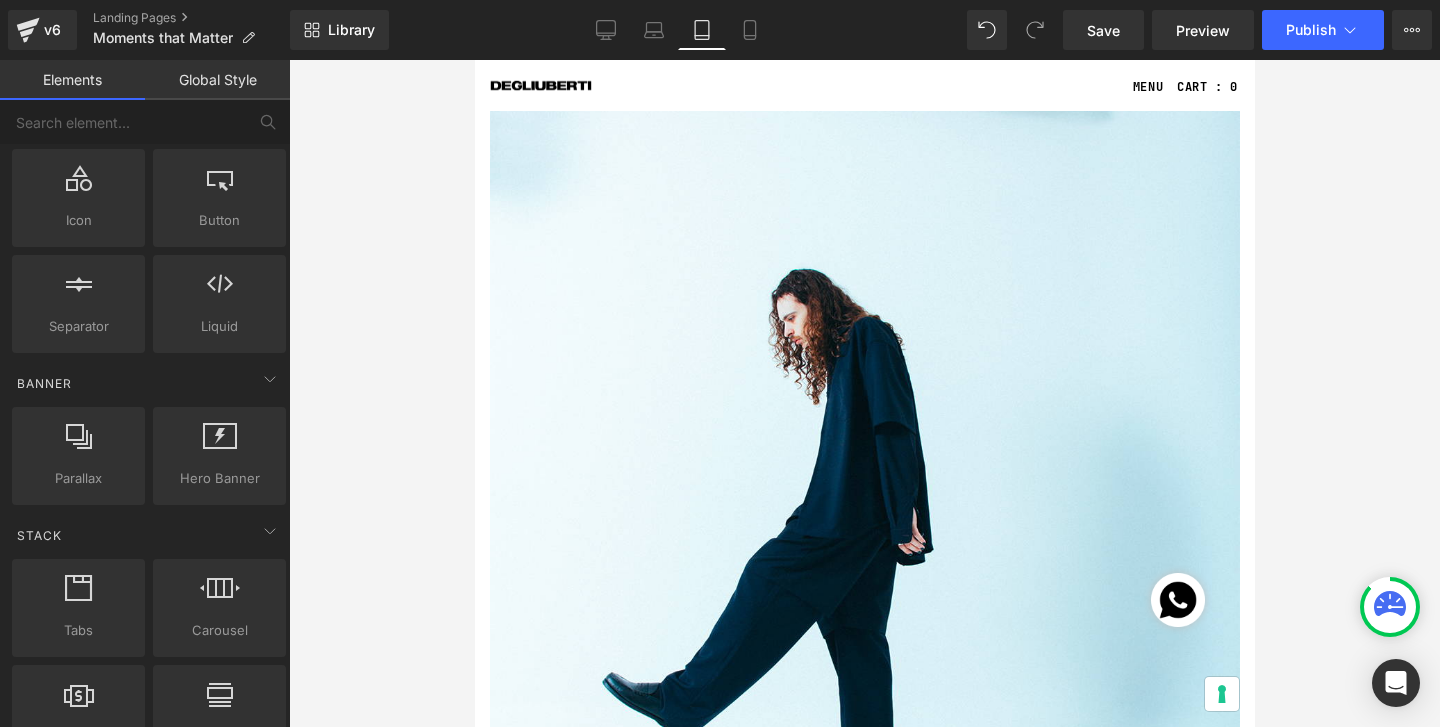 scroll, scrollTop: 1128, scrollLeft: 0, axis: vertical 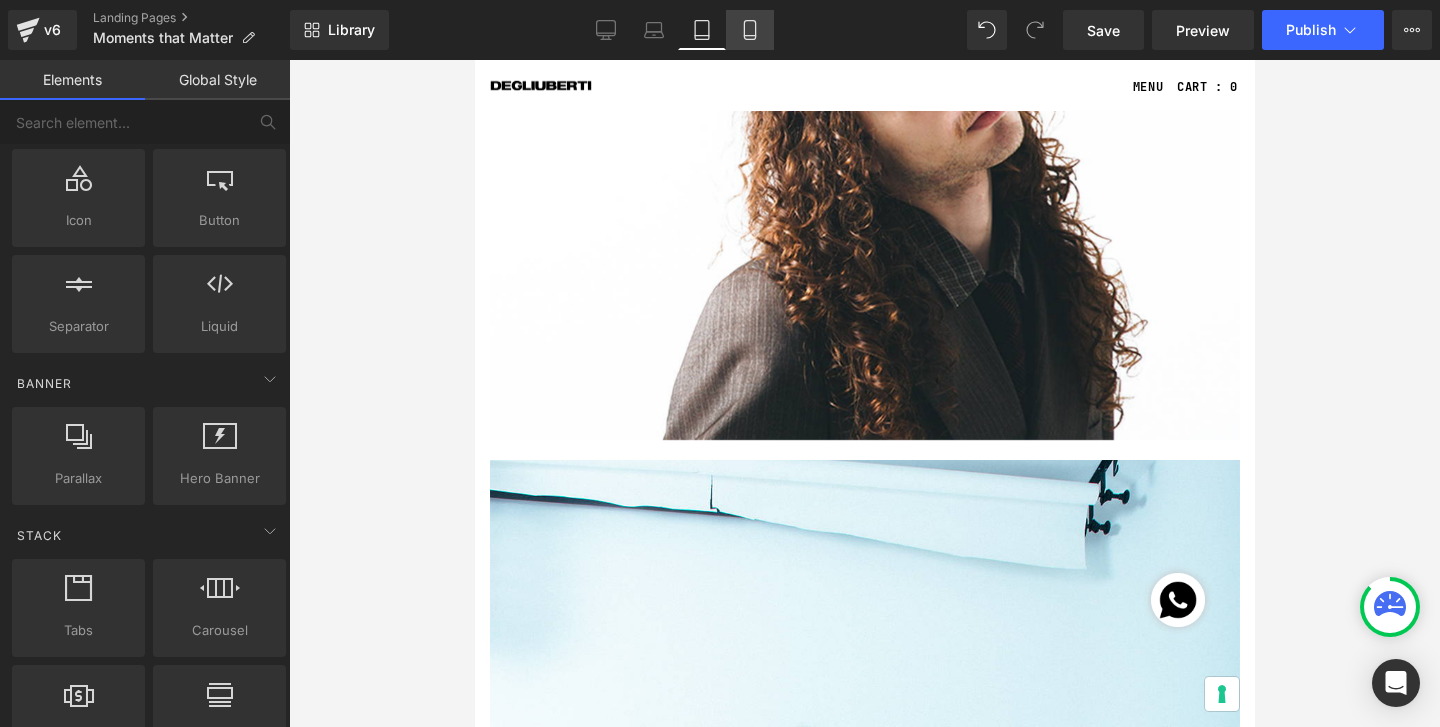 click on "Mobile" at bounding box center [750, 30] 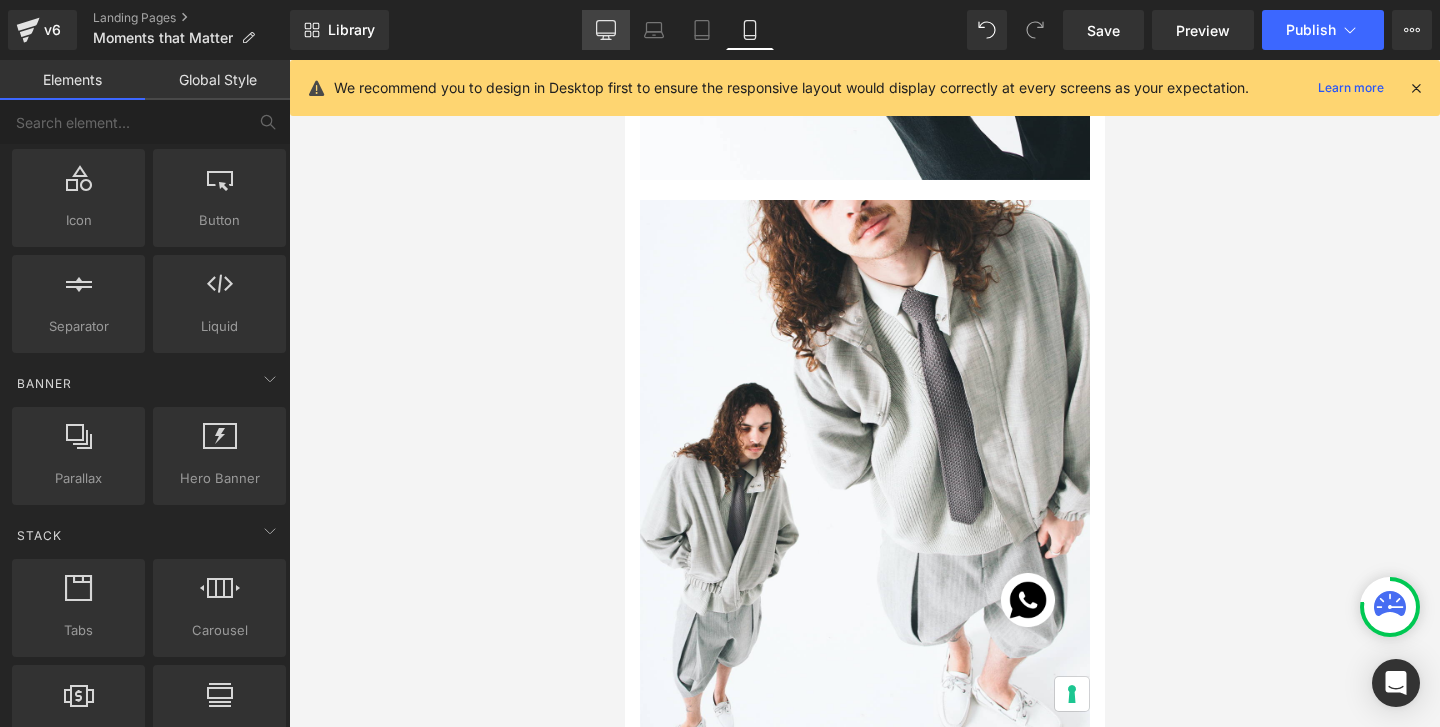 click on "Desktop" at bounding box center [606, 30] 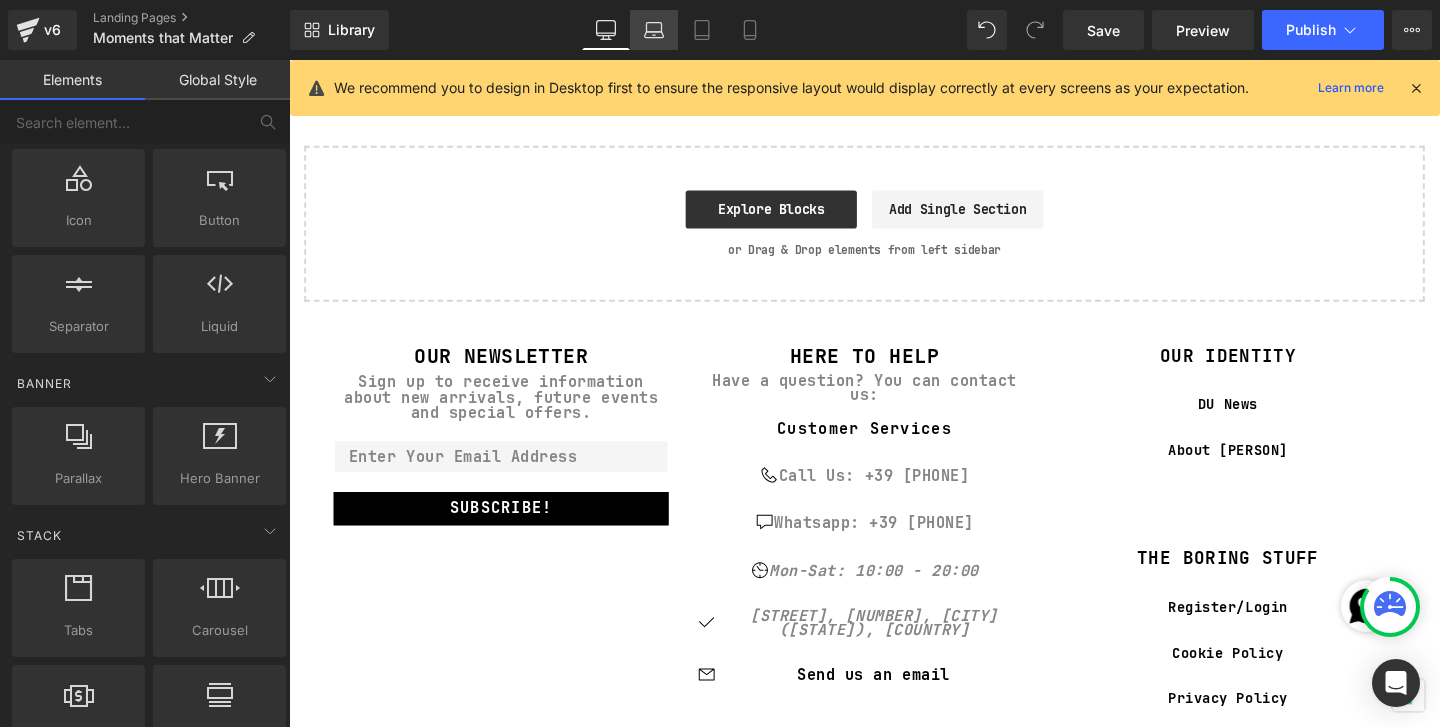 click 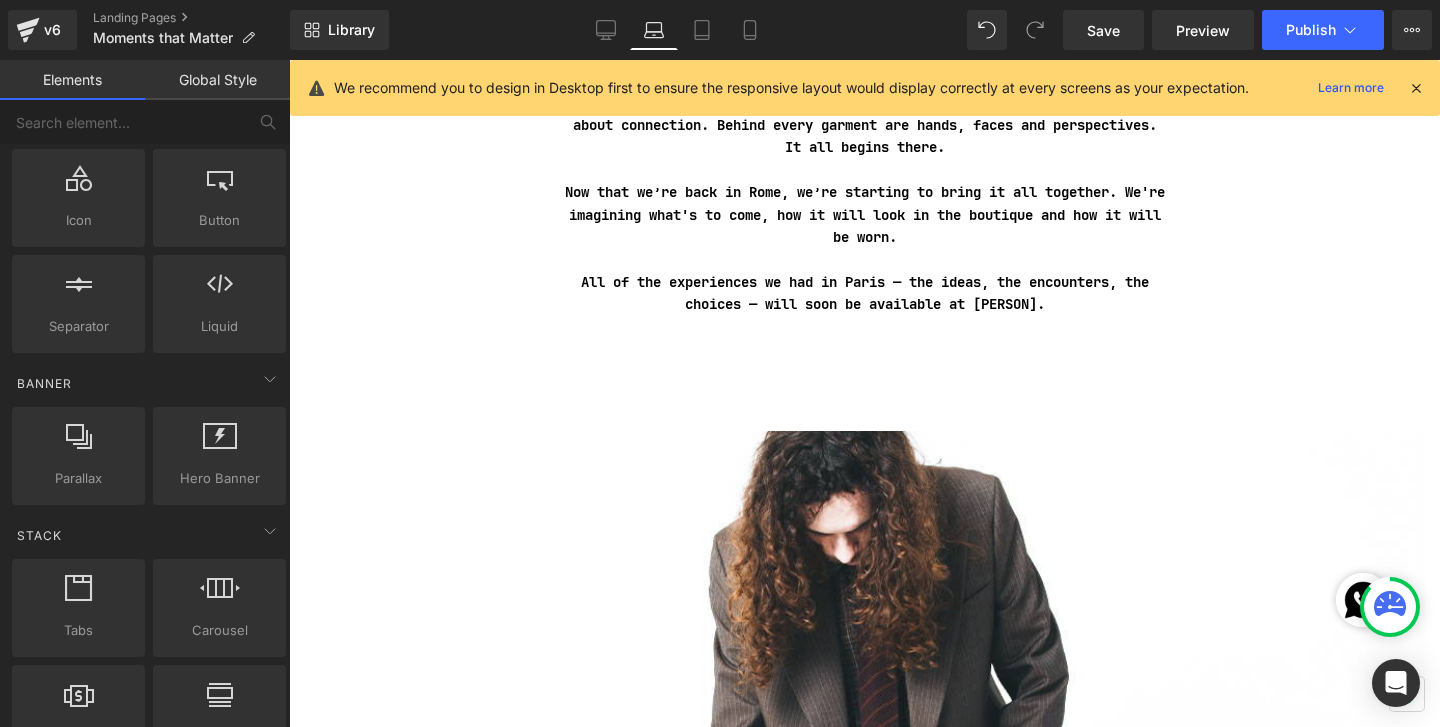 scroll, scrollTop: 605, scrollLeft: 0, axis: vertical 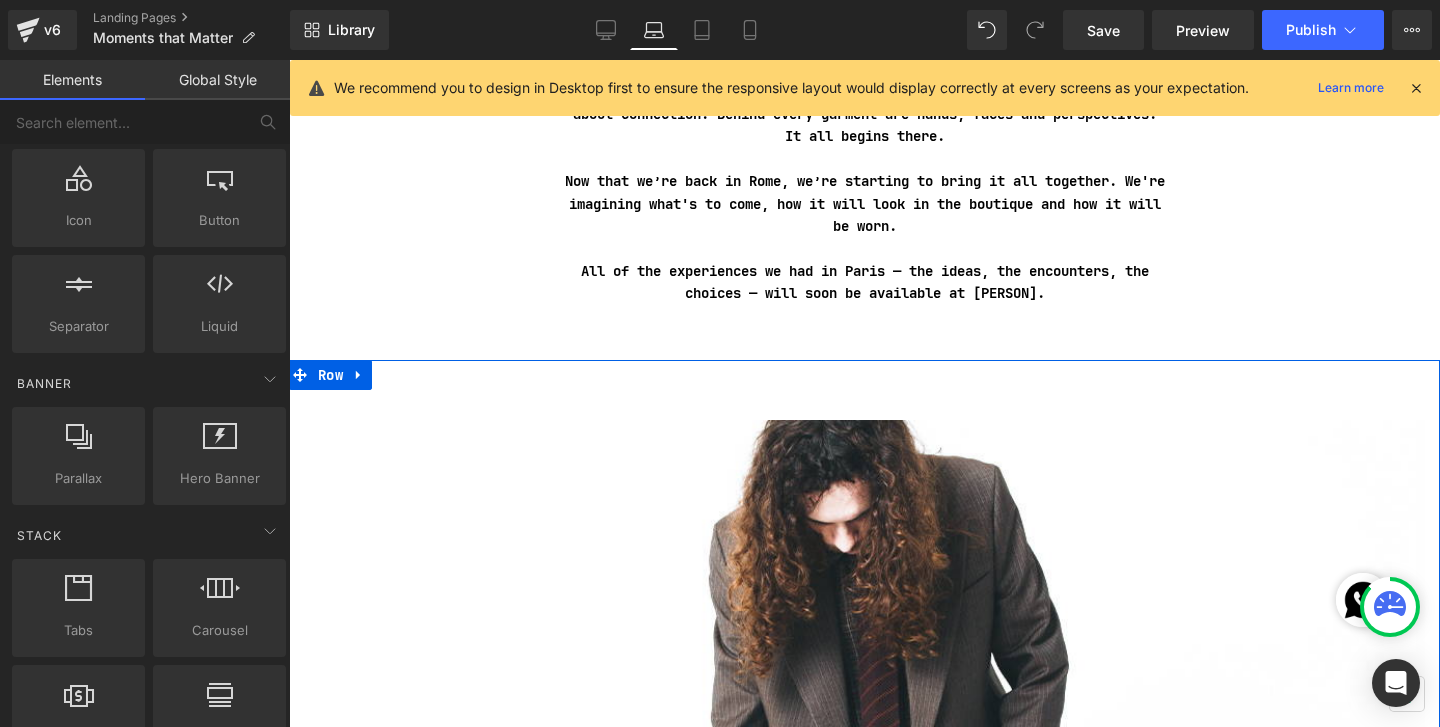 click on "Image
Image
Image
Image
Image
Image
Image
Image" at bounding box center (864, 8817) 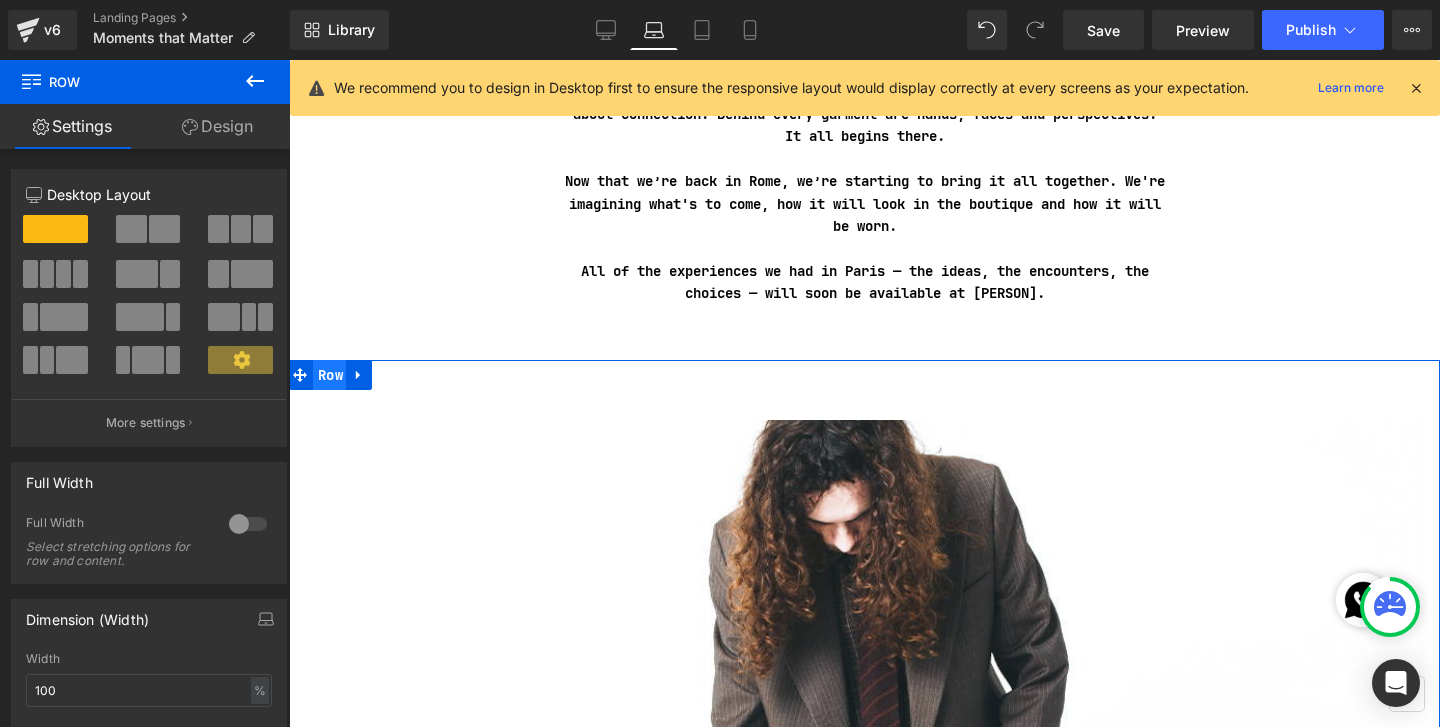 click on "Row" at bounding box center [330, 375] 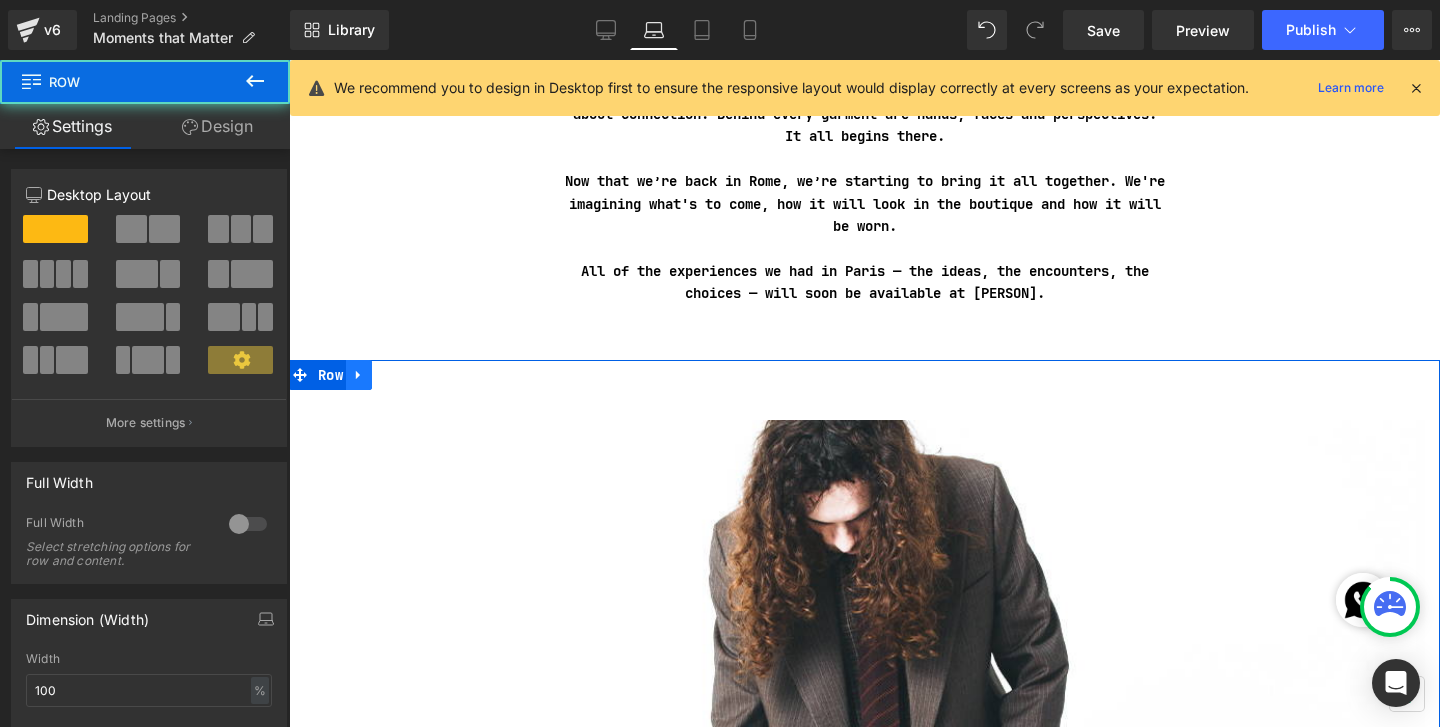 click 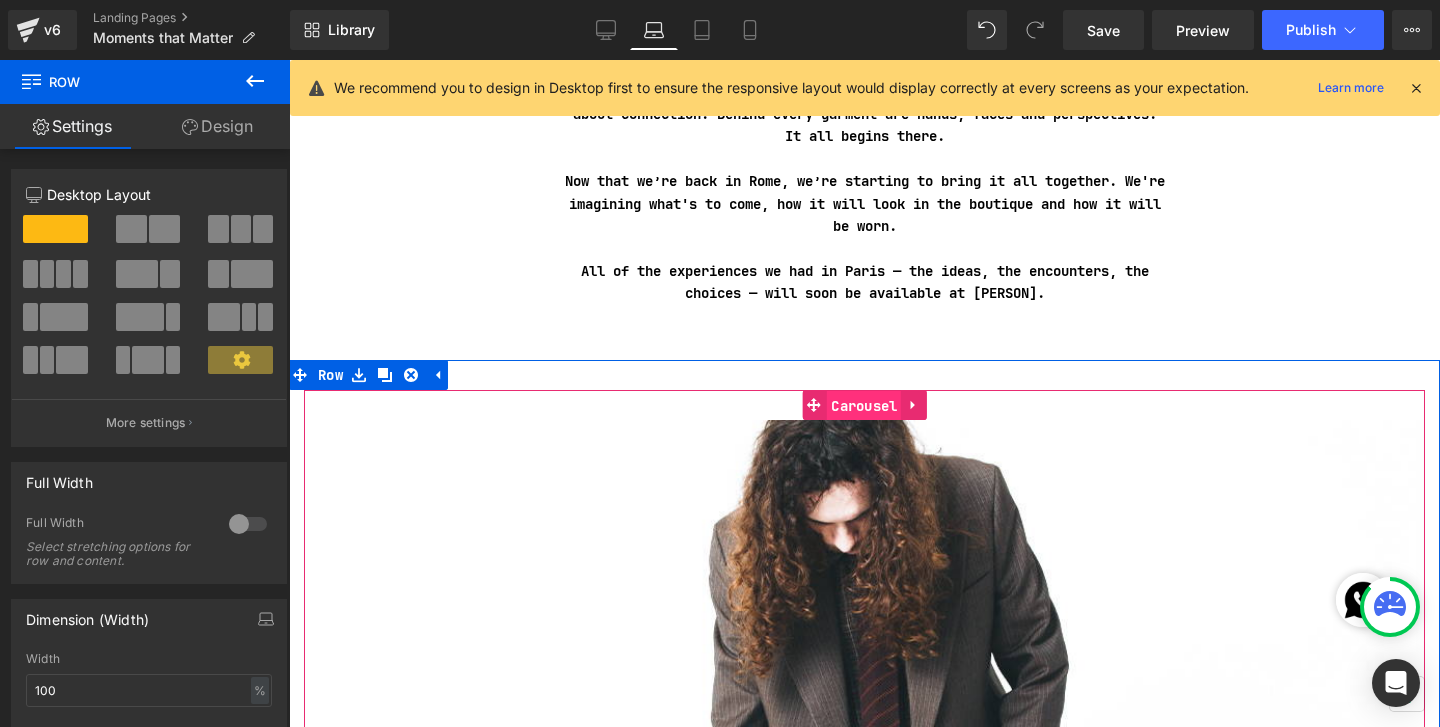 click on "Carousel" at bounding box center [864, 406] 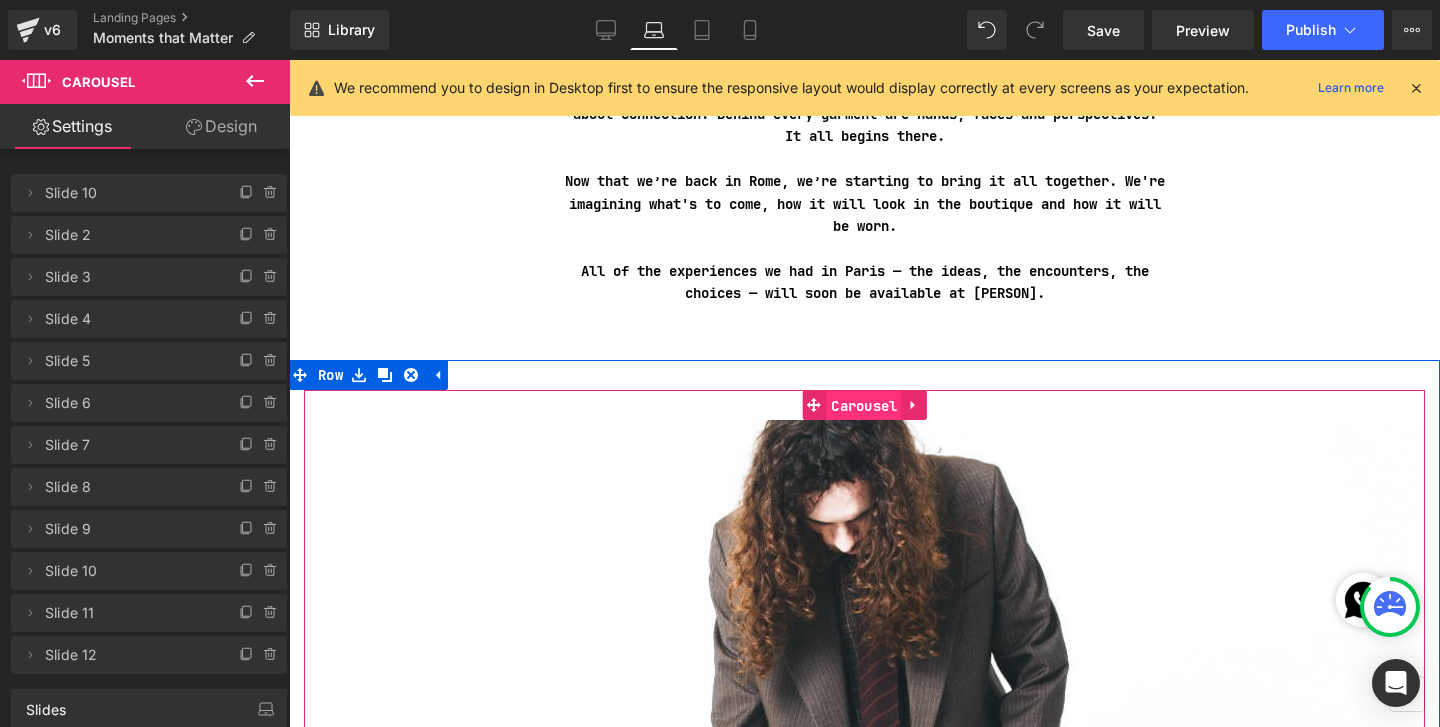 click on "Carousel" at bounding box center [864, 406] 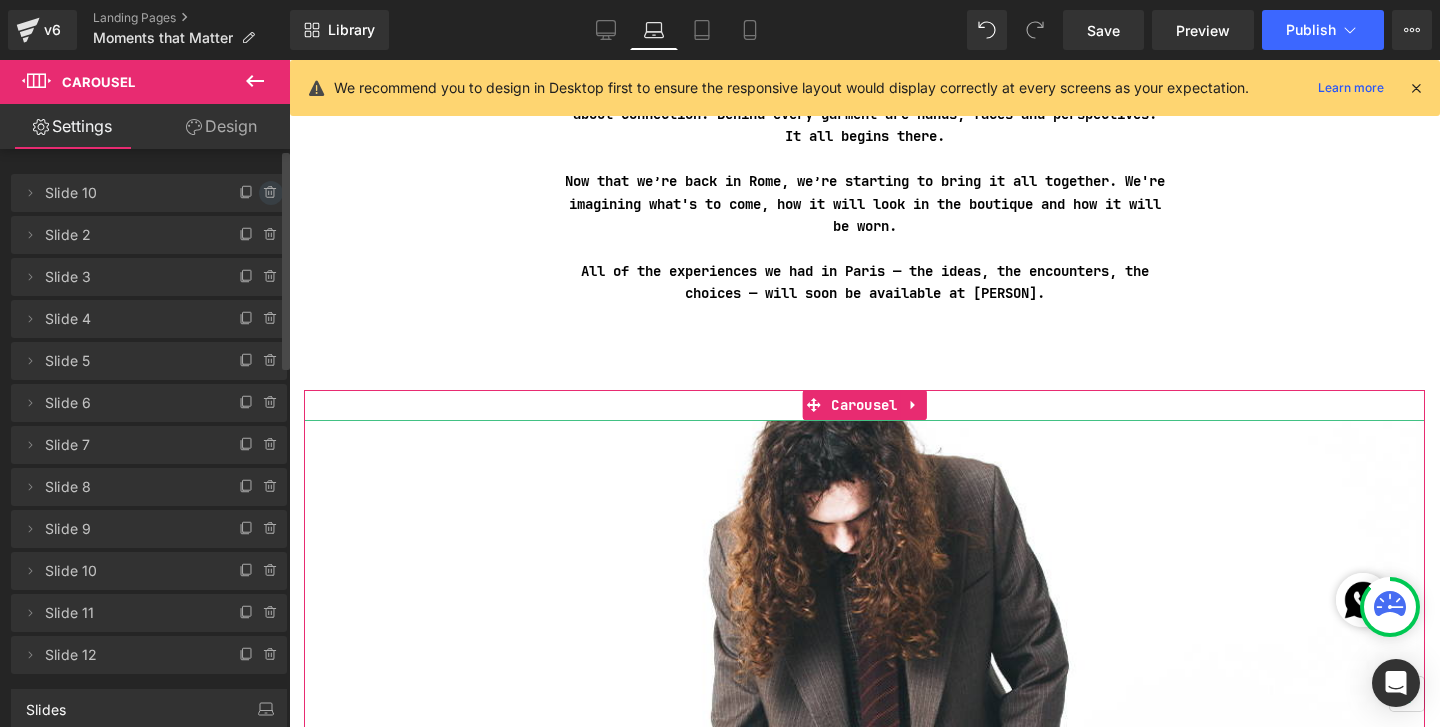 click 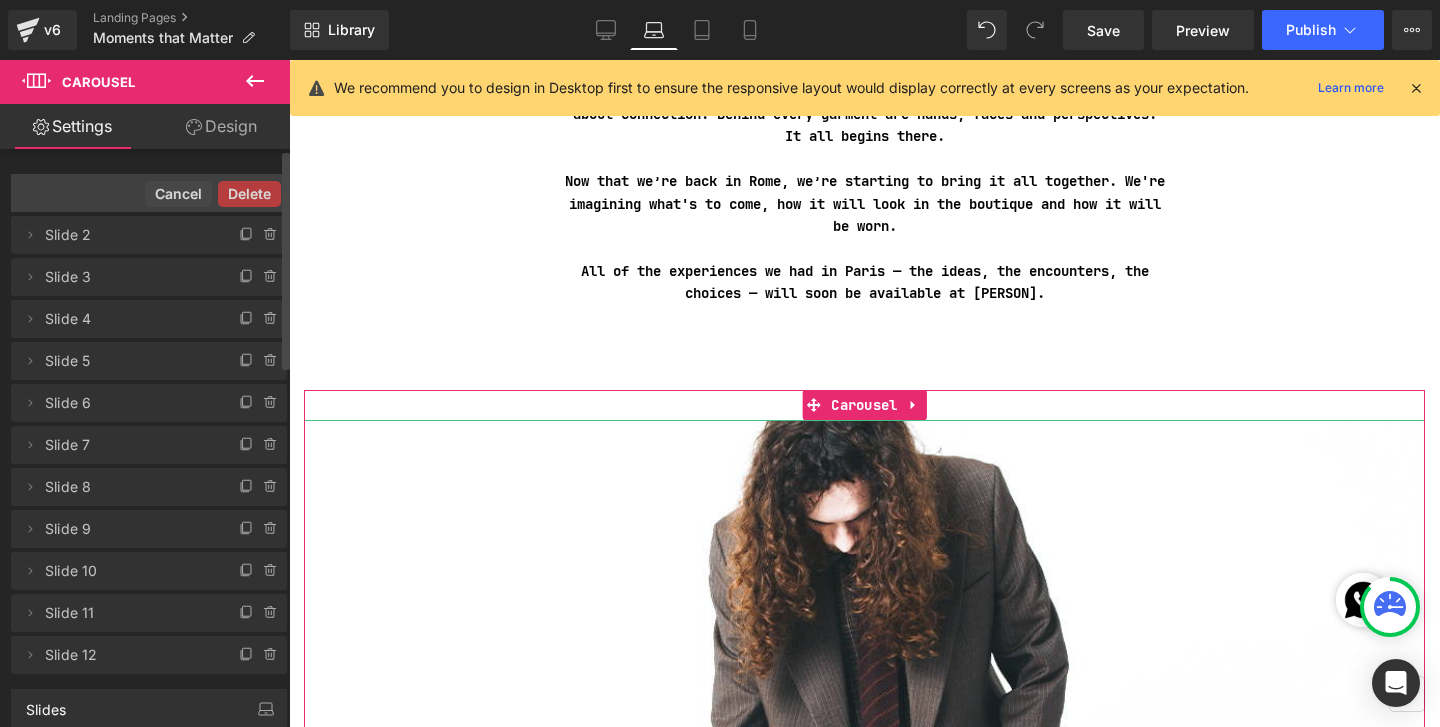 click on "Delete" at bounding box center (249, 194) 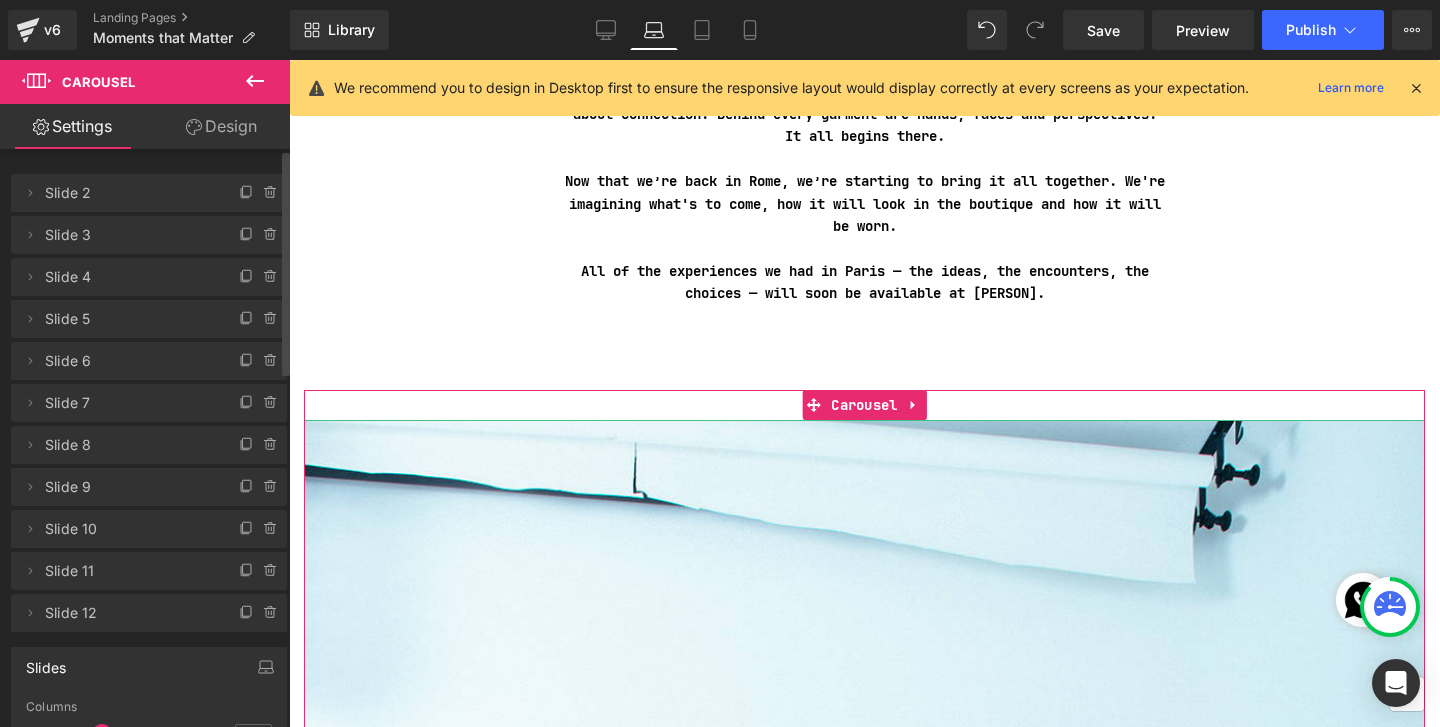 click 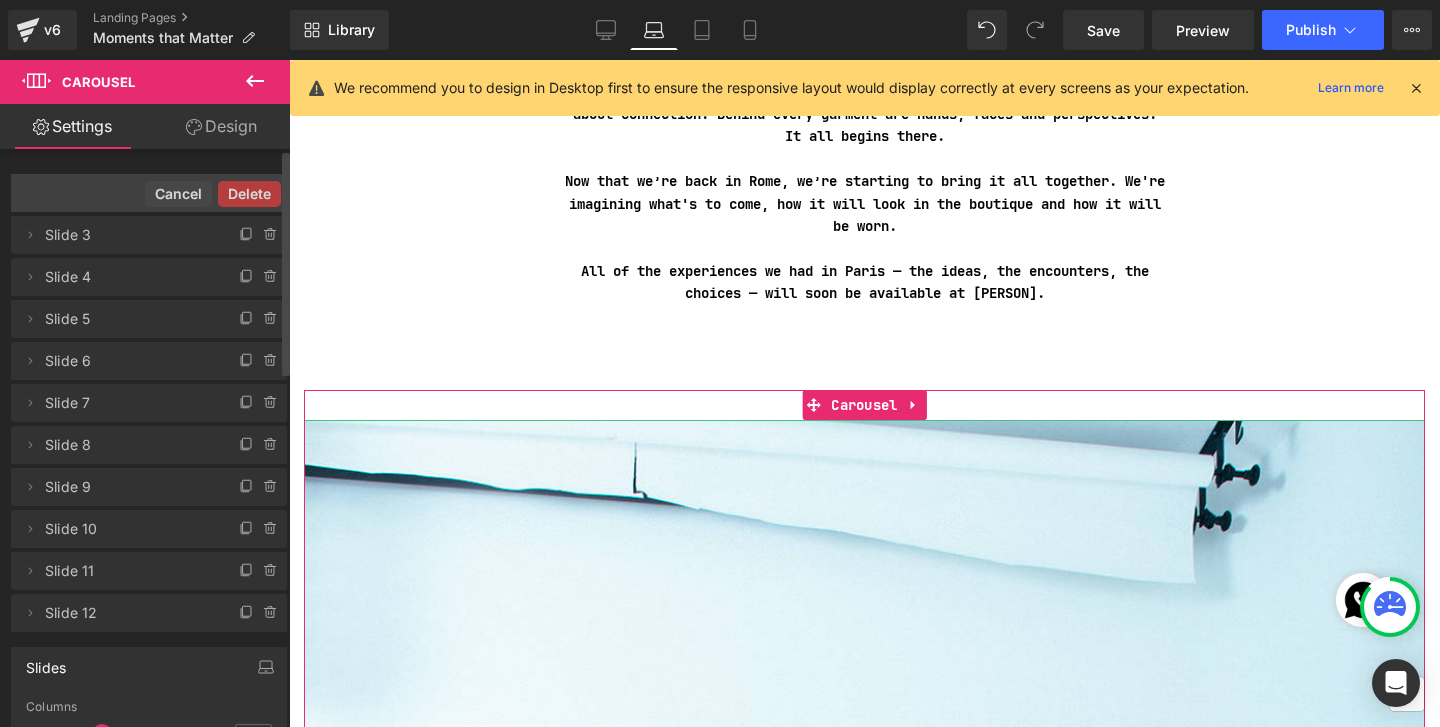 click on "Delete" at bounding box center [249, 194] 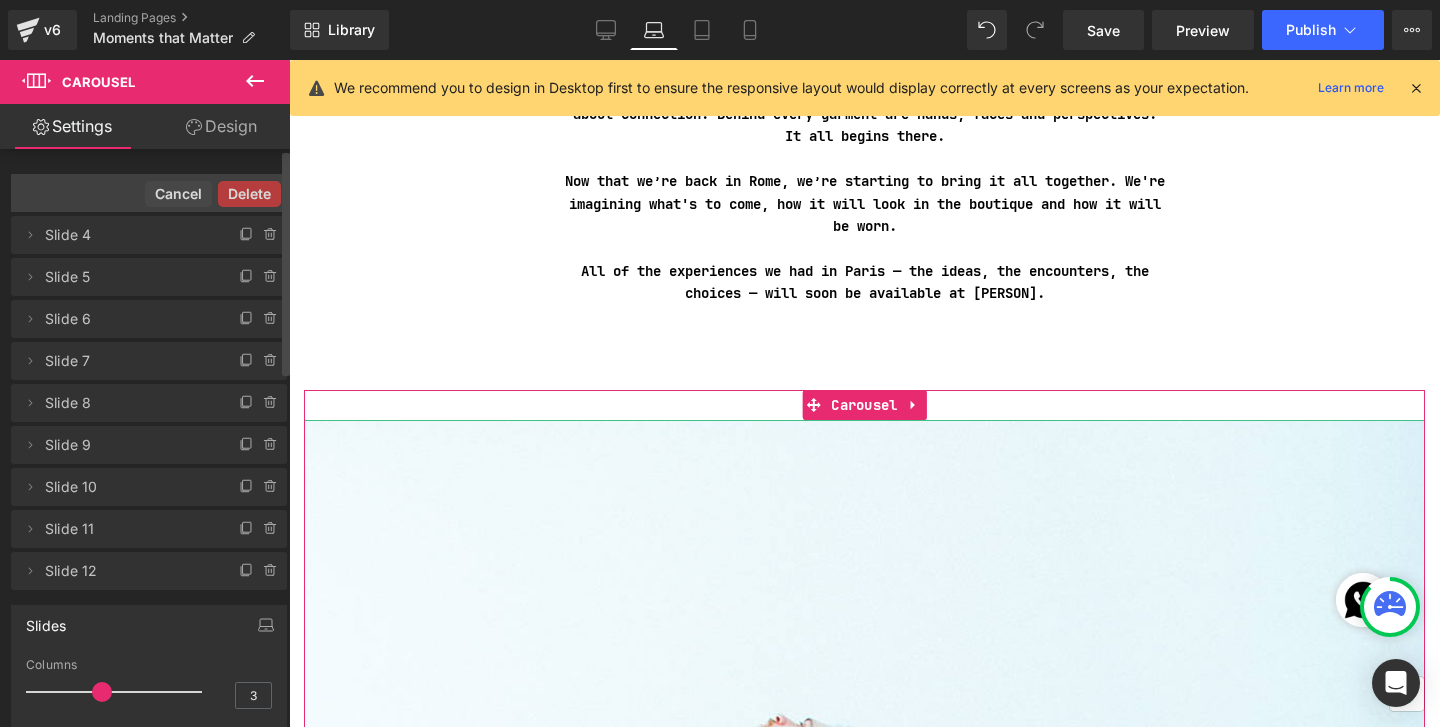 click on "Delete" at bounding box center [249, 194] 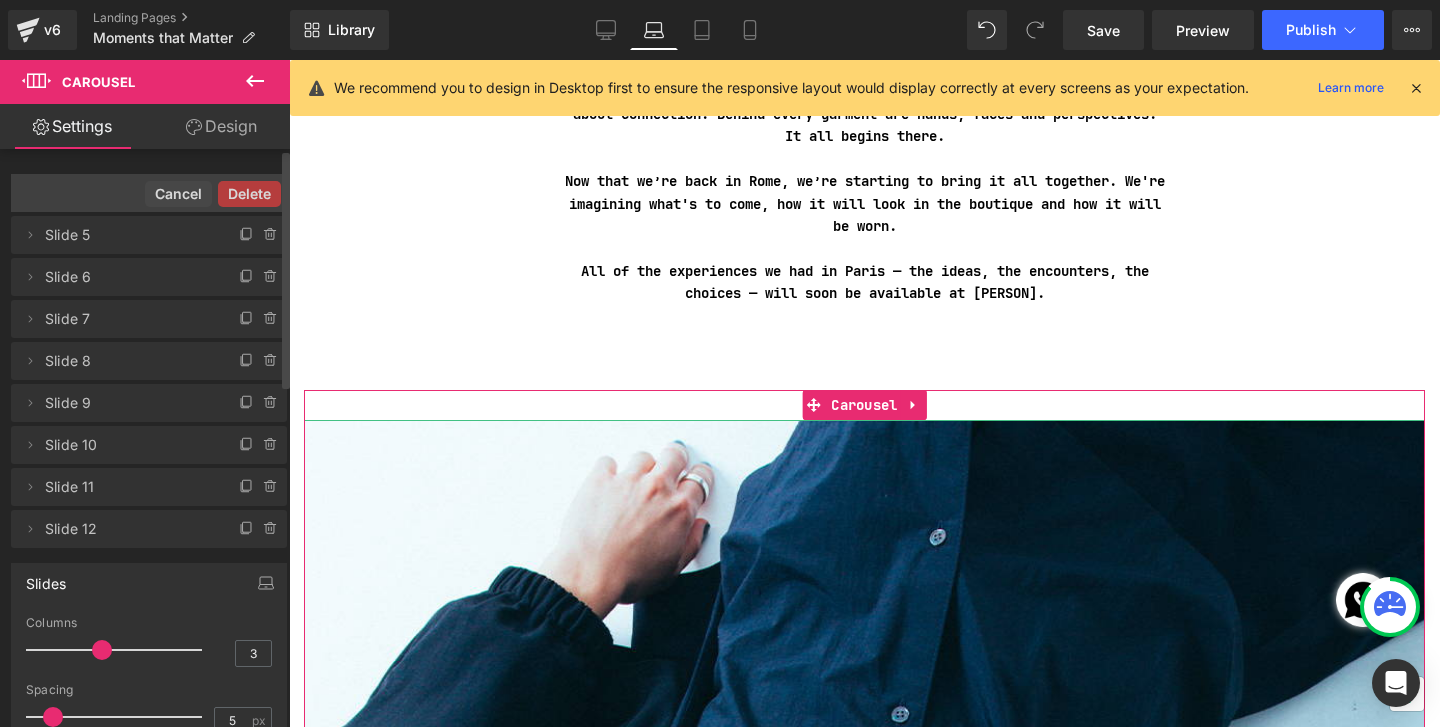 click on "Delete" at bounding box center [249, 194] 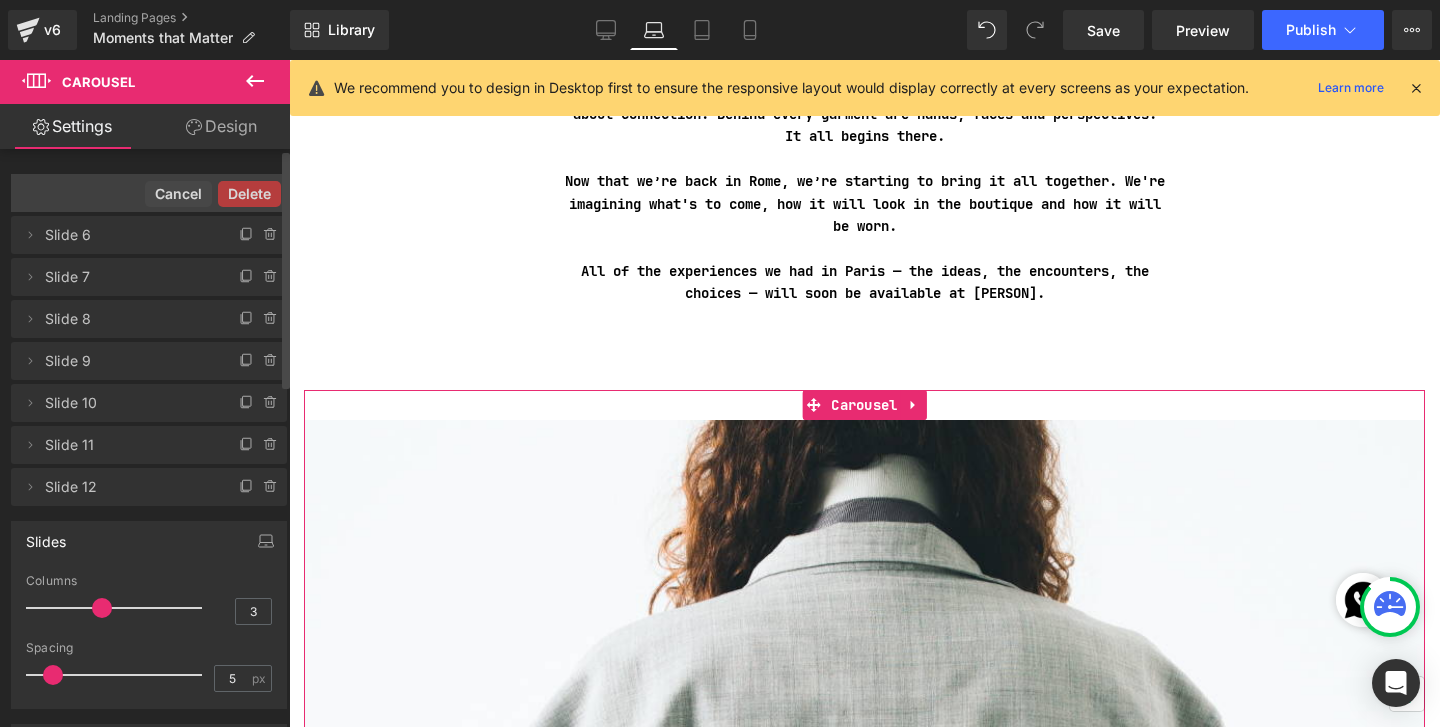 click on "Delete Cancel" at bounding box center [149, 193] 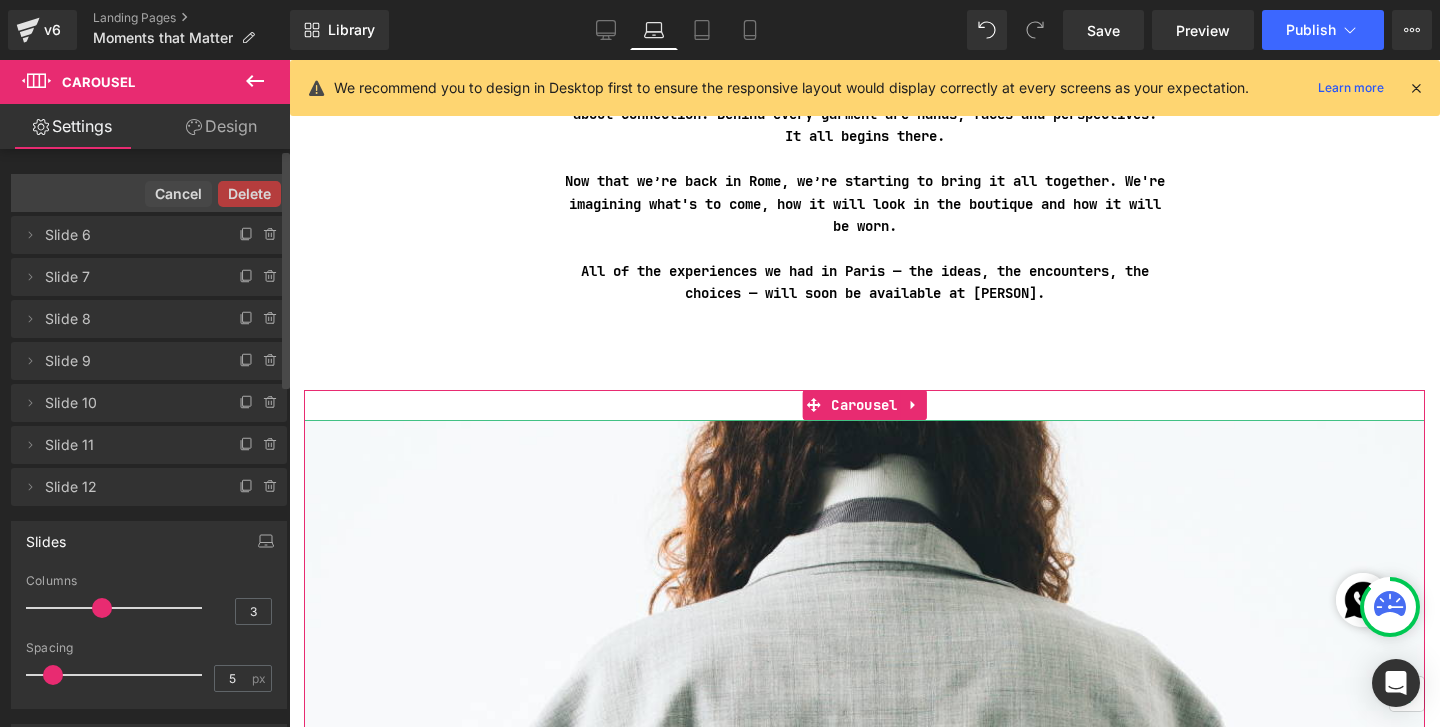 click on "Delete" at bounding box center (249, 194) 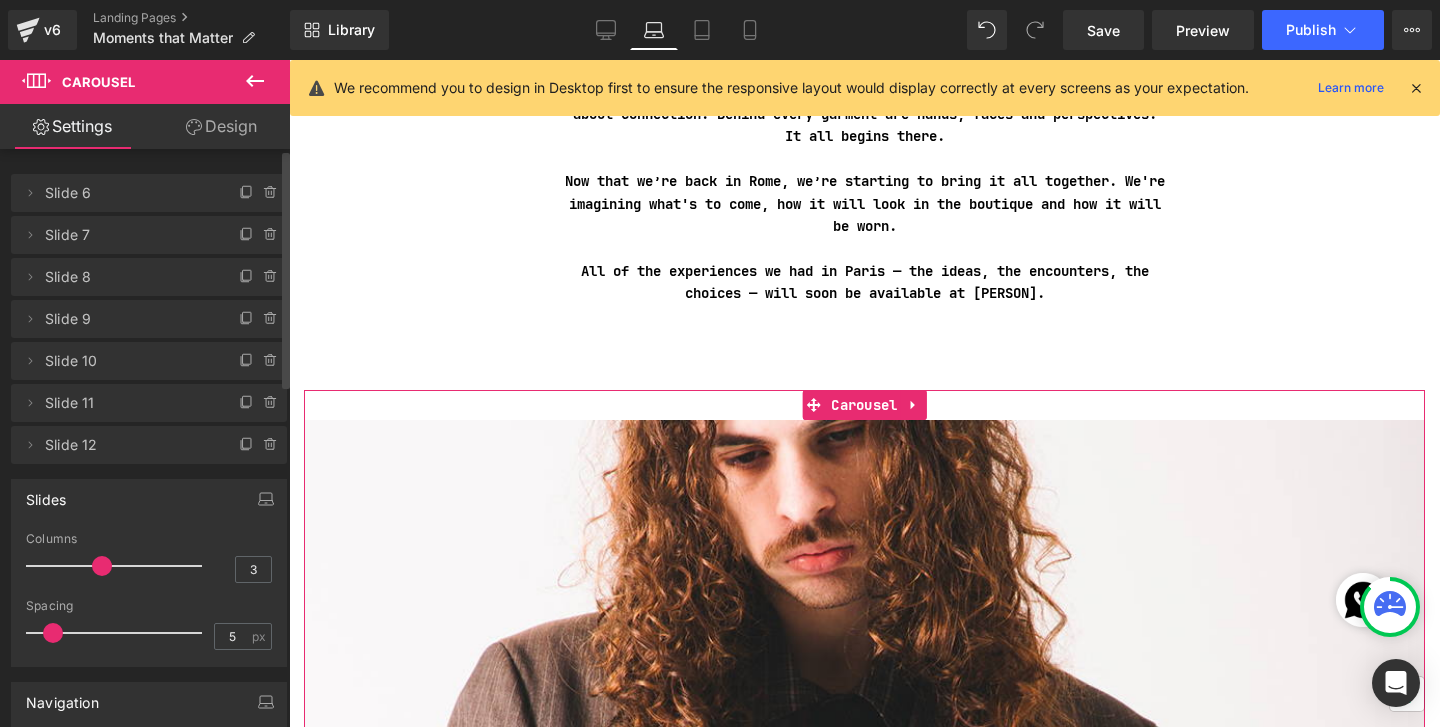 click 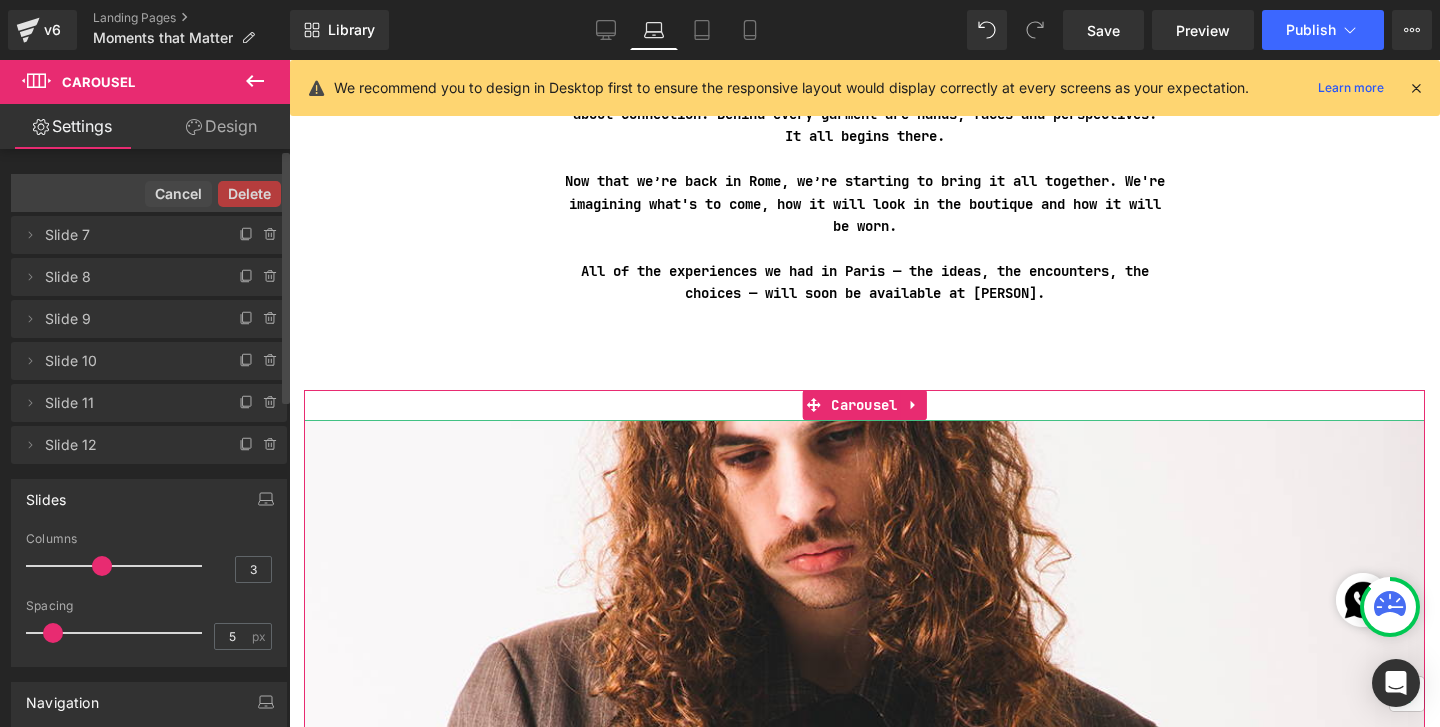 click on "Delete" at bounding box center (249, 194) 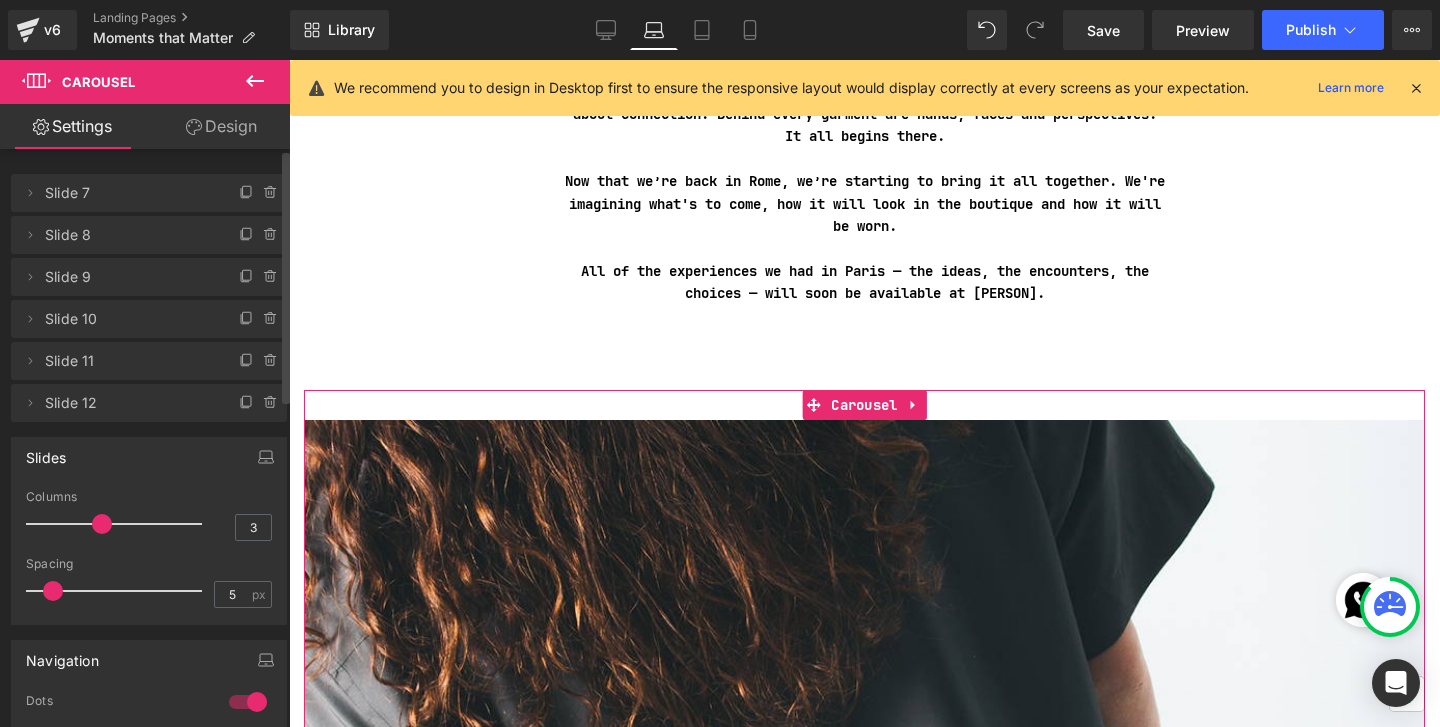 click 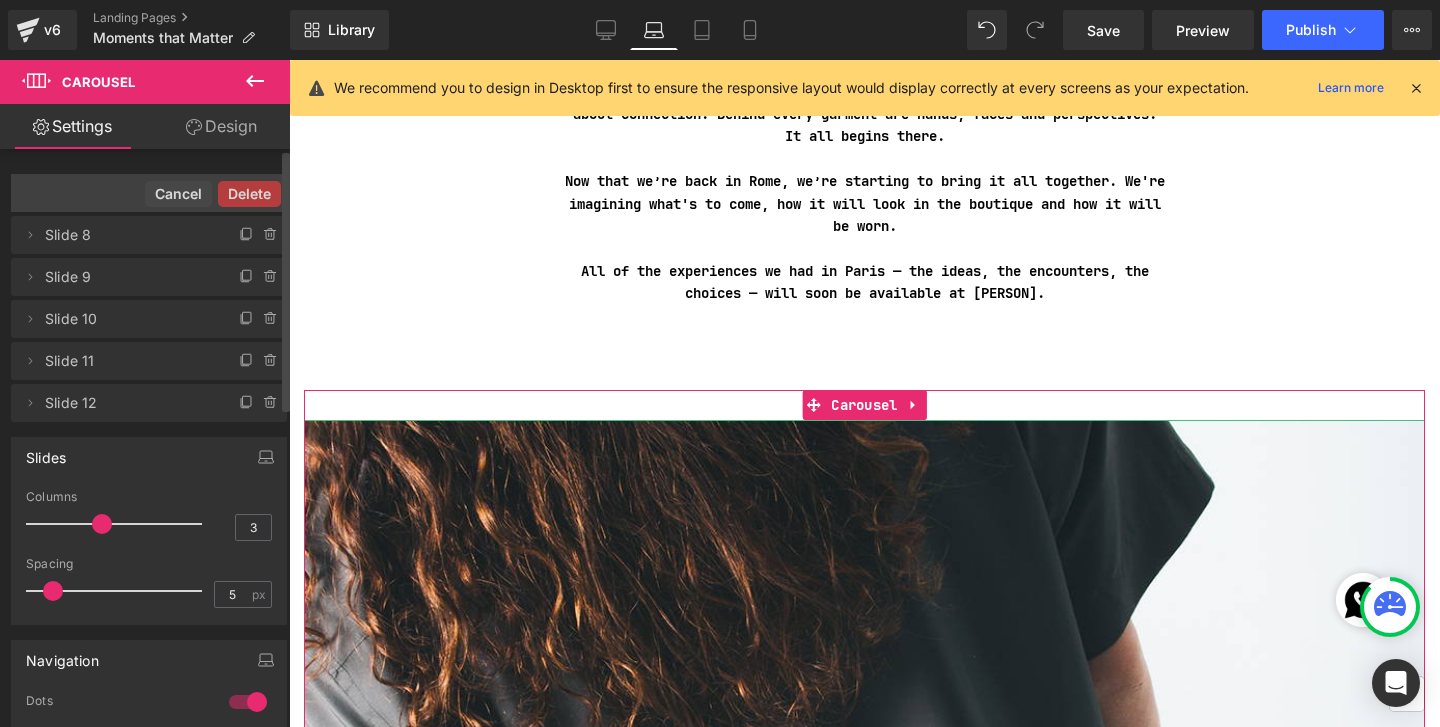 click on "Delete" at bounding box center [249, 194] 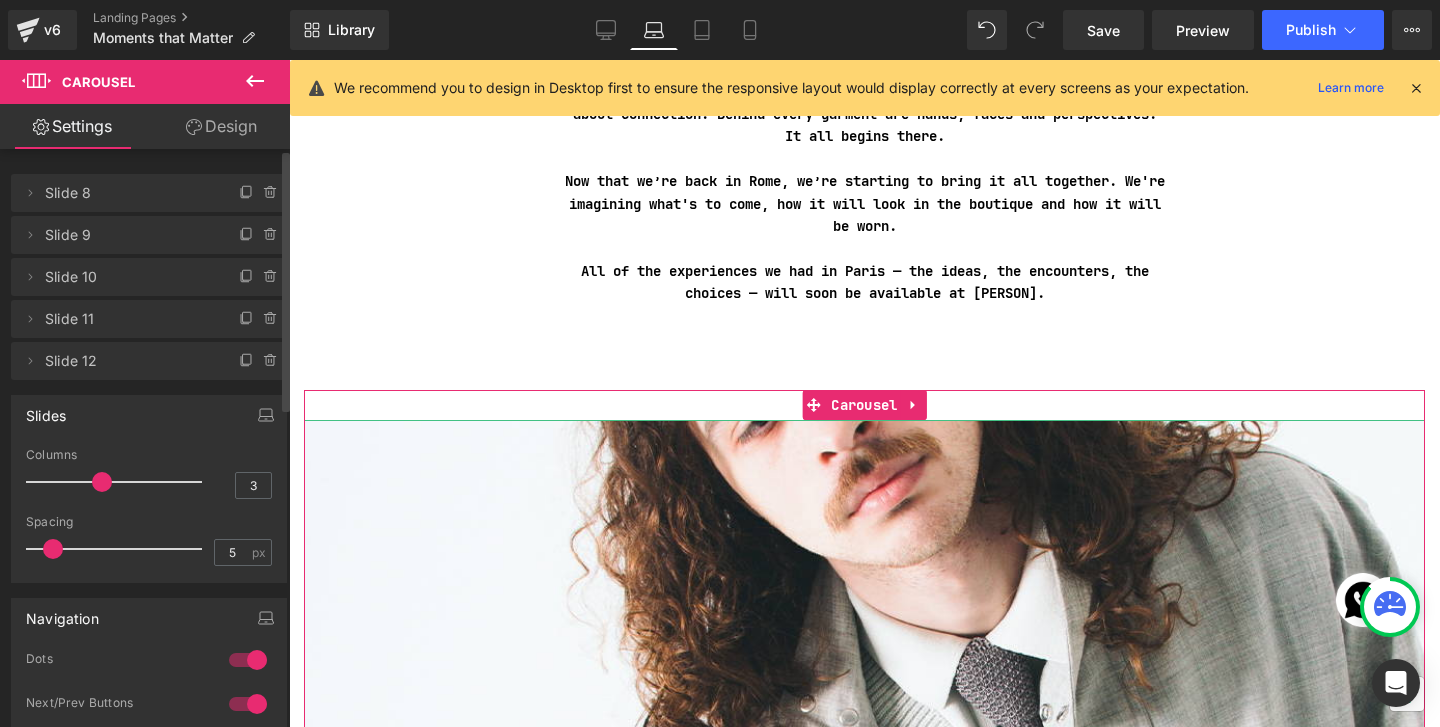 click 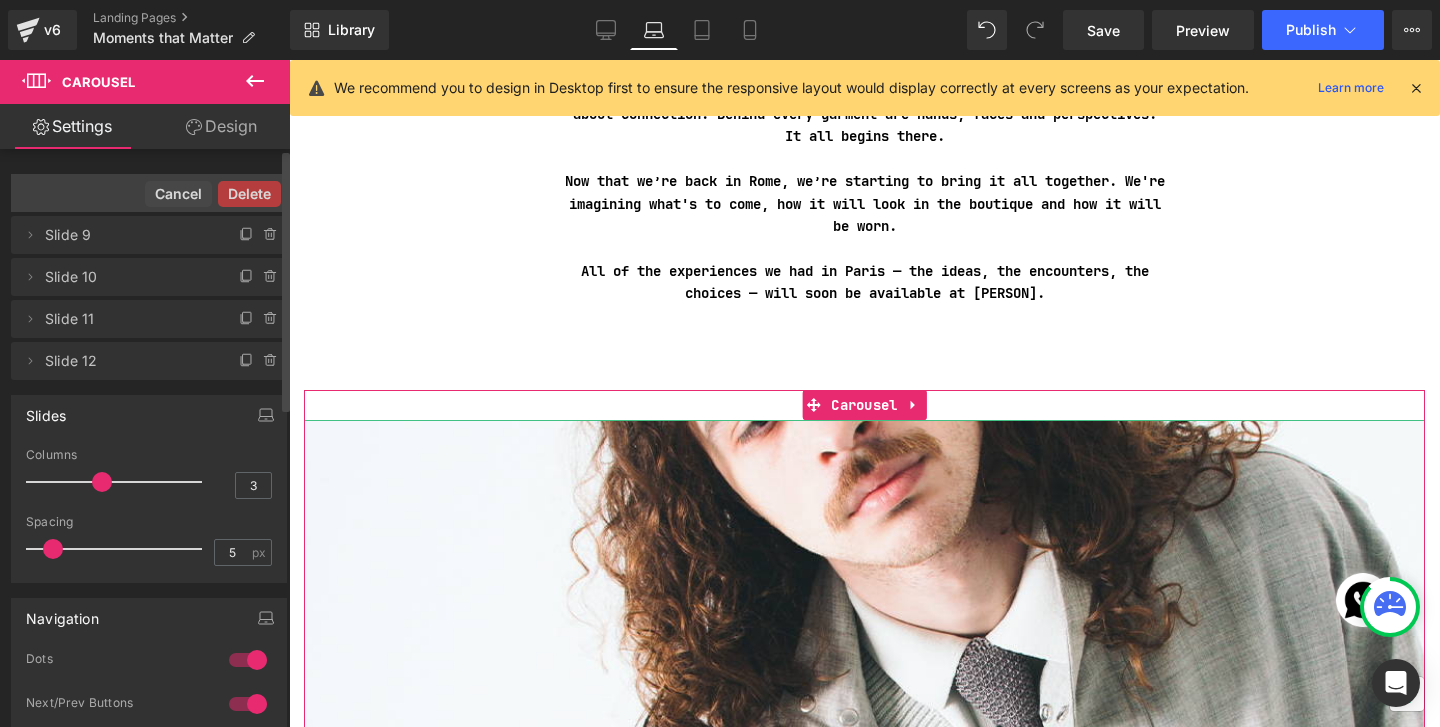 click on "Delete" at bounding box center [249, 194] 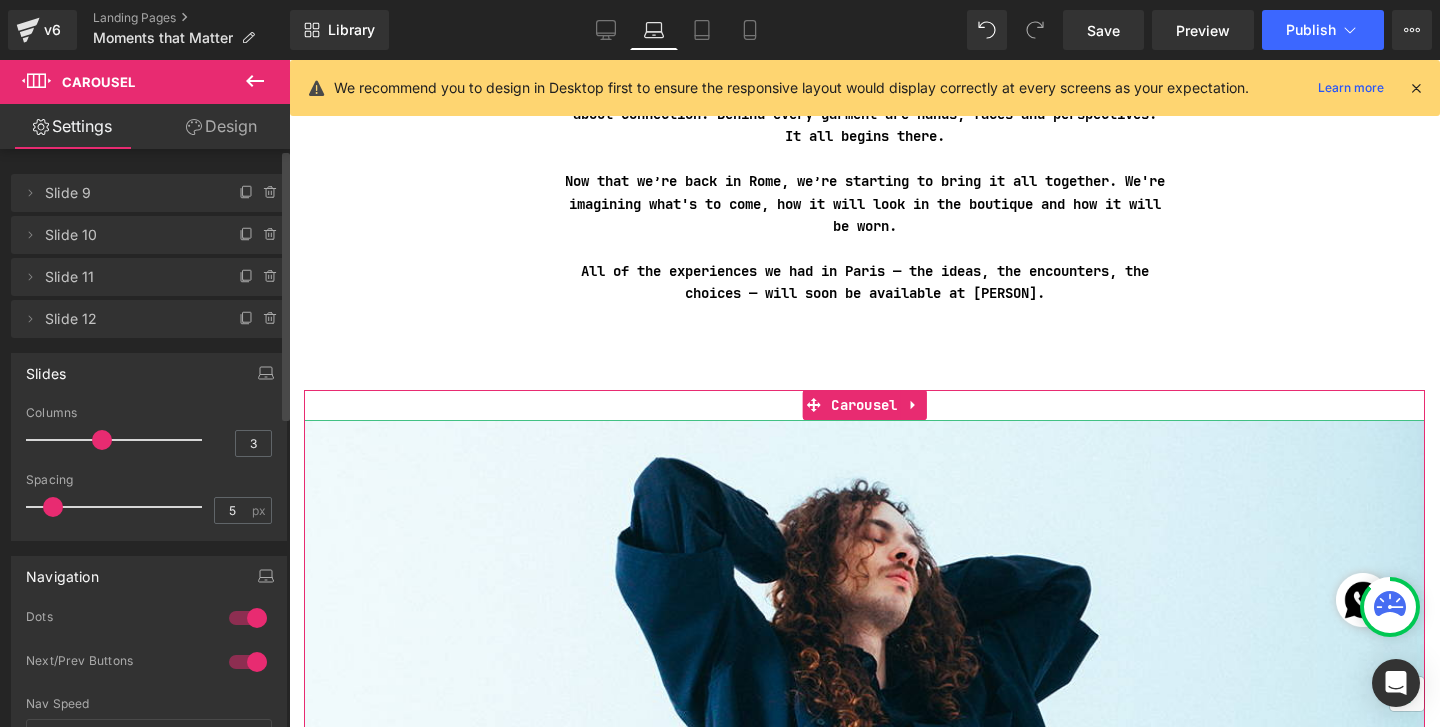 click 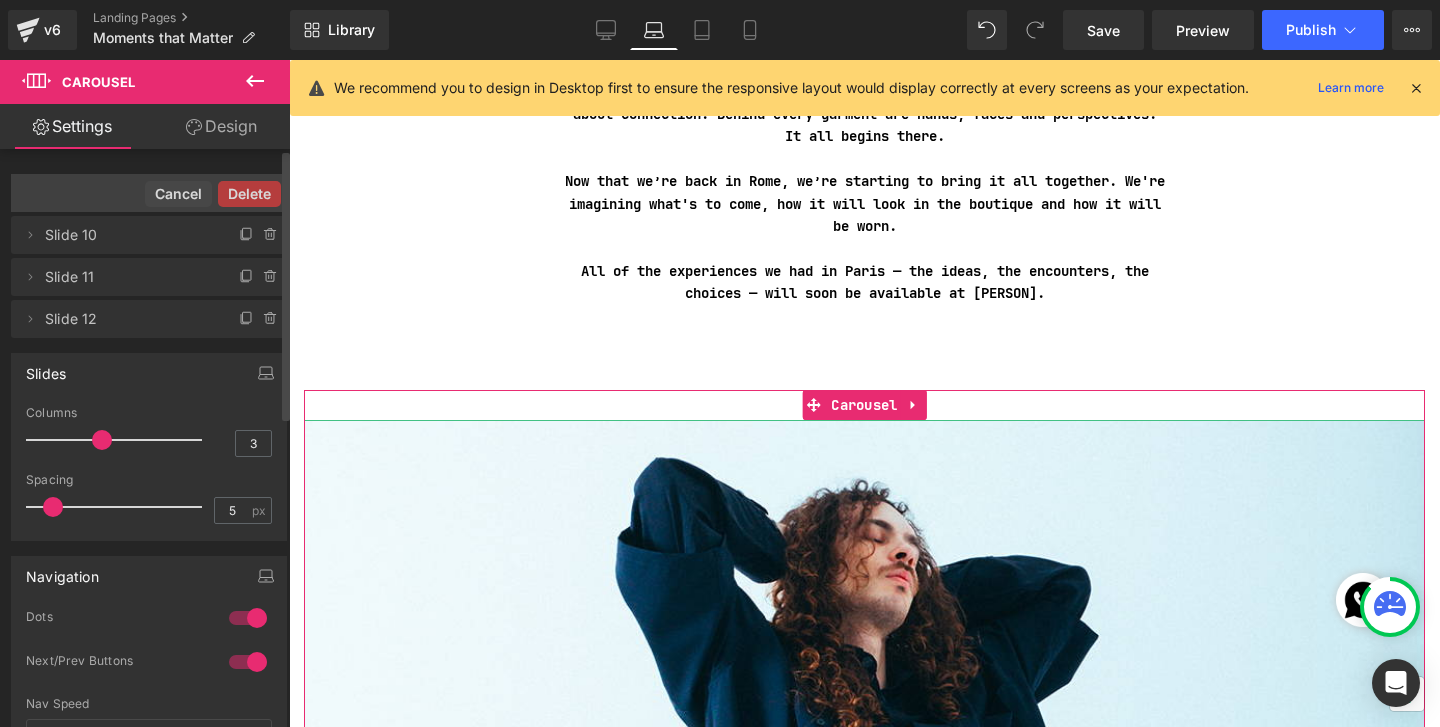 click on "Delete" at bounding box center [249, 194] 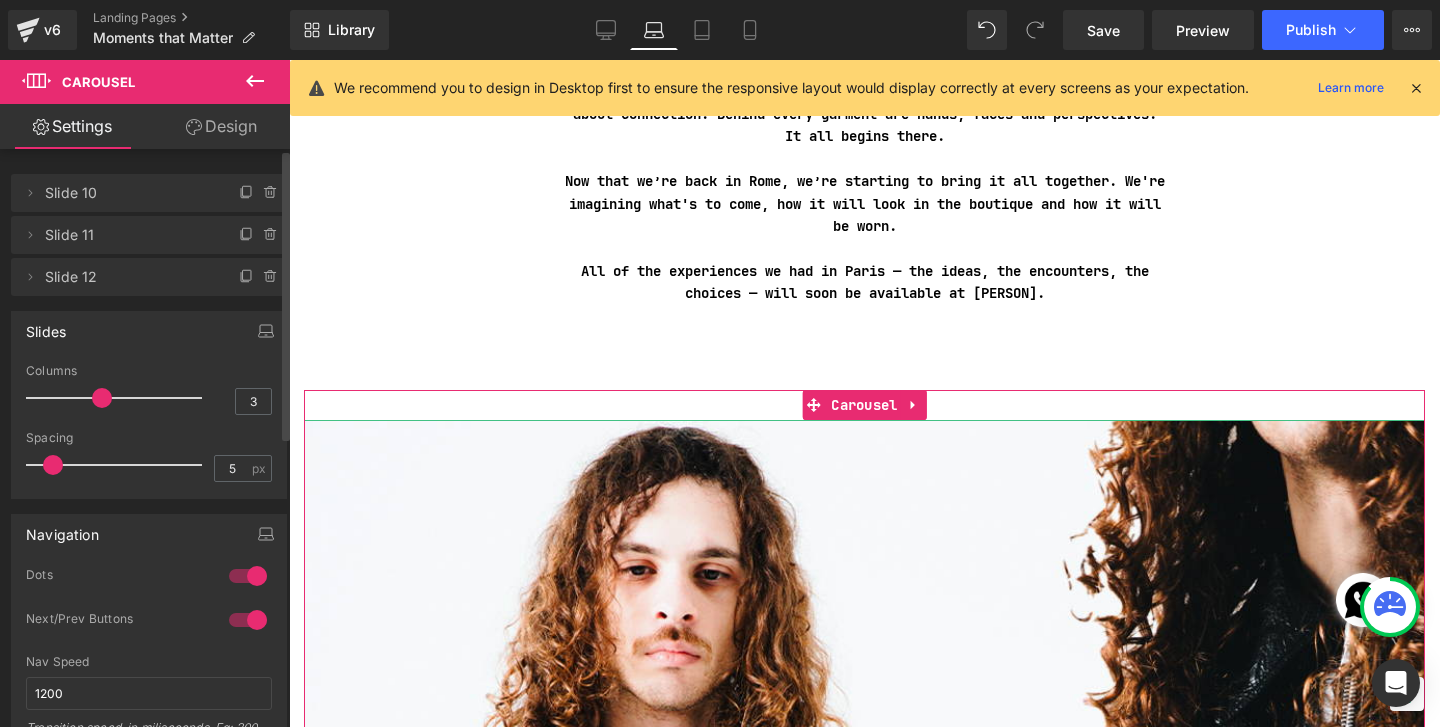 click 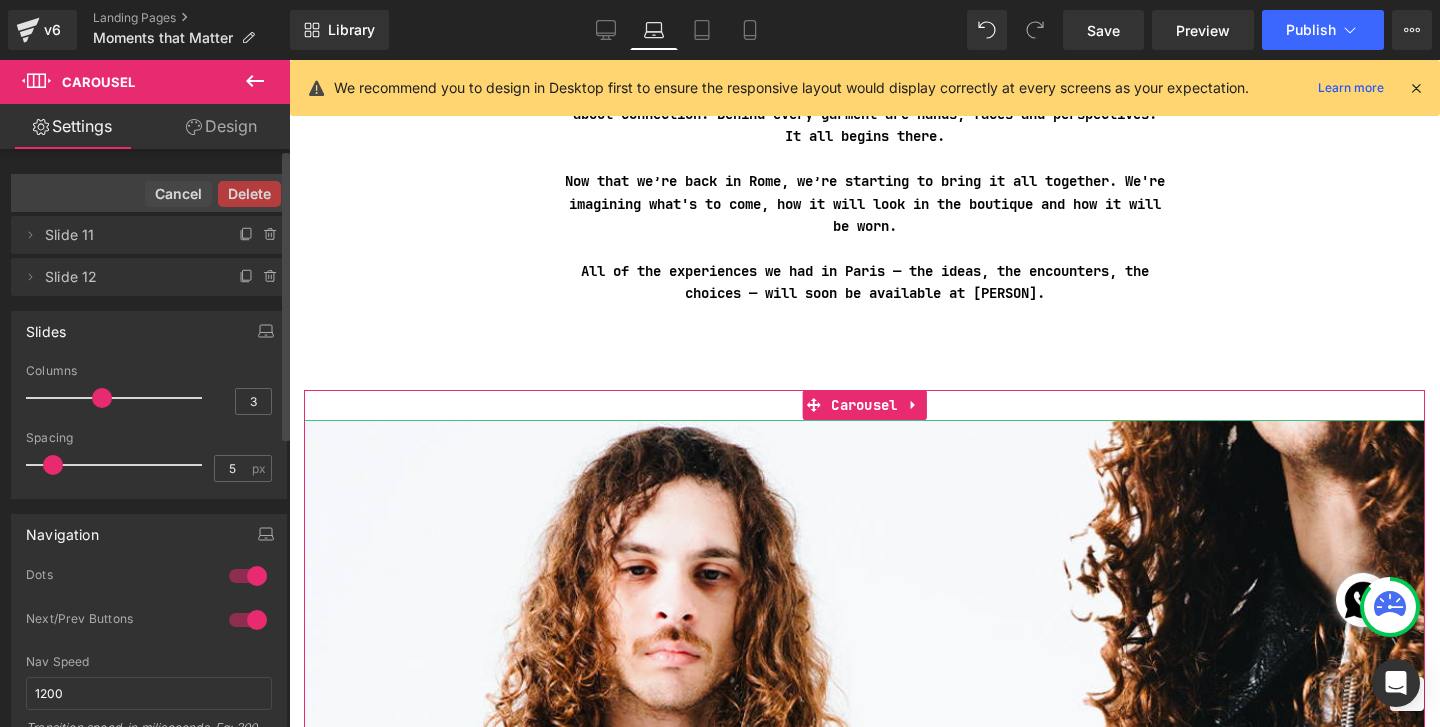 click on "Delete" at bounding box center (249, 194) 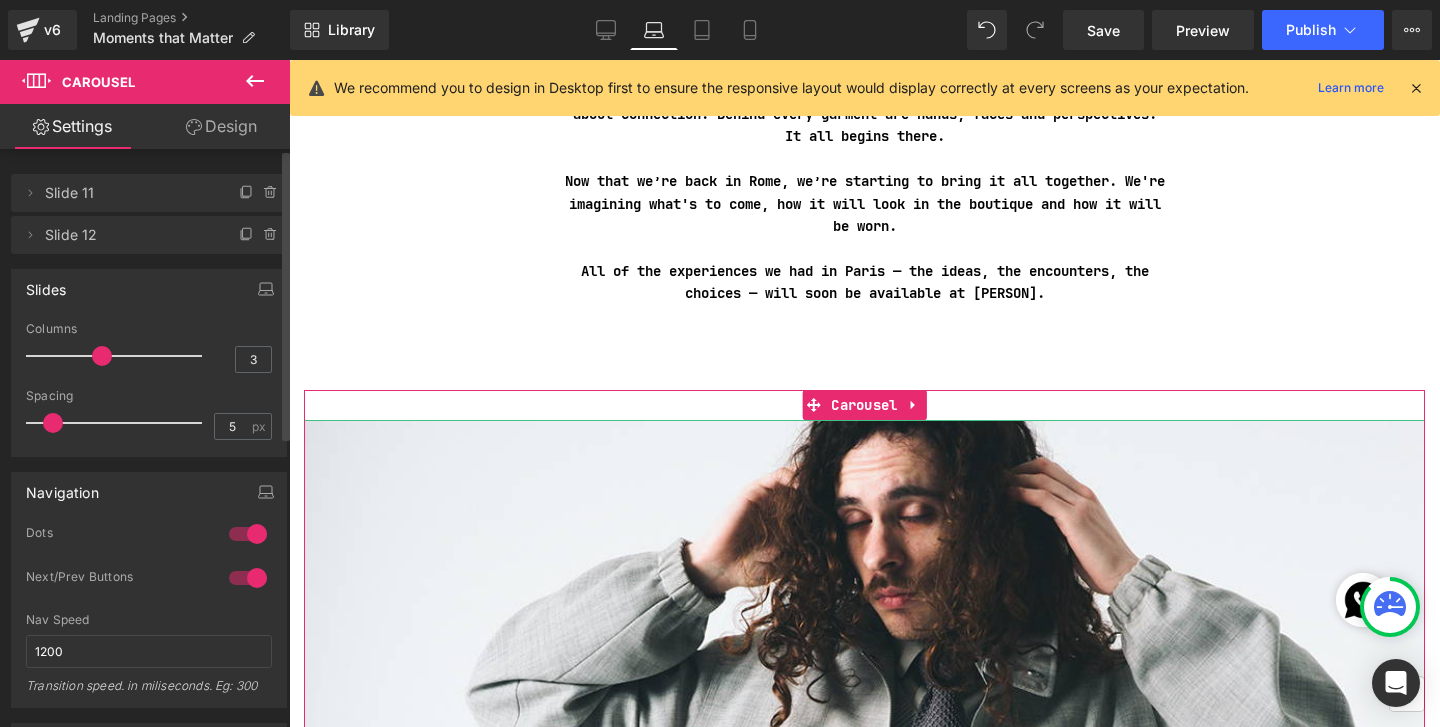 click 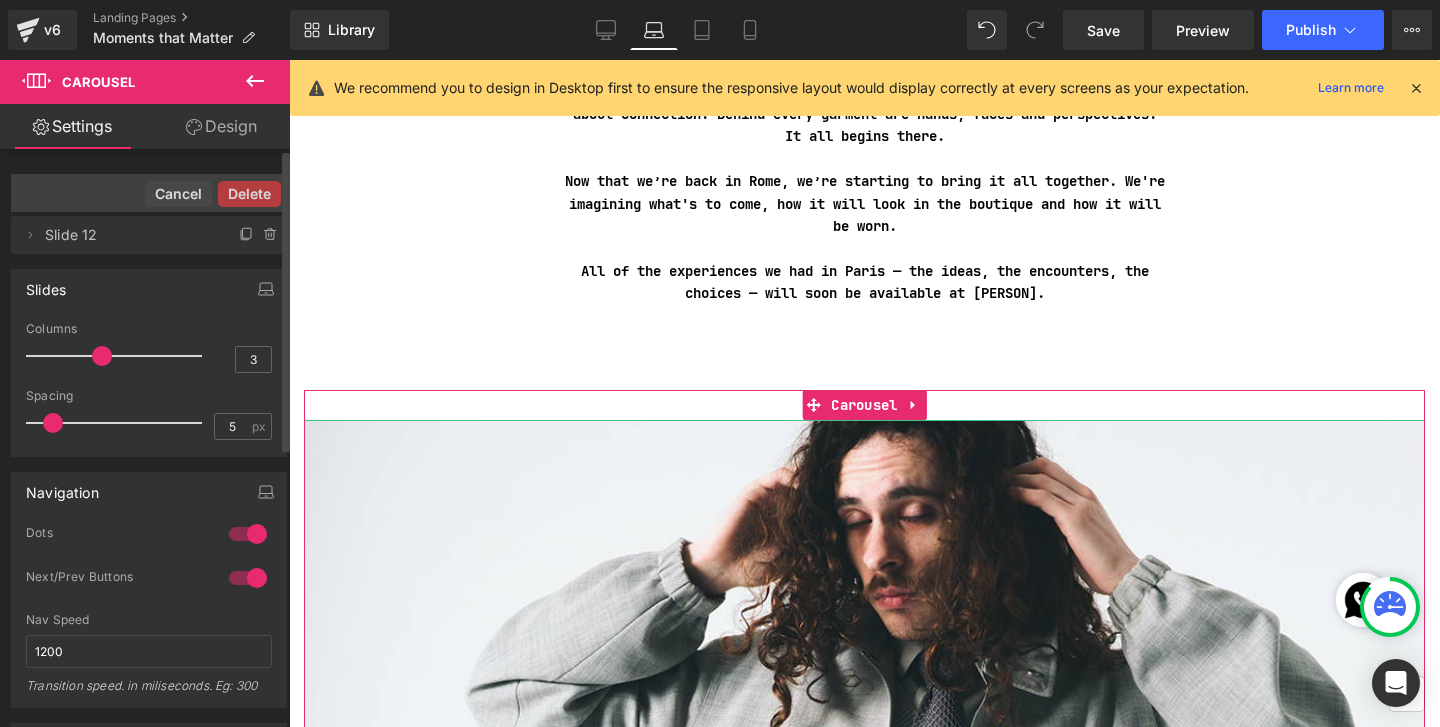 click on "Delete" at bounding box center (249, 194) 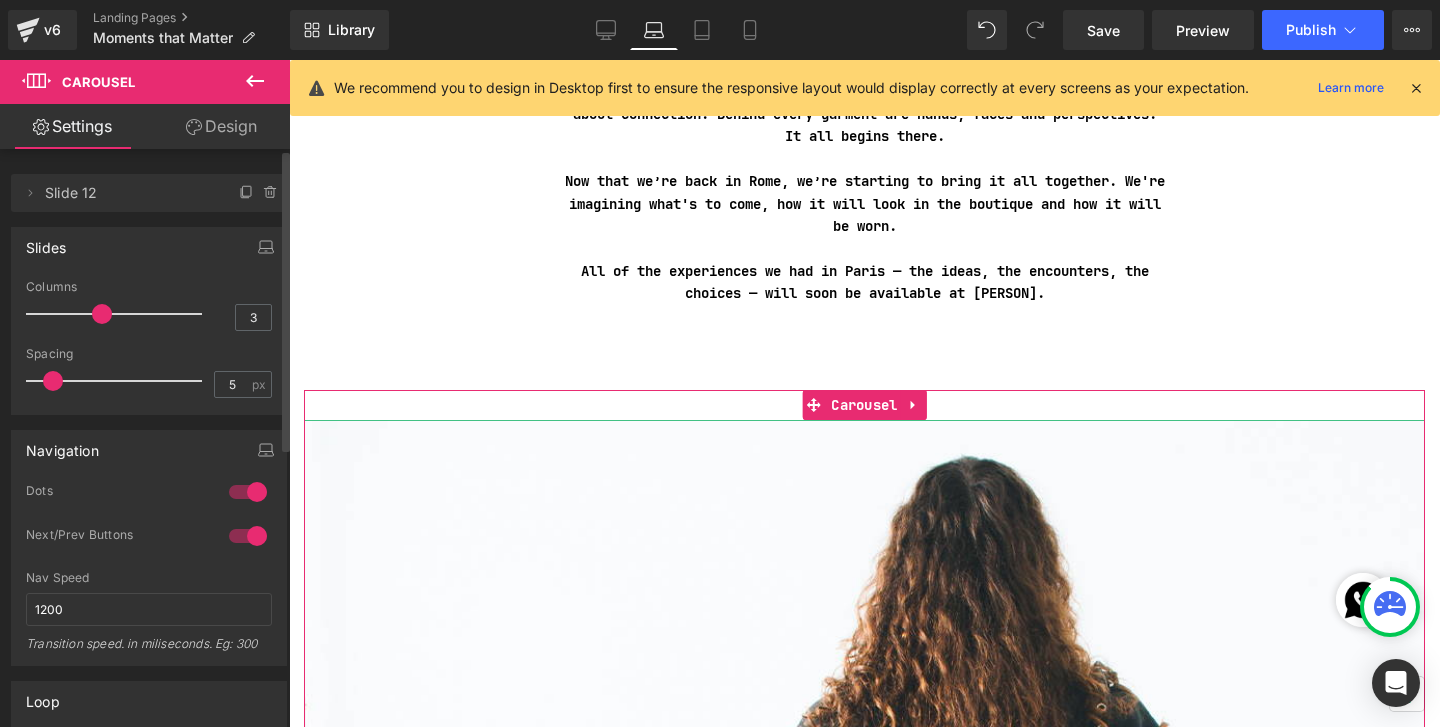 click 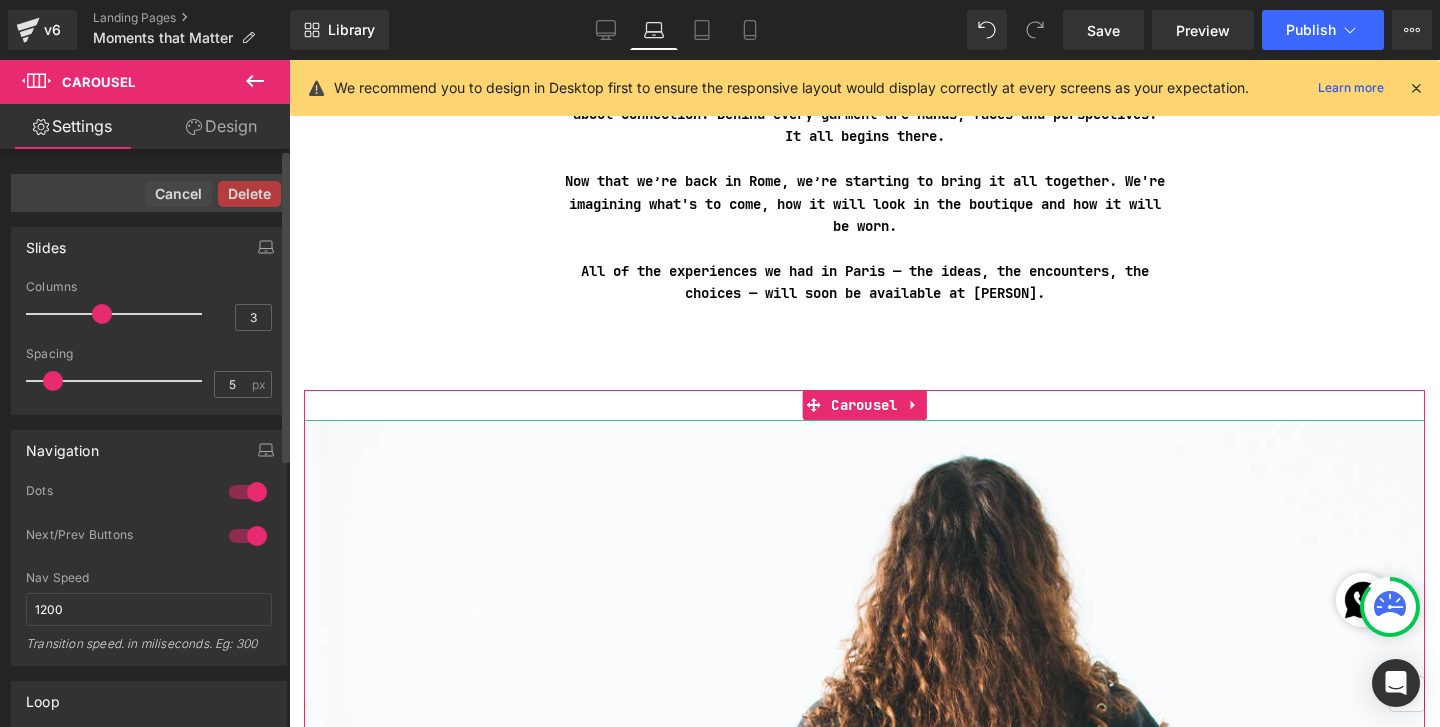 click on "Delete" at bounding box center [249, 194] 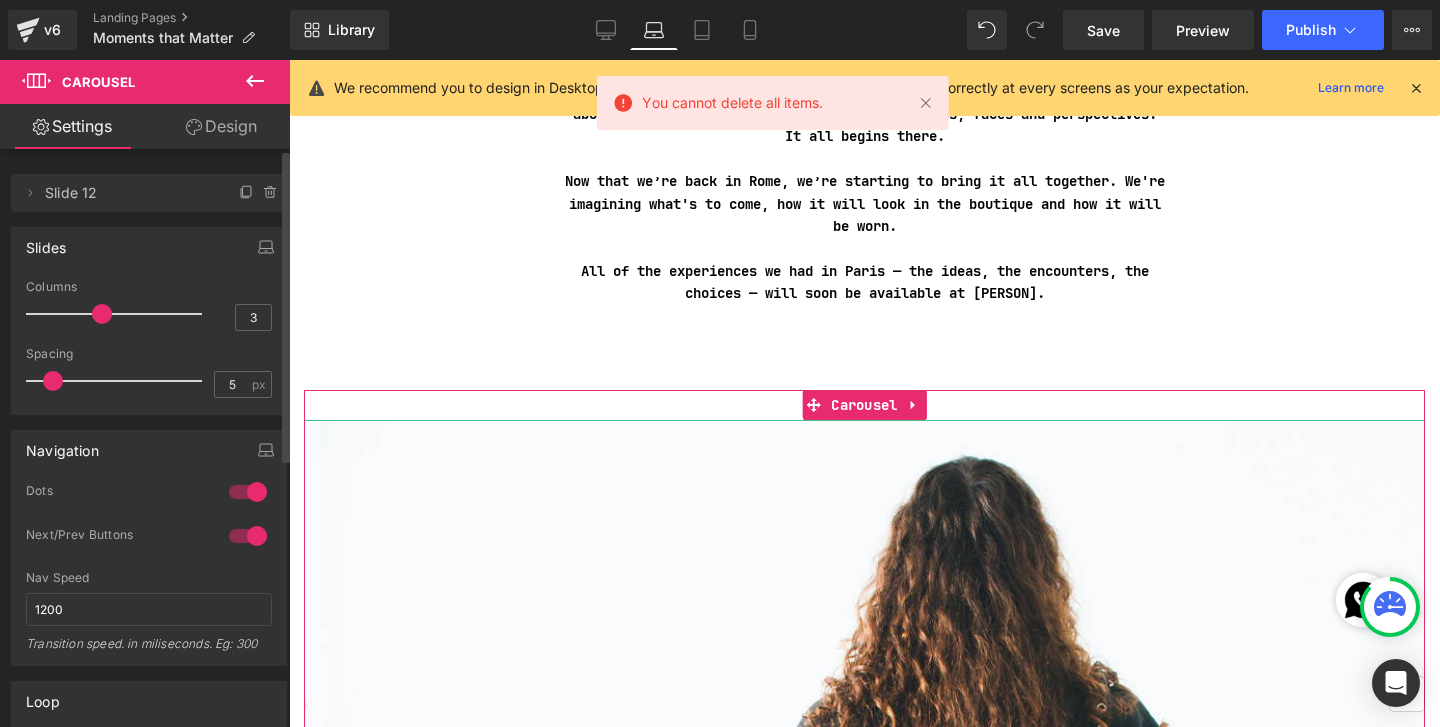 click 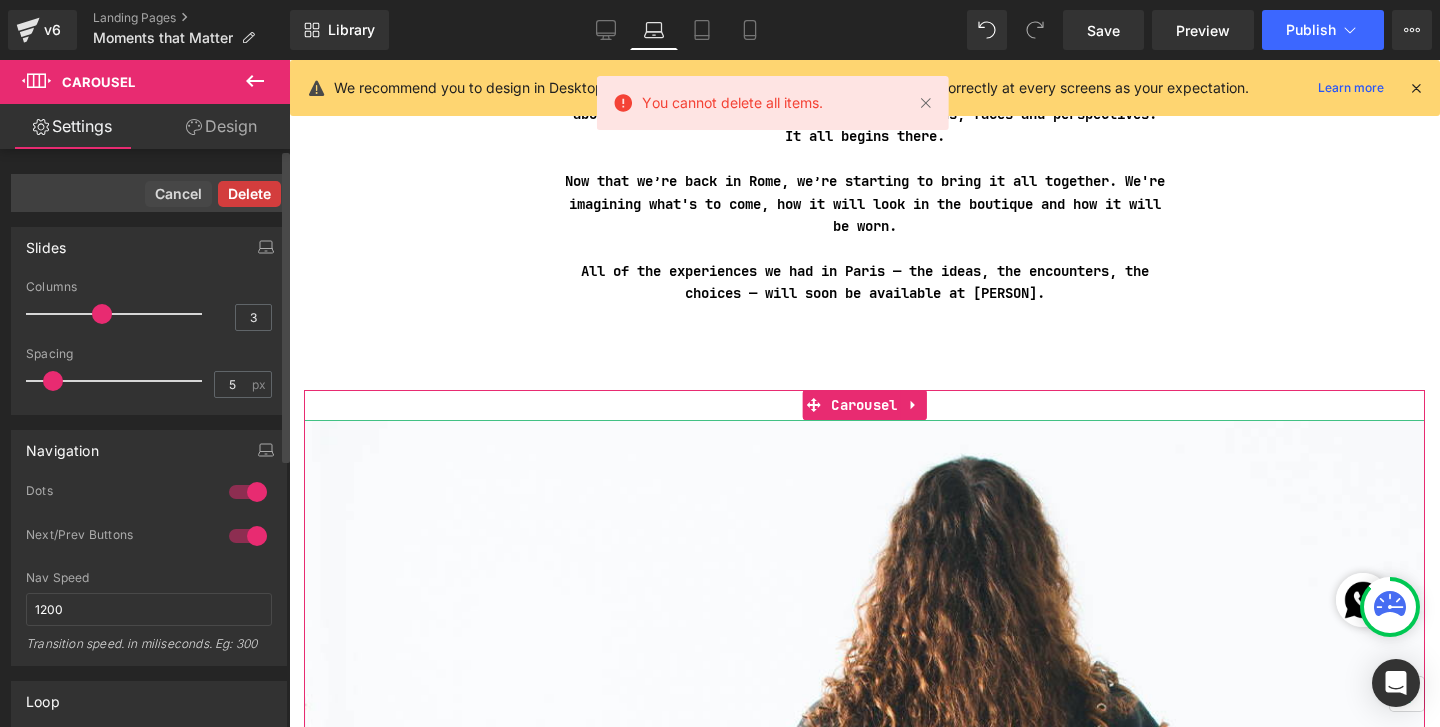 click on "Delete" at bounding box center [249, 194] 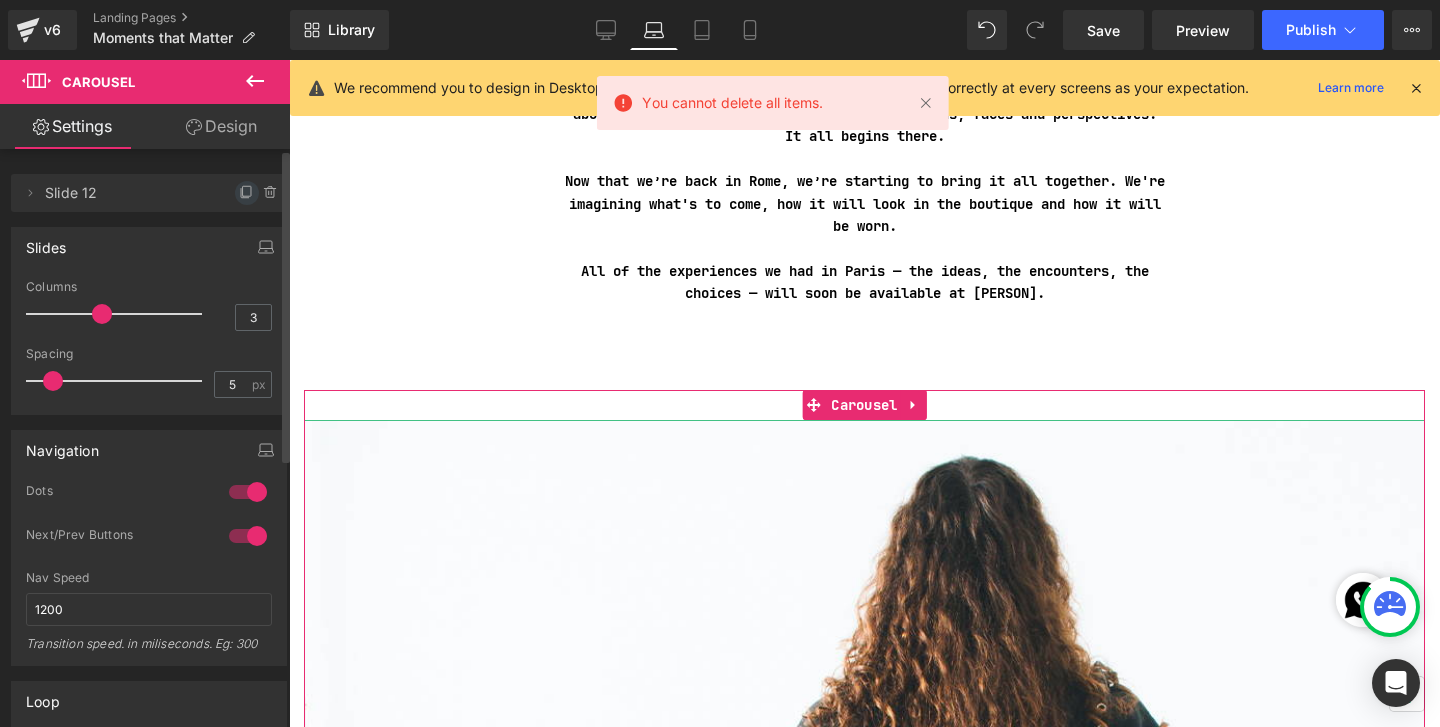 click 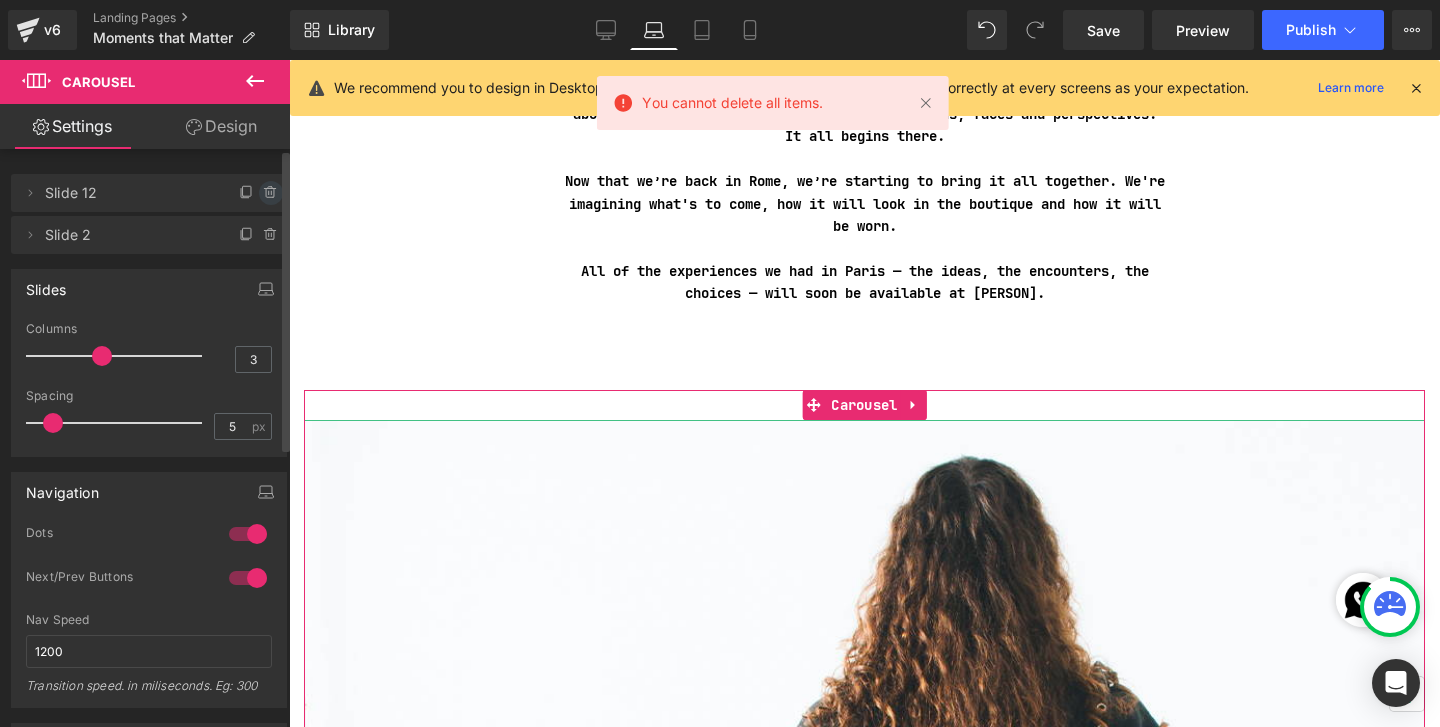 click 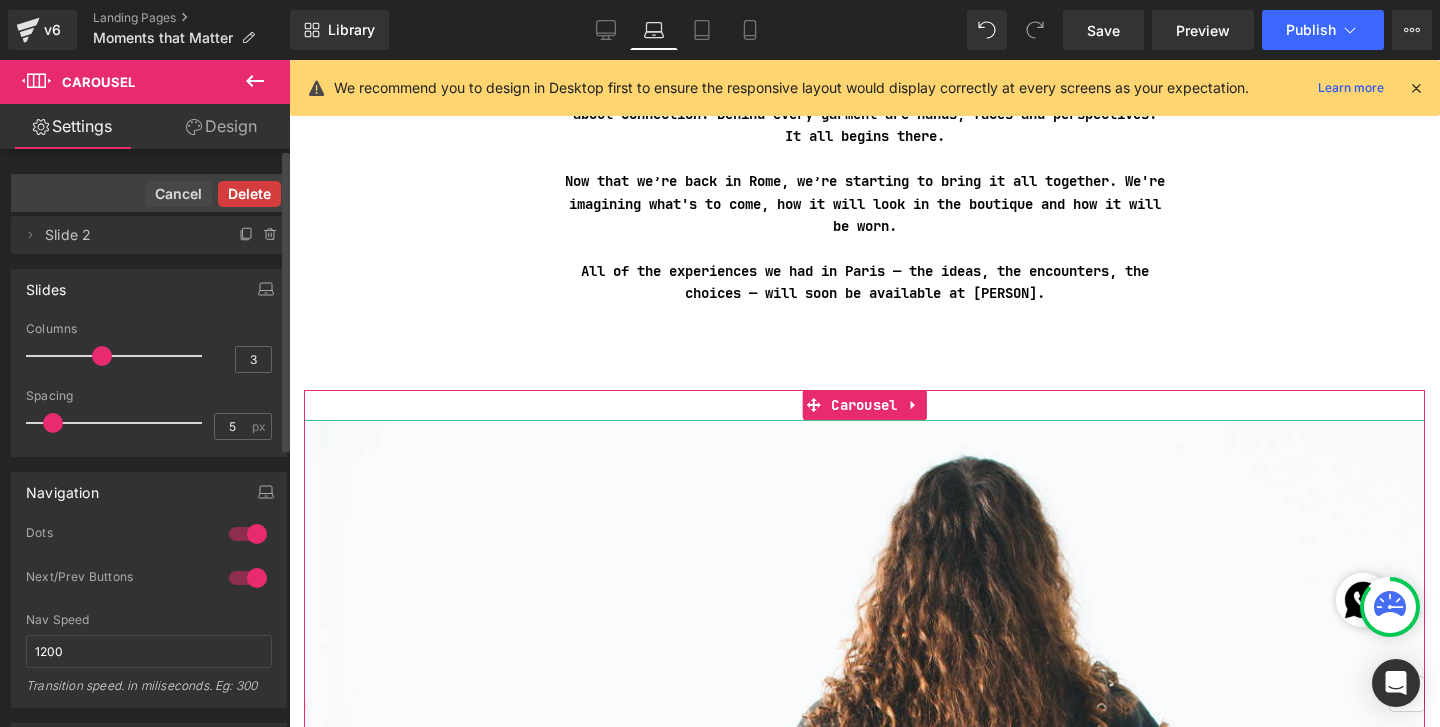 click on "Delete" at bounding box center (249, 194) 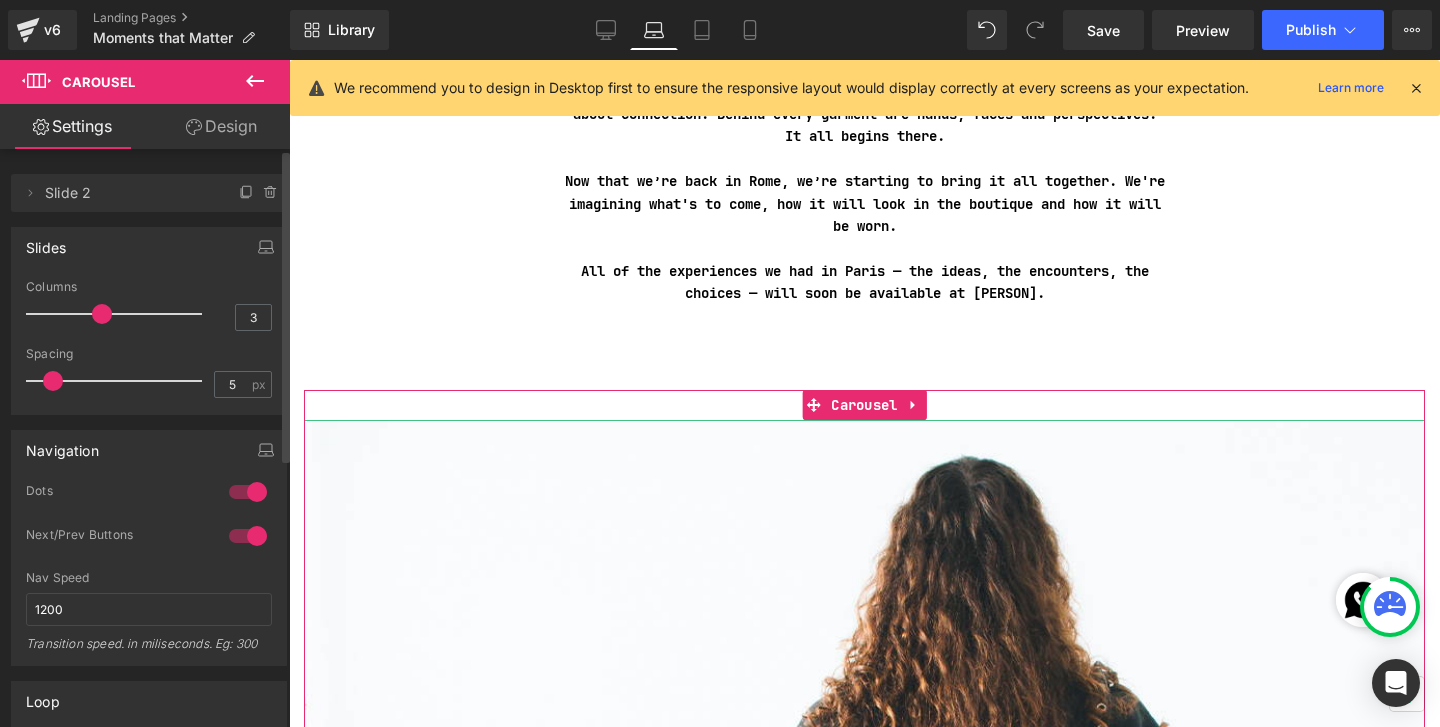 click on "Slide 2" at bounding box center (129, 193) 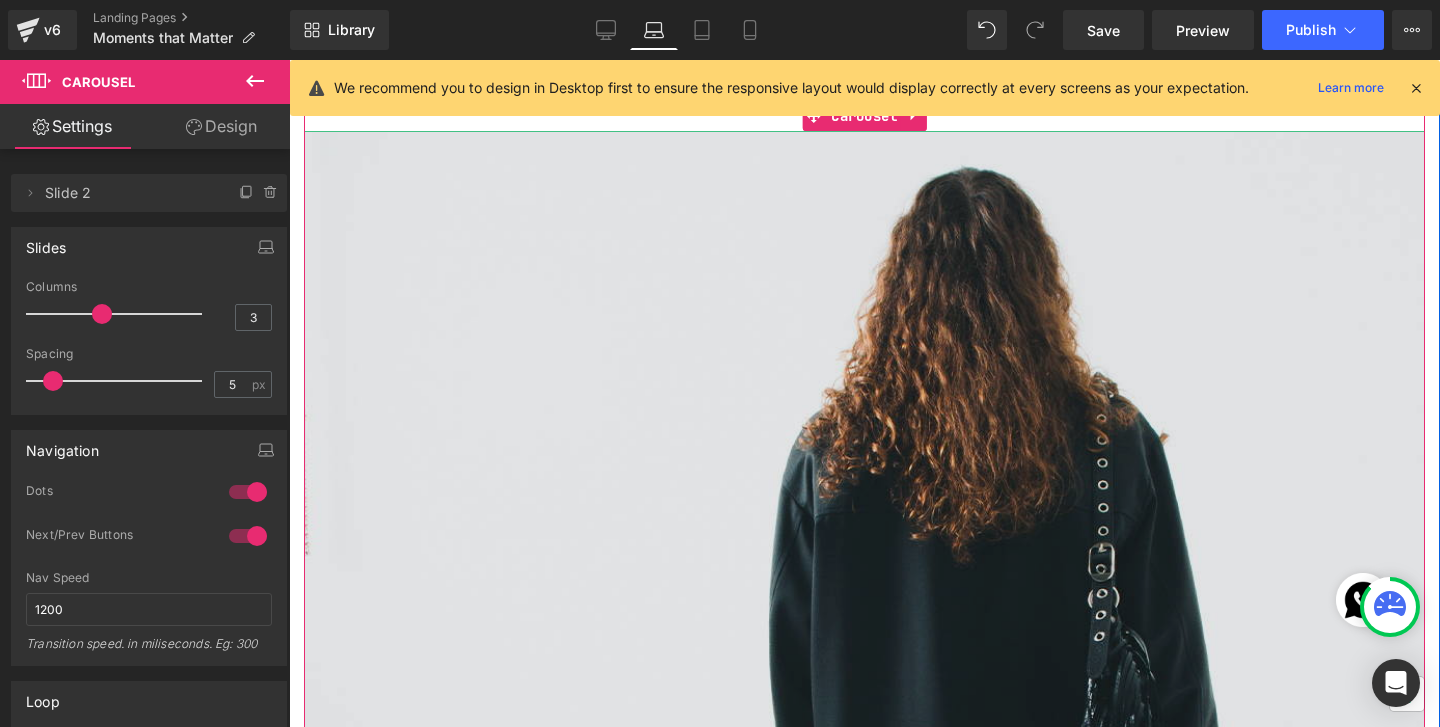 scroll, scrollTop: 971, scrollLeft: 0, axis: vertical 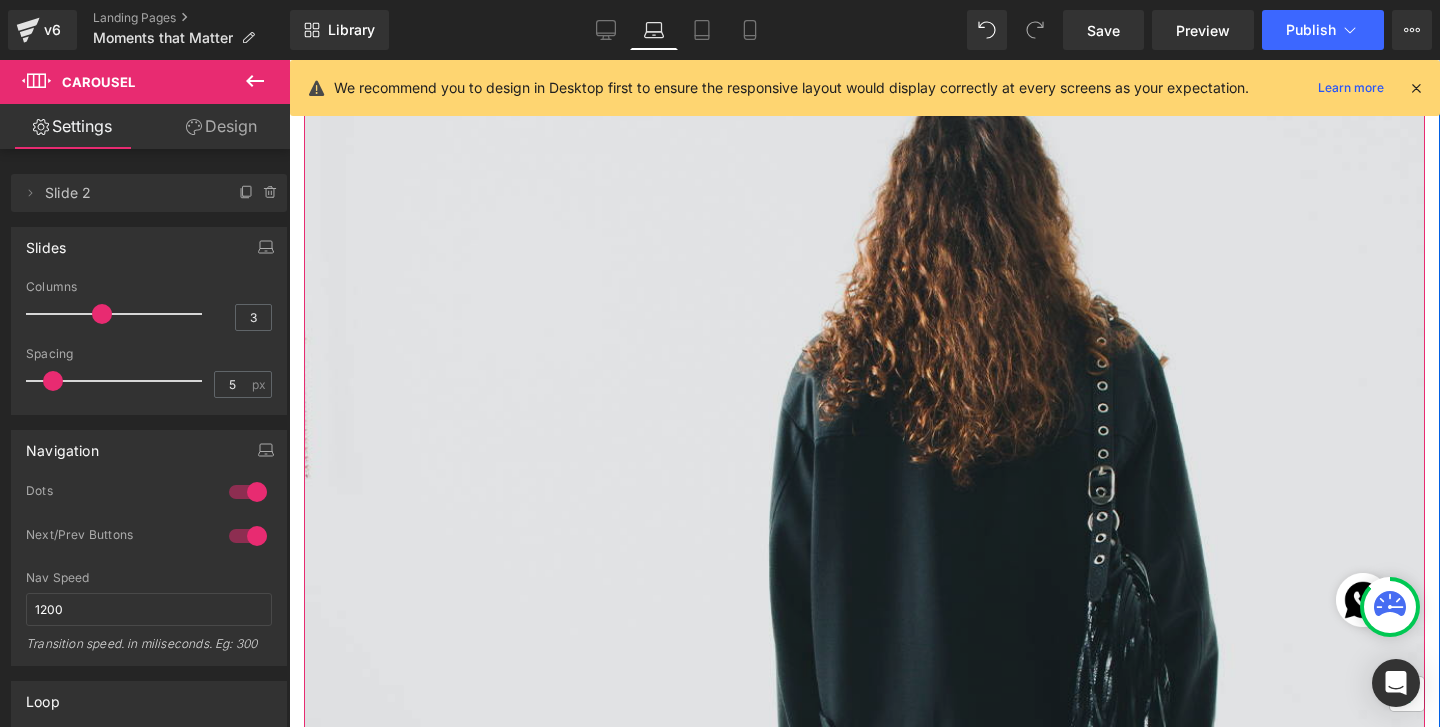 click at bounding box center [864, 754] 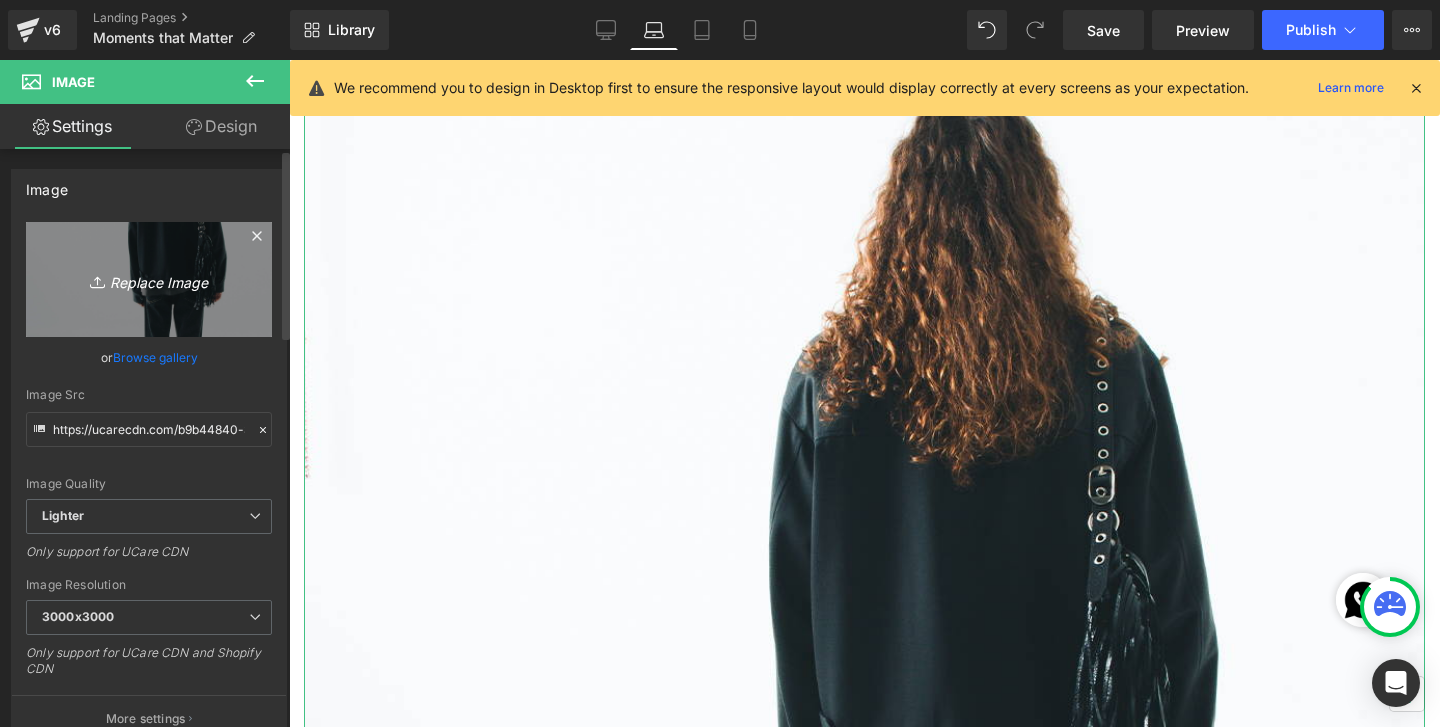 click on "Replace Image" at bounding box center (149, 279) 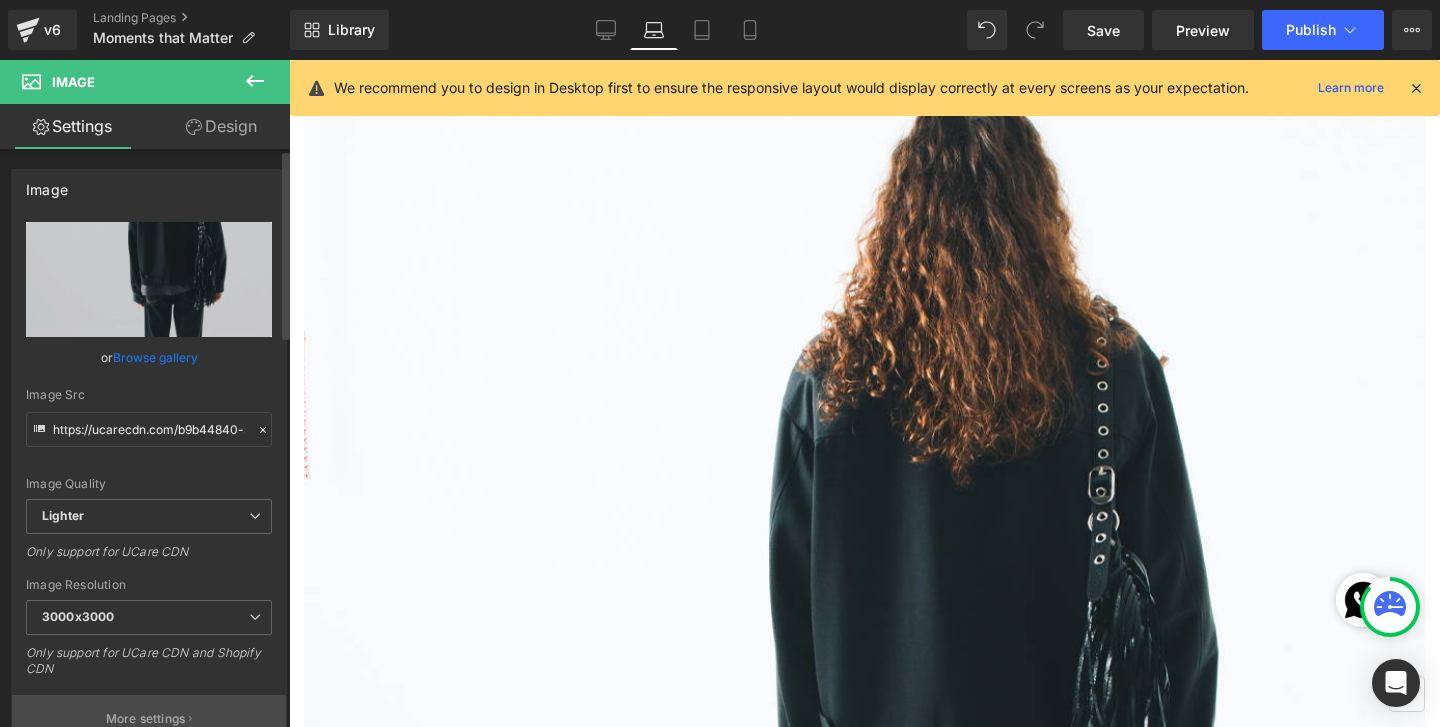type on "C:\fakepath\DSCN1727.jpg" 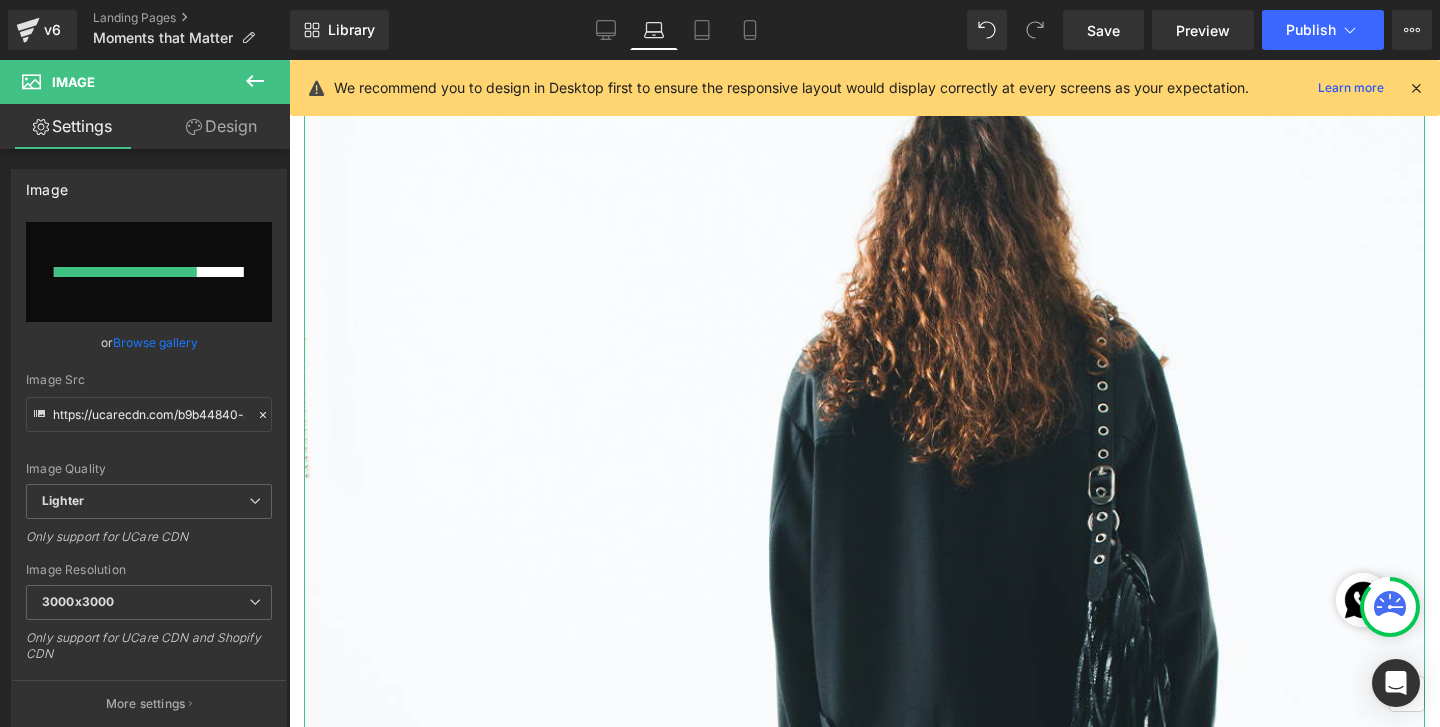 type 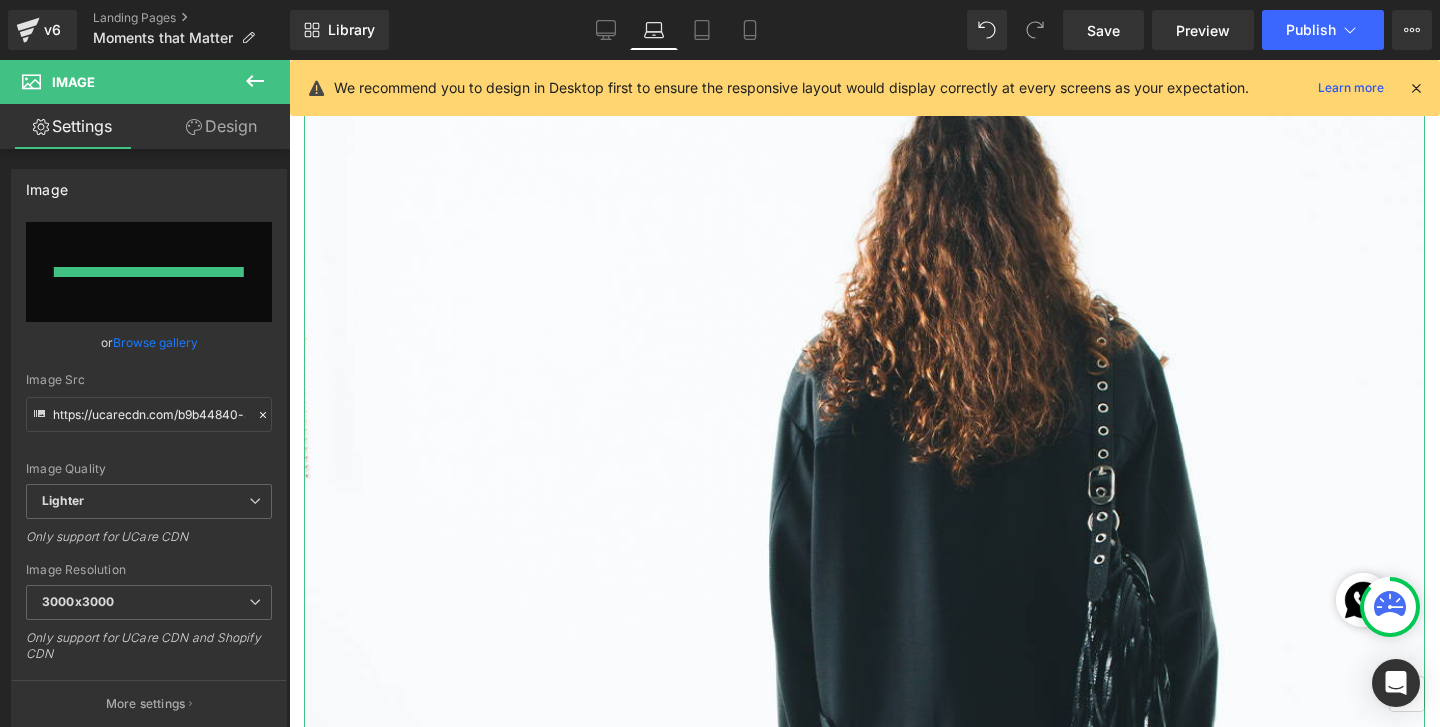 type on "https://ucarecdn.com/b5ff9a04-6026-4834-a75c-3d14dc1b5c0c/-/format/auto/-/preview/3000x3000/-/quality/lighter/DSCN1727.jpg" 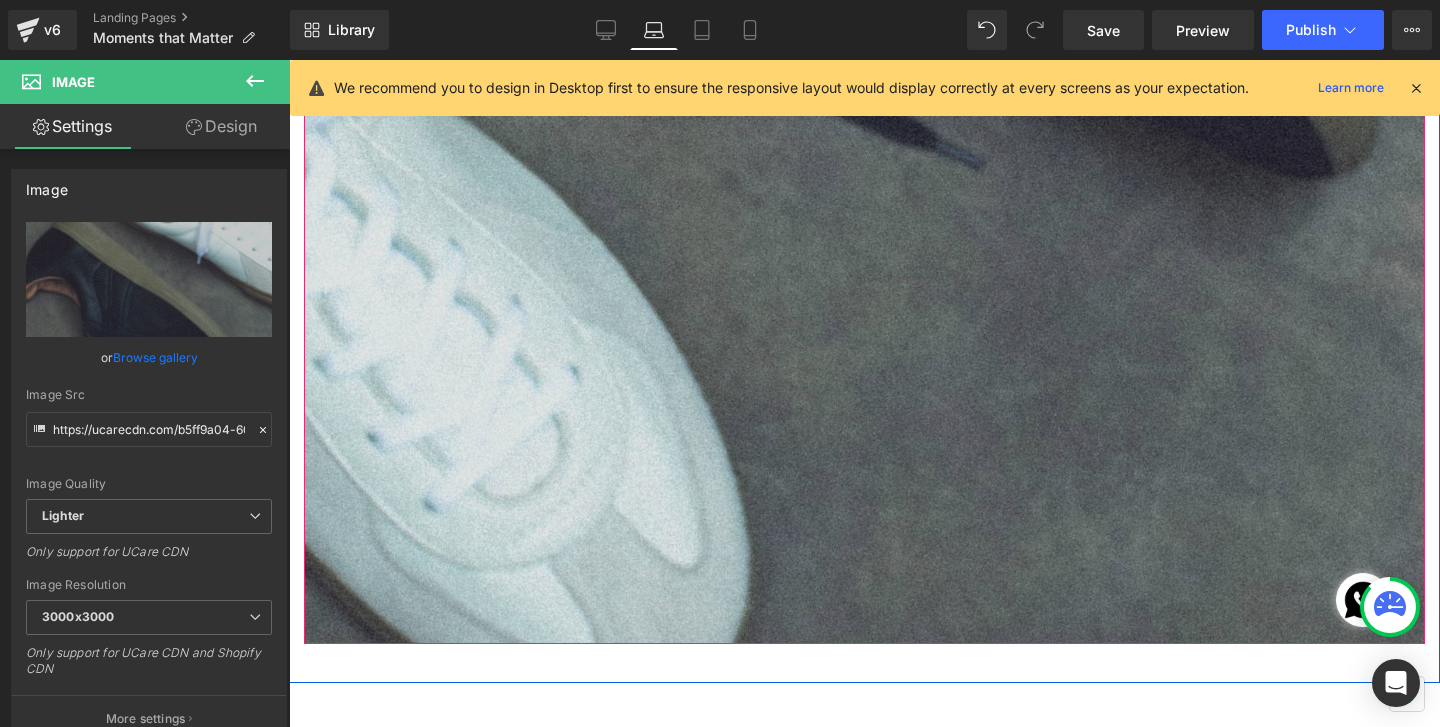 scroll, scrollTop: 2300, scrollLeft: 0, axis: vertical 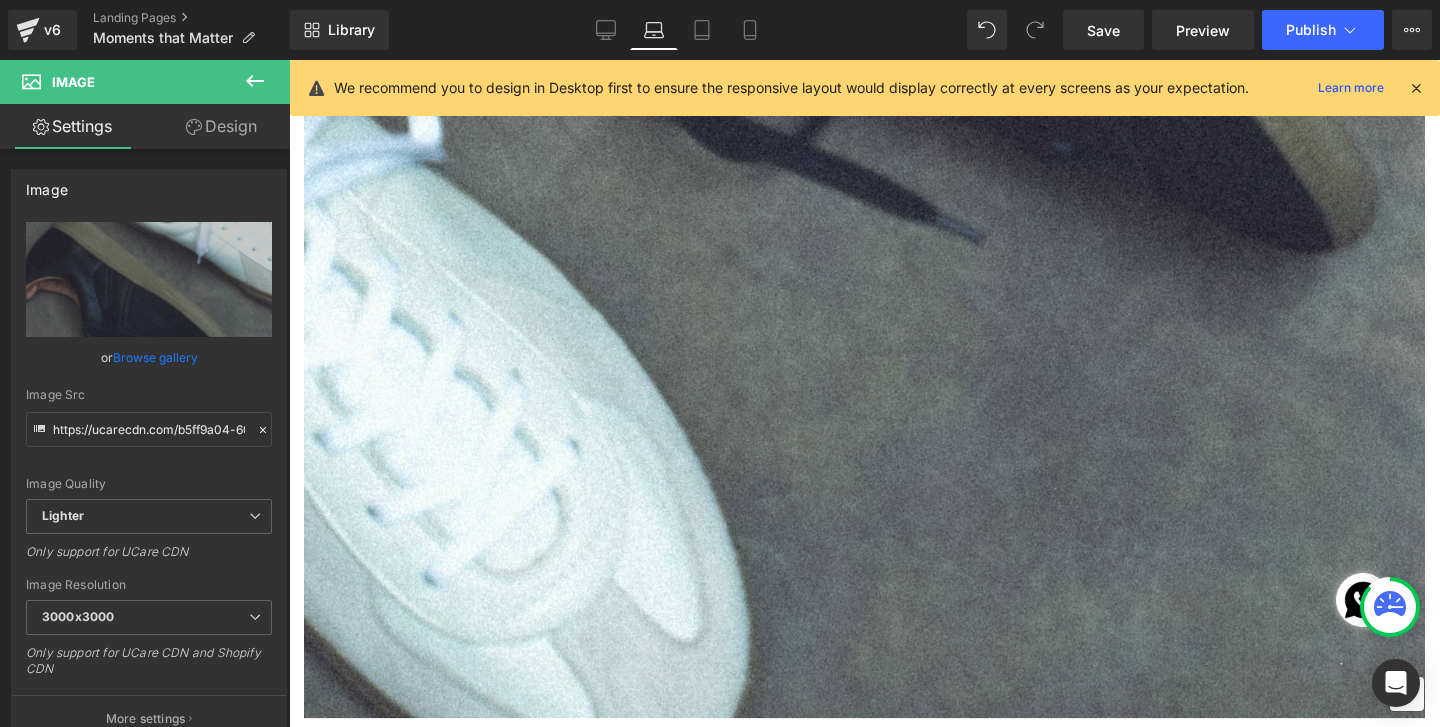 click at bounding box center (255, 82) 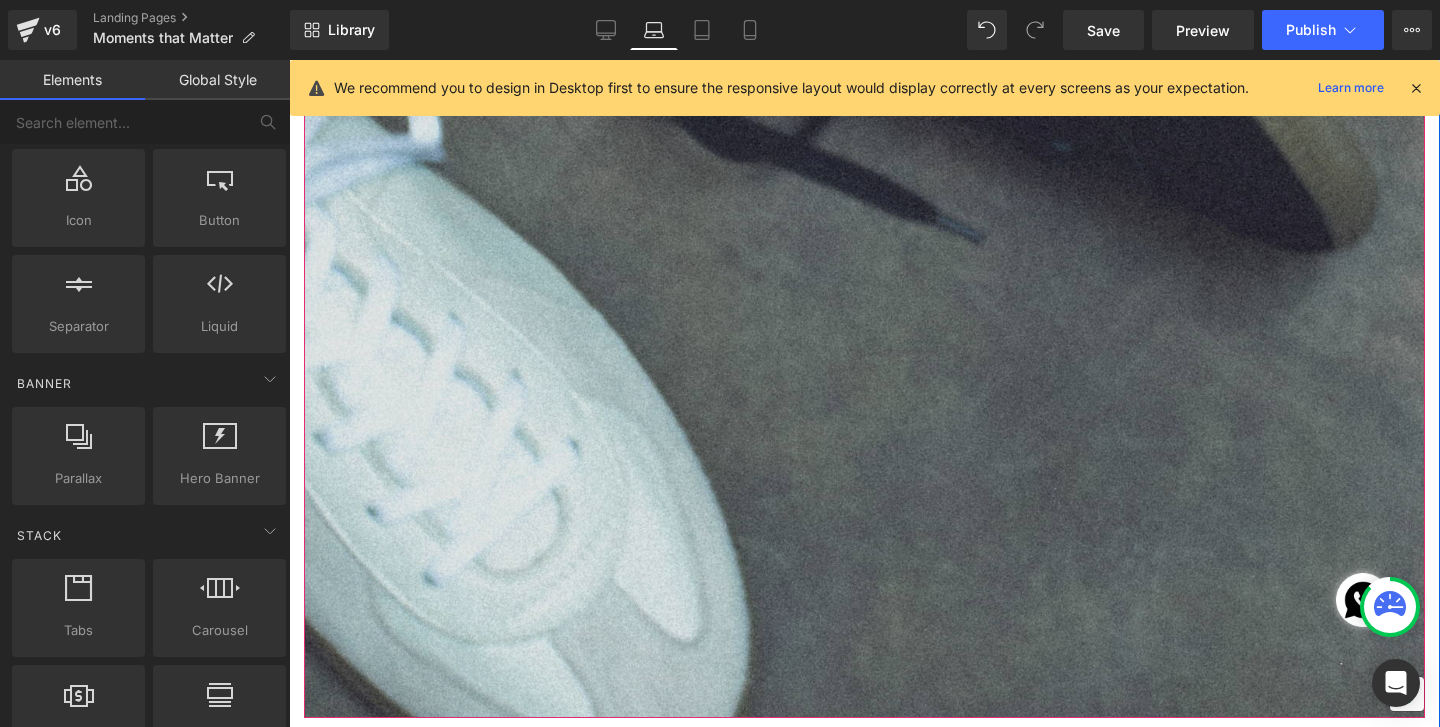 click at bounding box center (864, -279) 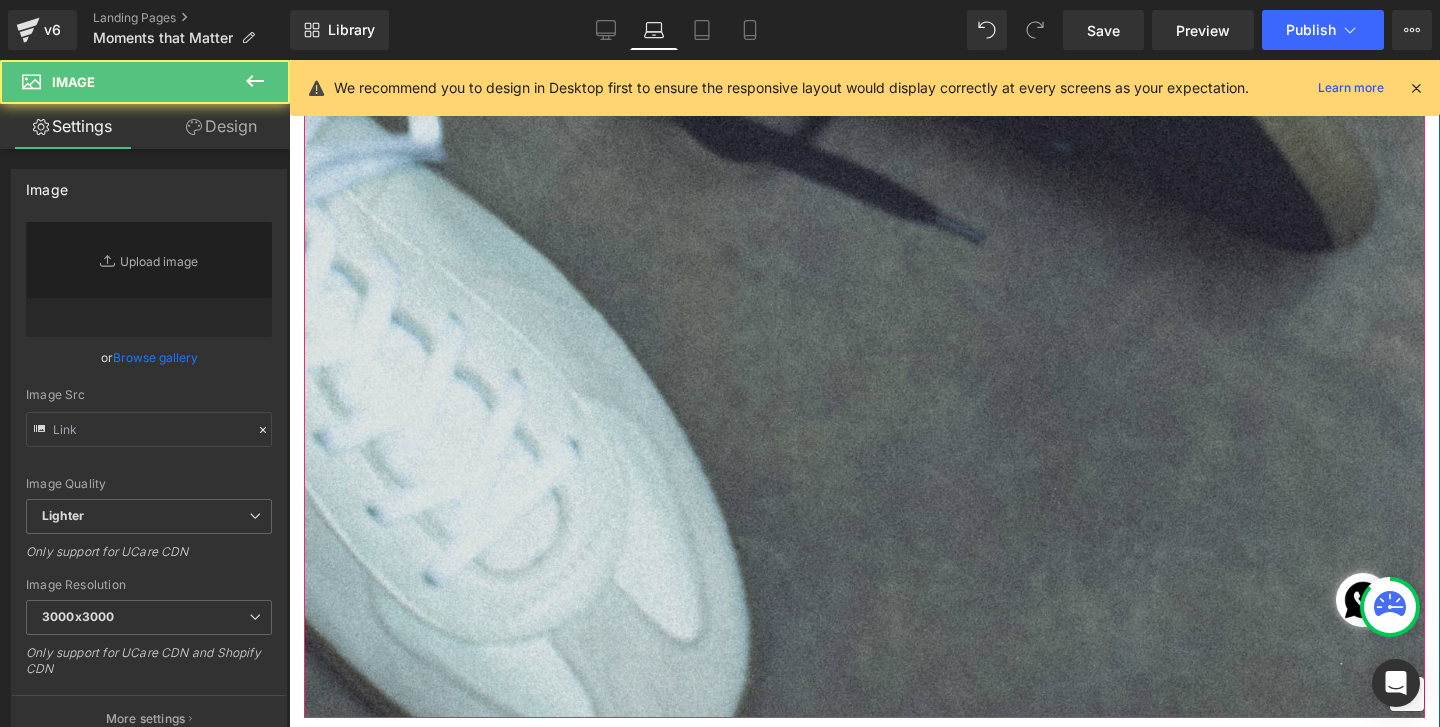 type on "https://ucarecdn.com/b5ff9a04-6026-4834-a75c-3d14dc1b5c0c/-/format/auto/-/preview/3000x3000/-/quality/lighter/DSCN1727.jpg" 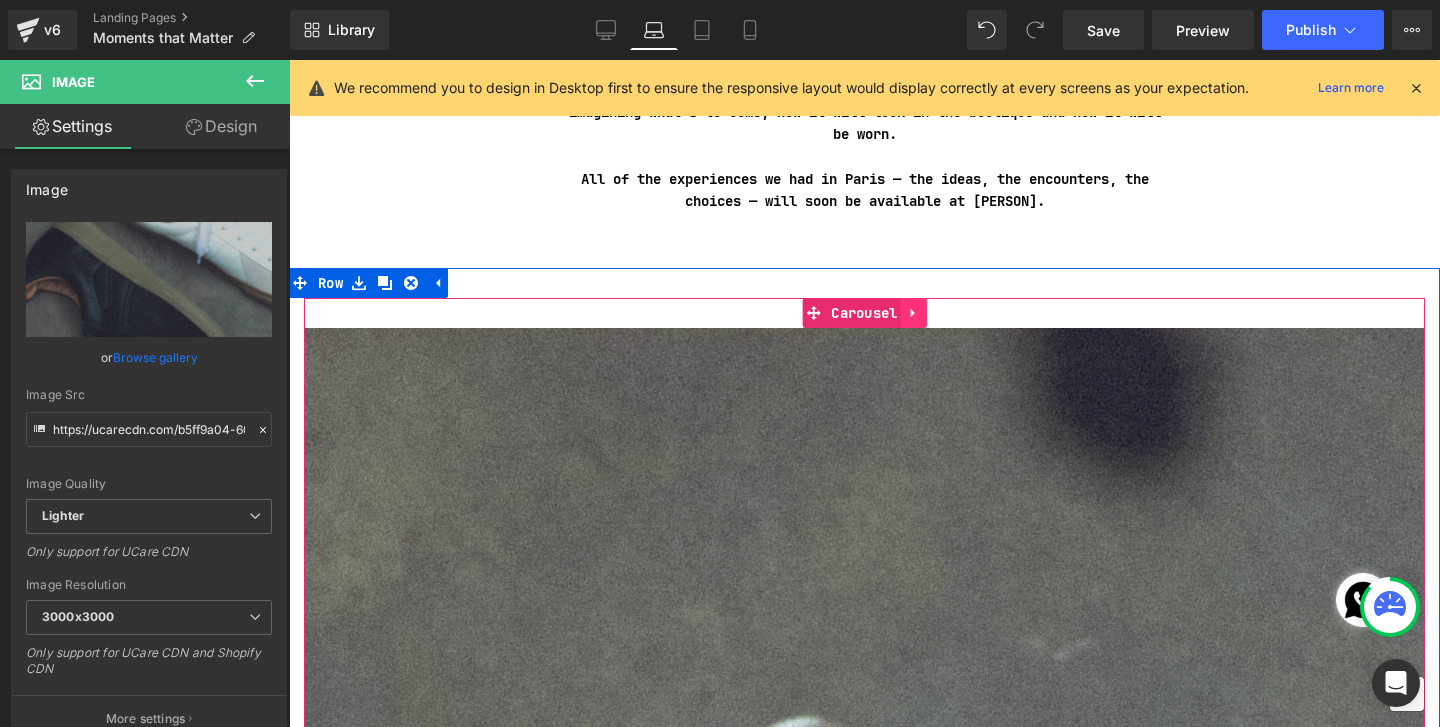 scroll, scrollTop: 604, scrollLeft: 0, axis: vertical 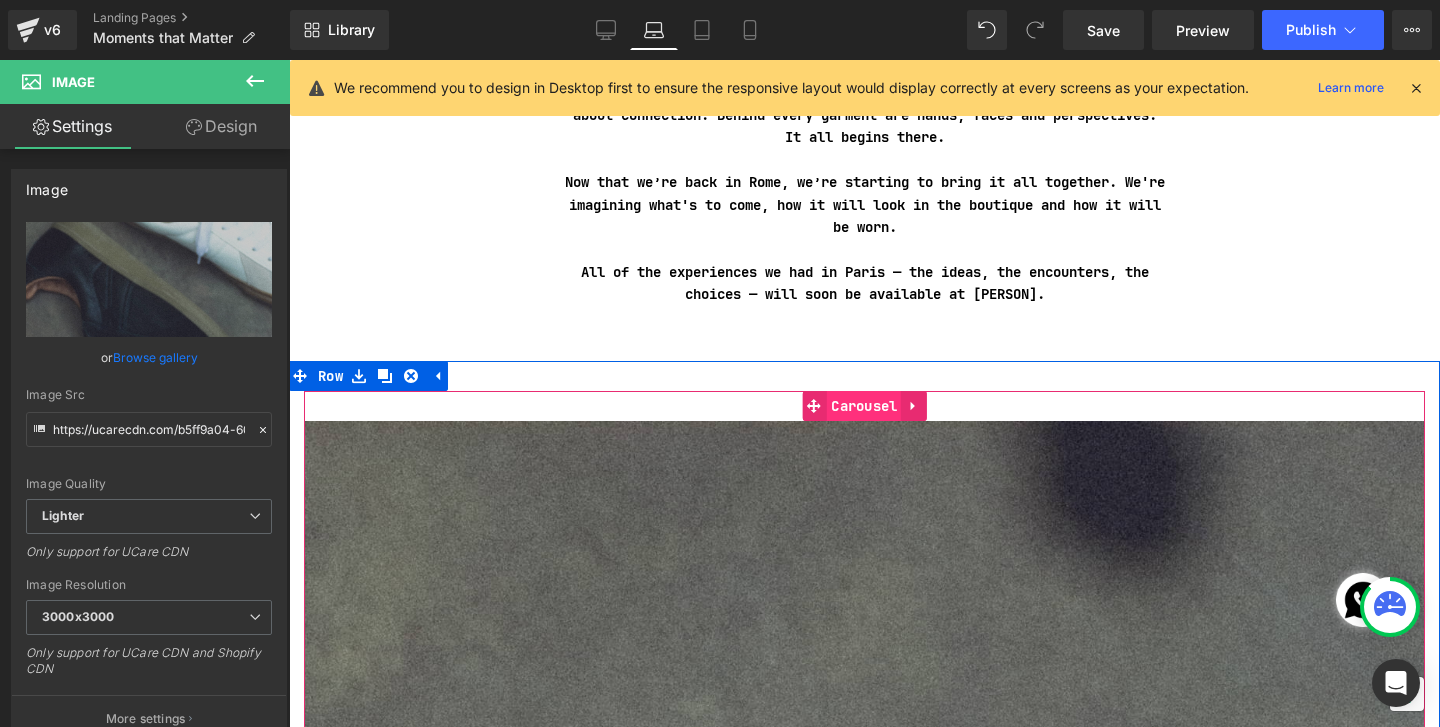 click on "Carousel" at bounding box center [864, 406] 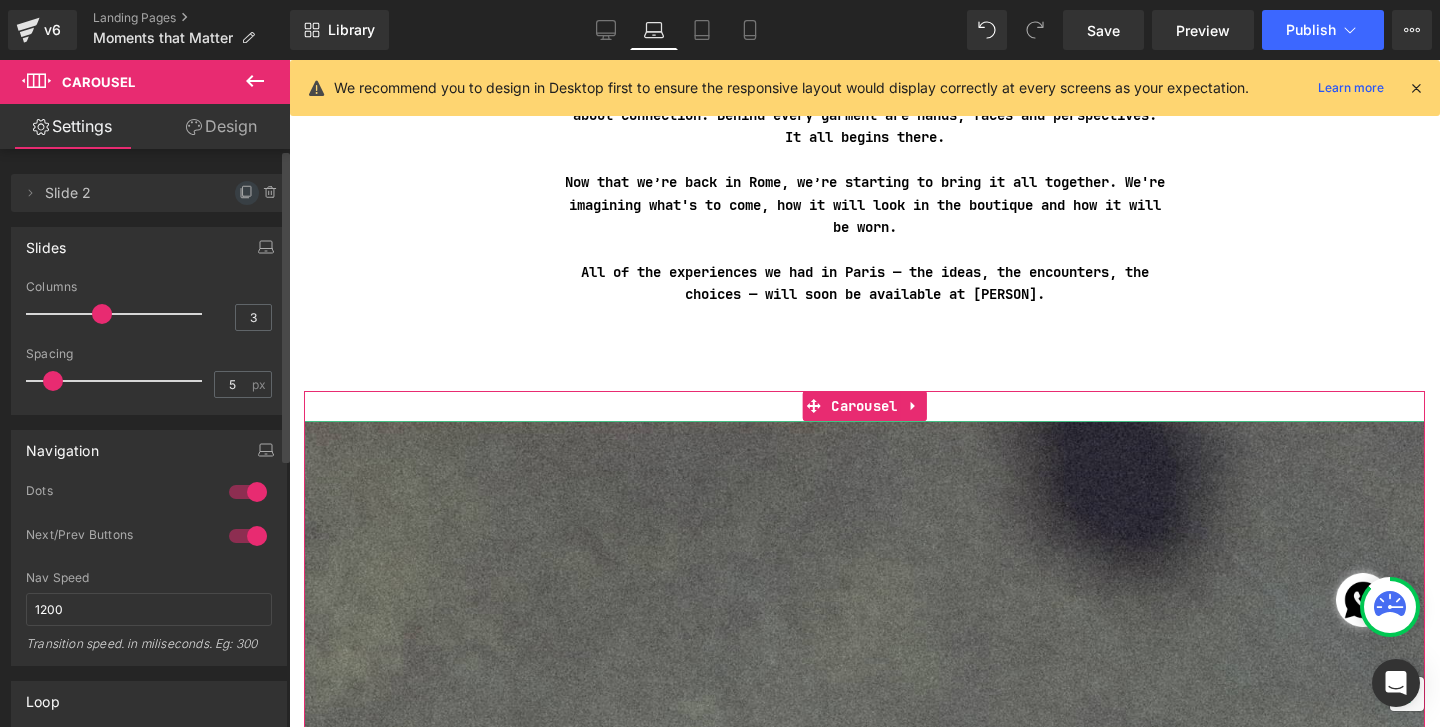 click 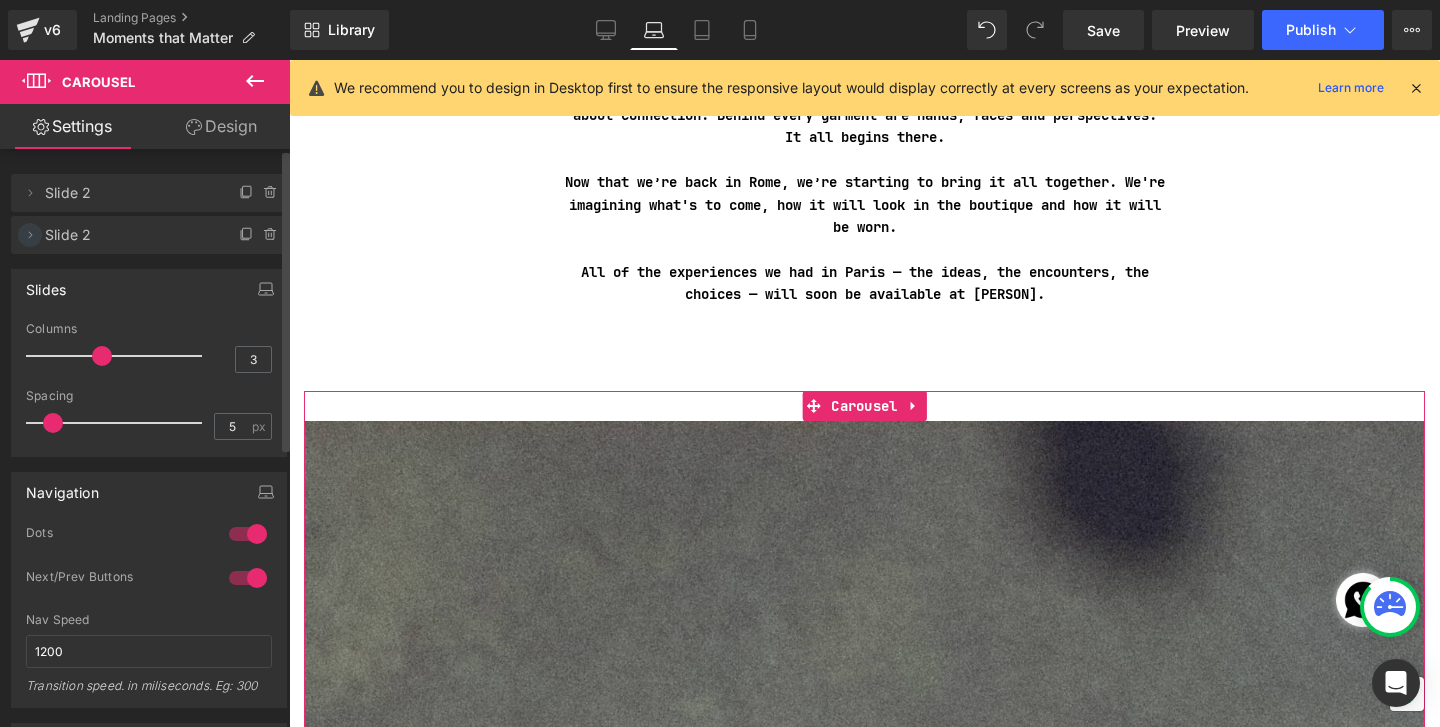 click 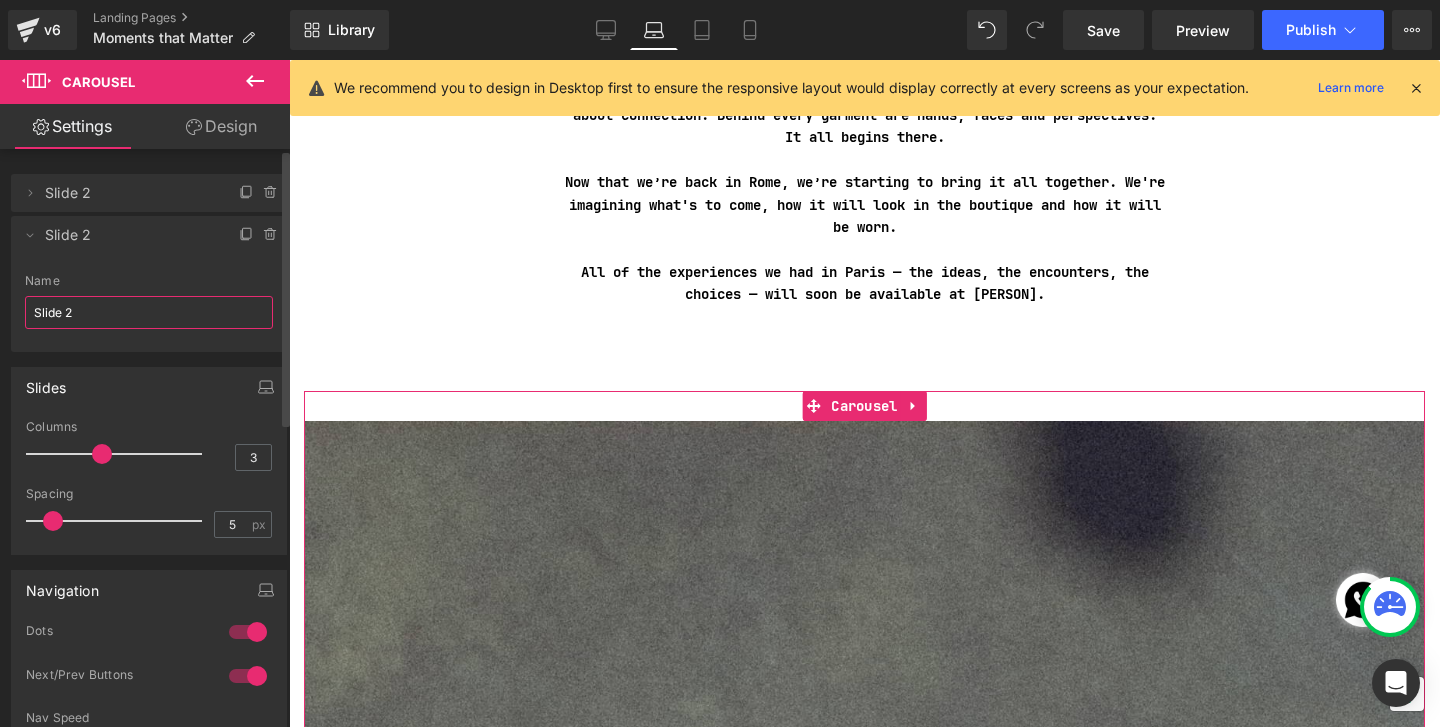 click on "Slide 2" at bounding box center [149, 312] 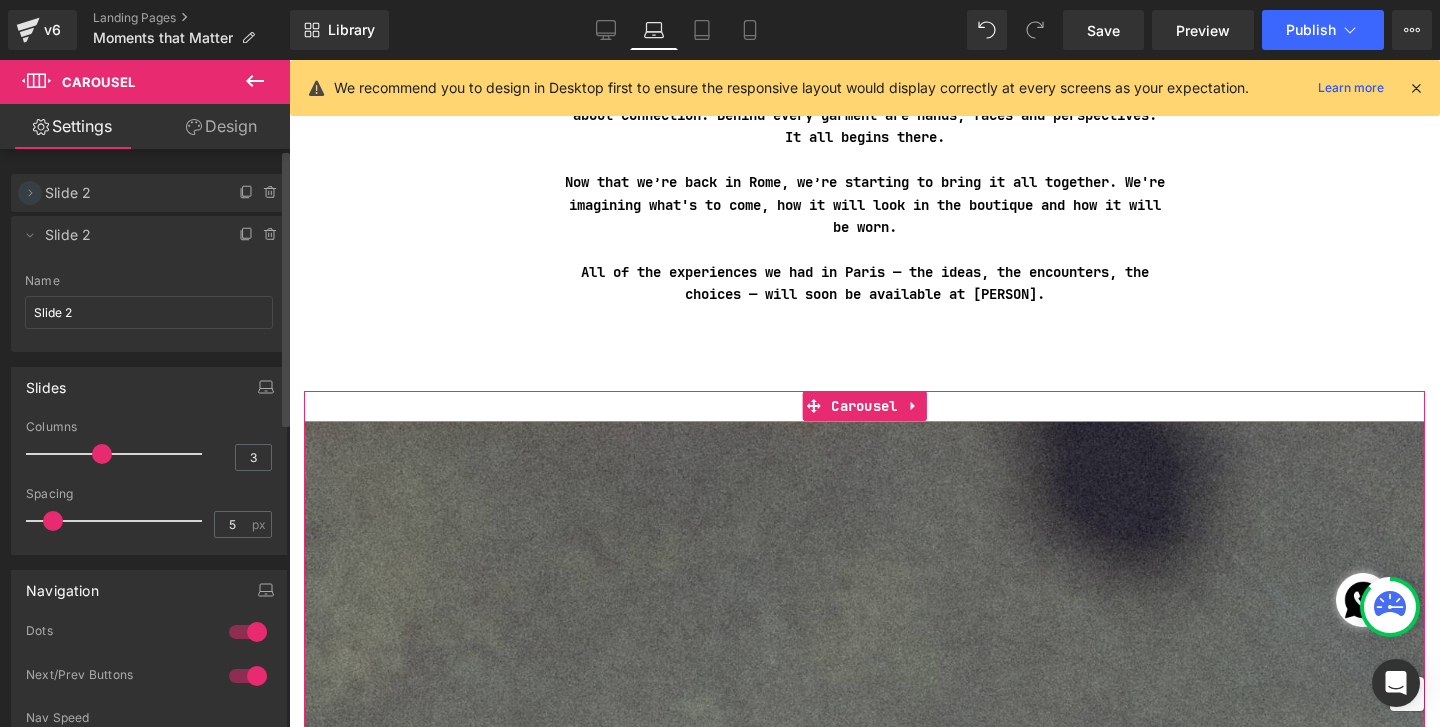 click 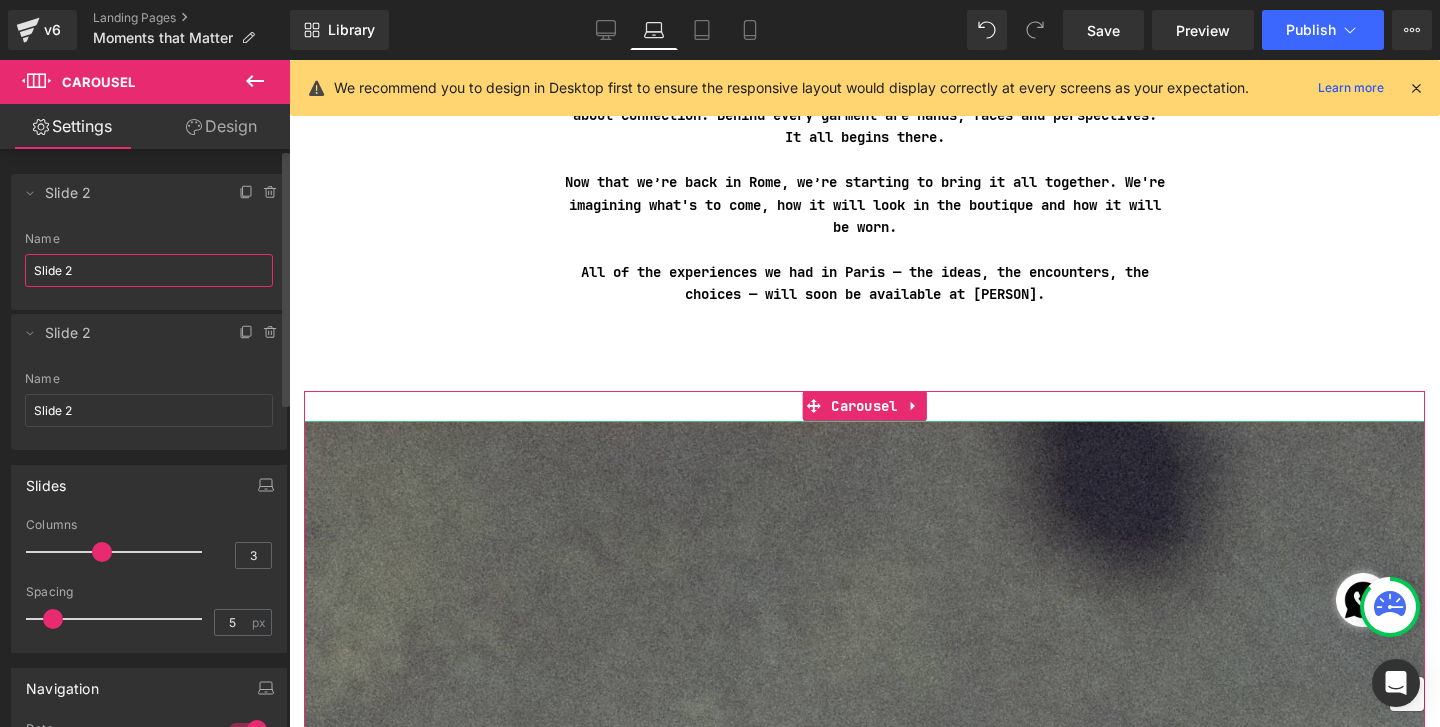 click on "Slide 2" at bounding box center [149, 270] 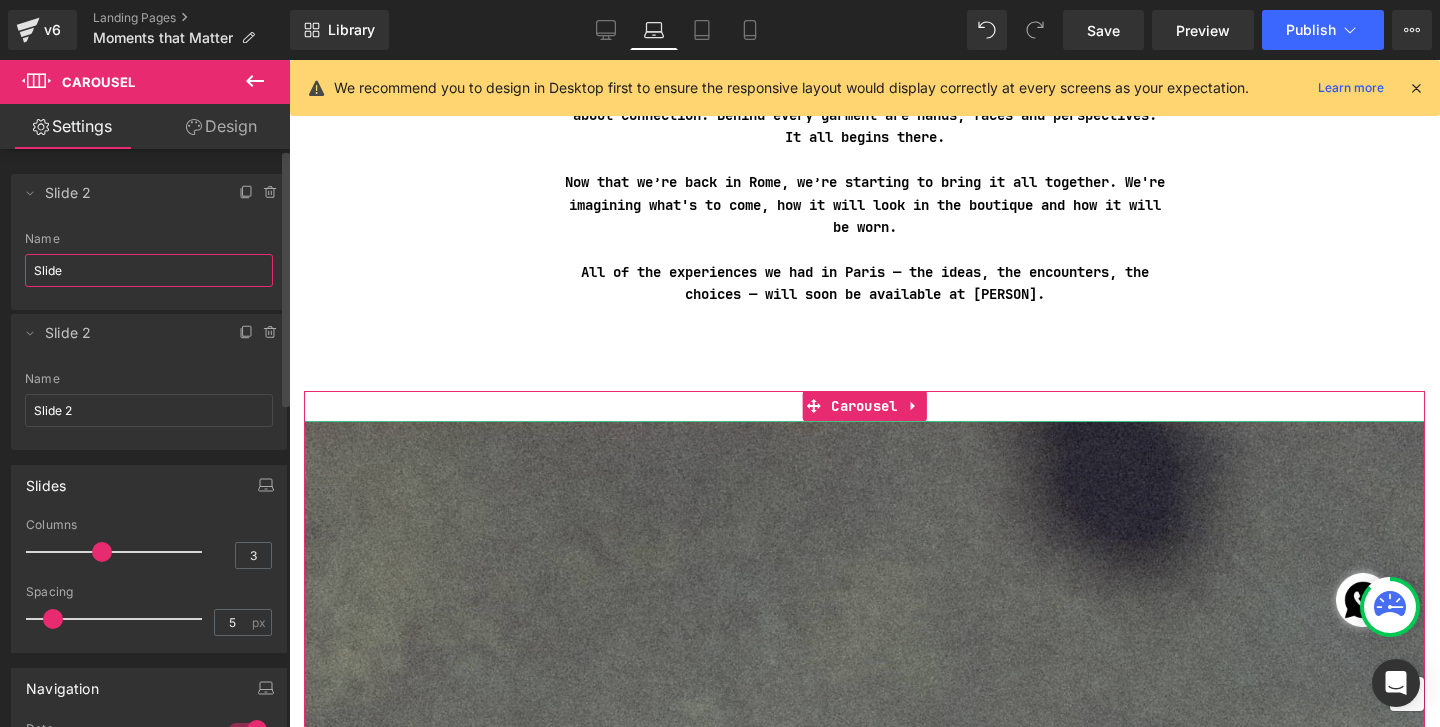 type on "Slide 1" 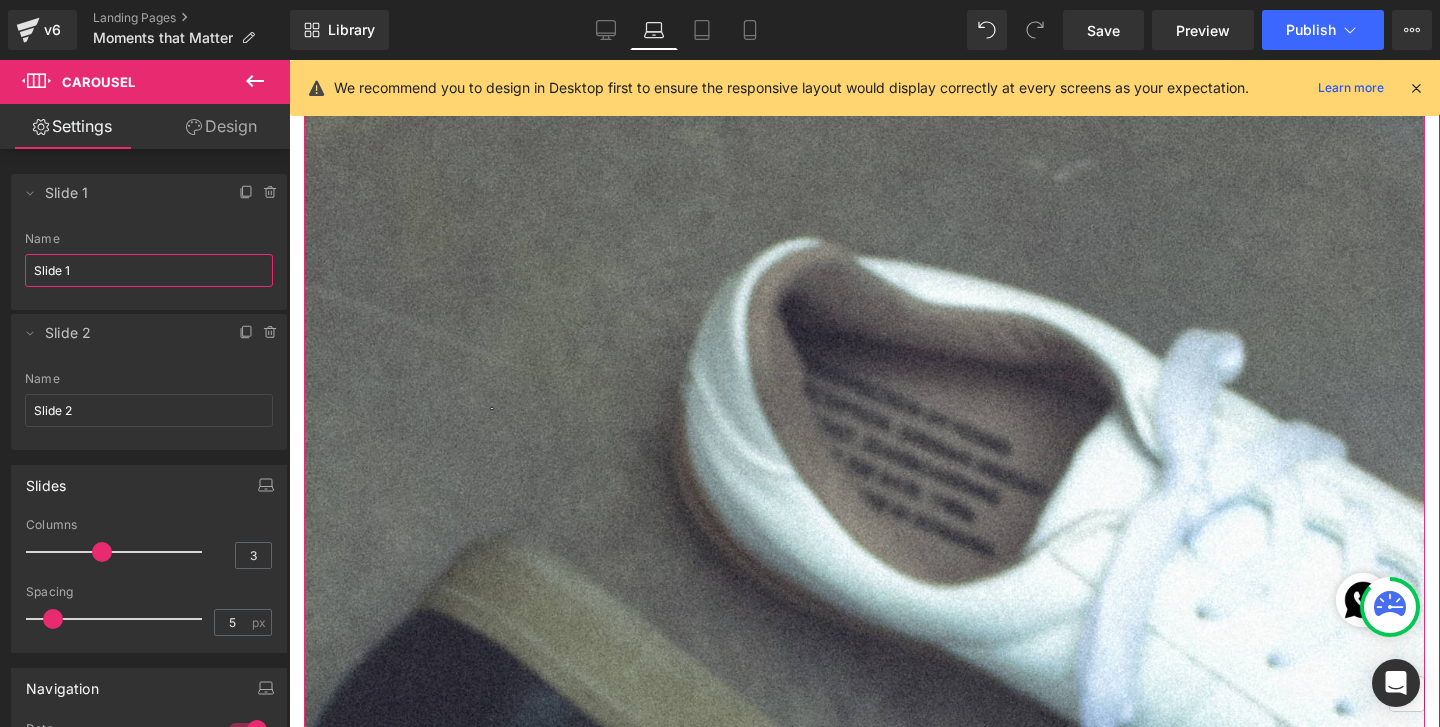 scroll, scrollTop: 3175, scrollLeft: 0, axis: vertical 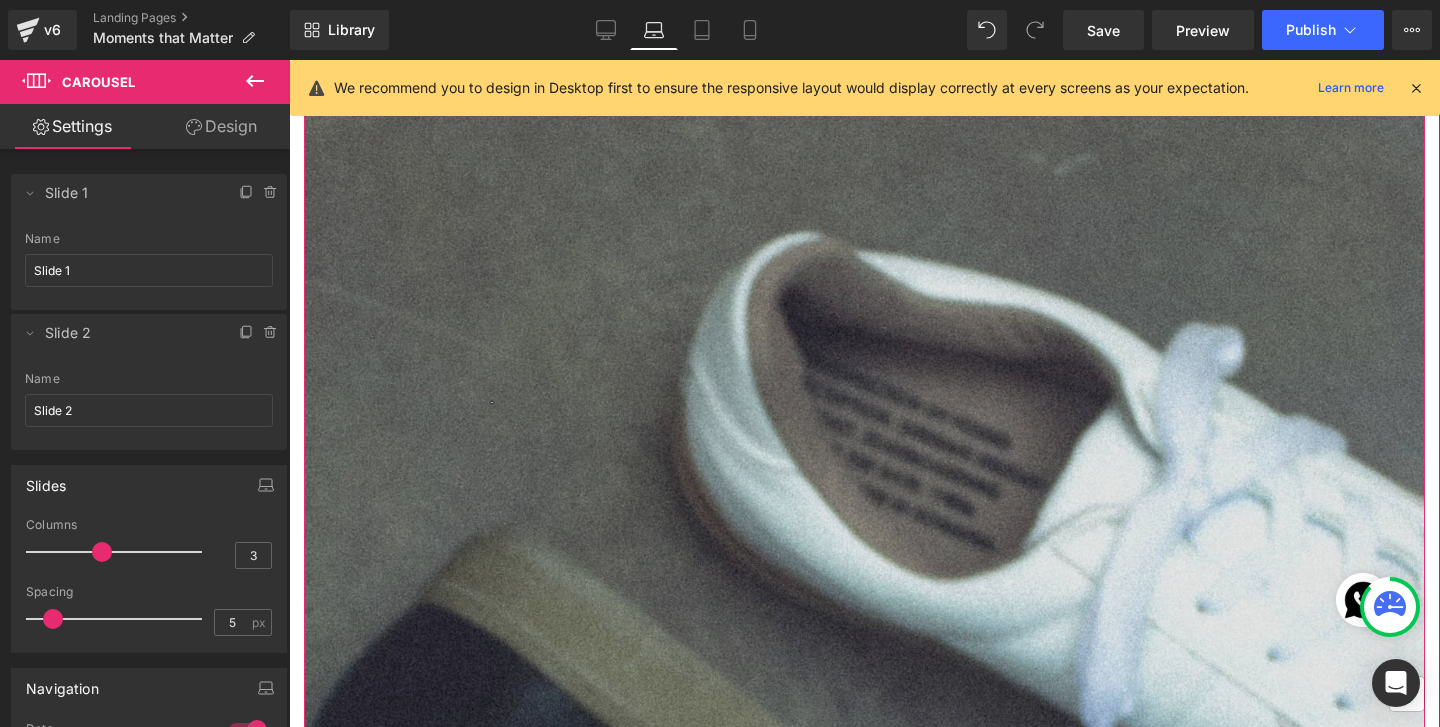 click at bounding box center [864, 839] 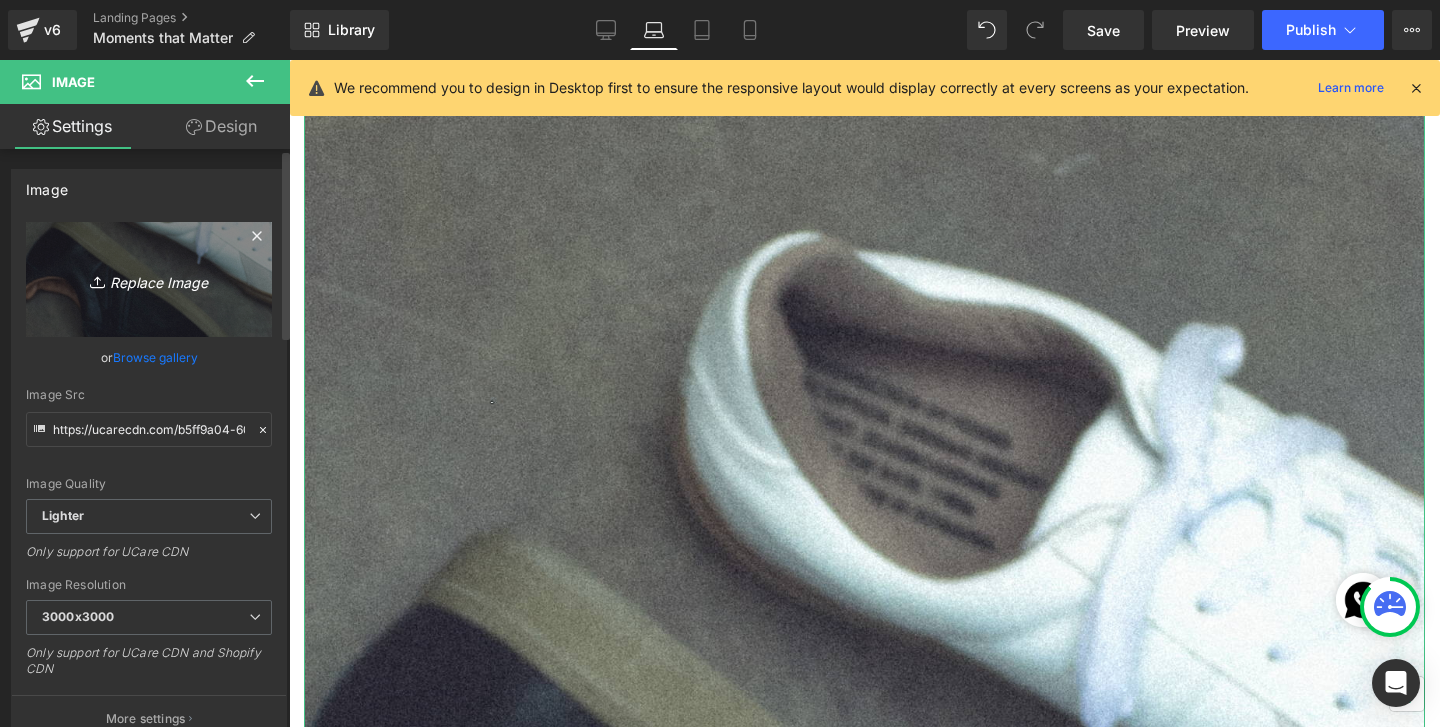 click on "Replace Image" at bounding box center (149, 279) 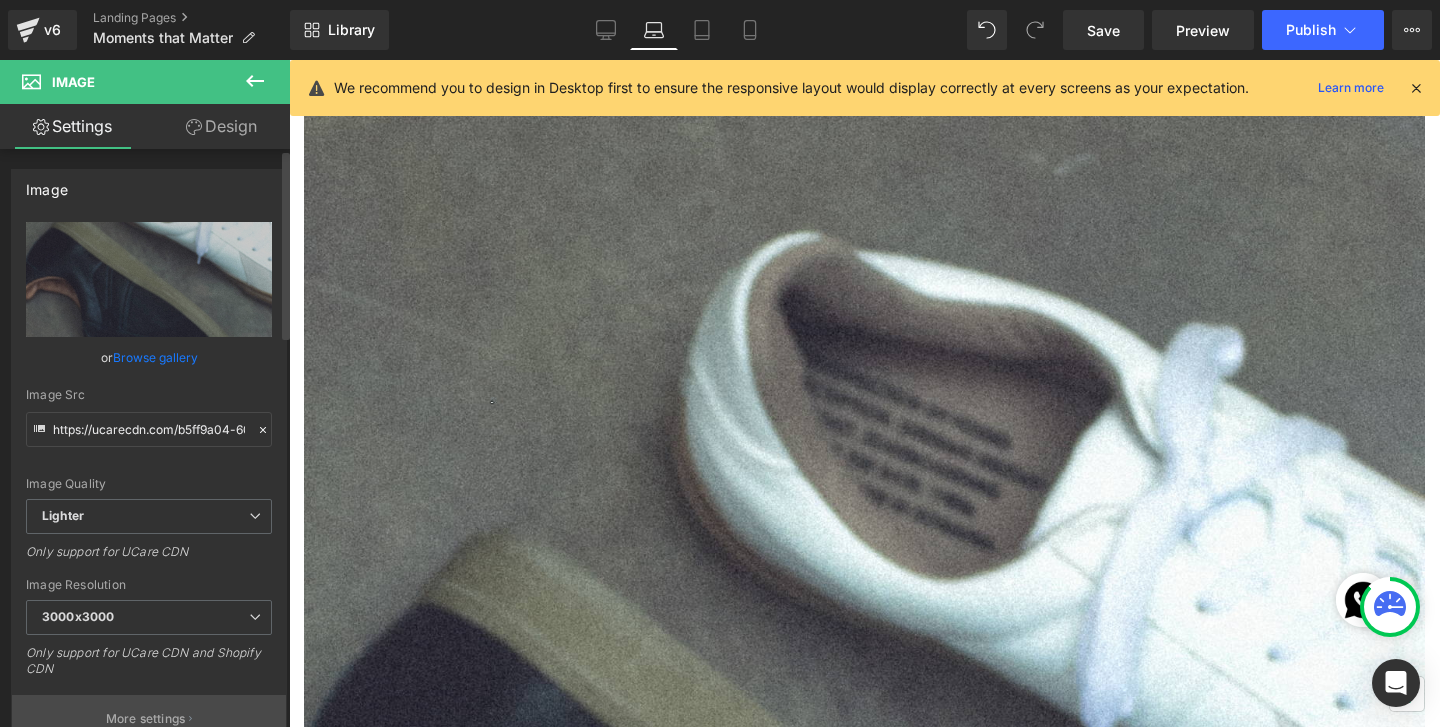 type on "C:\fakepath\DSCN1731.jpg" 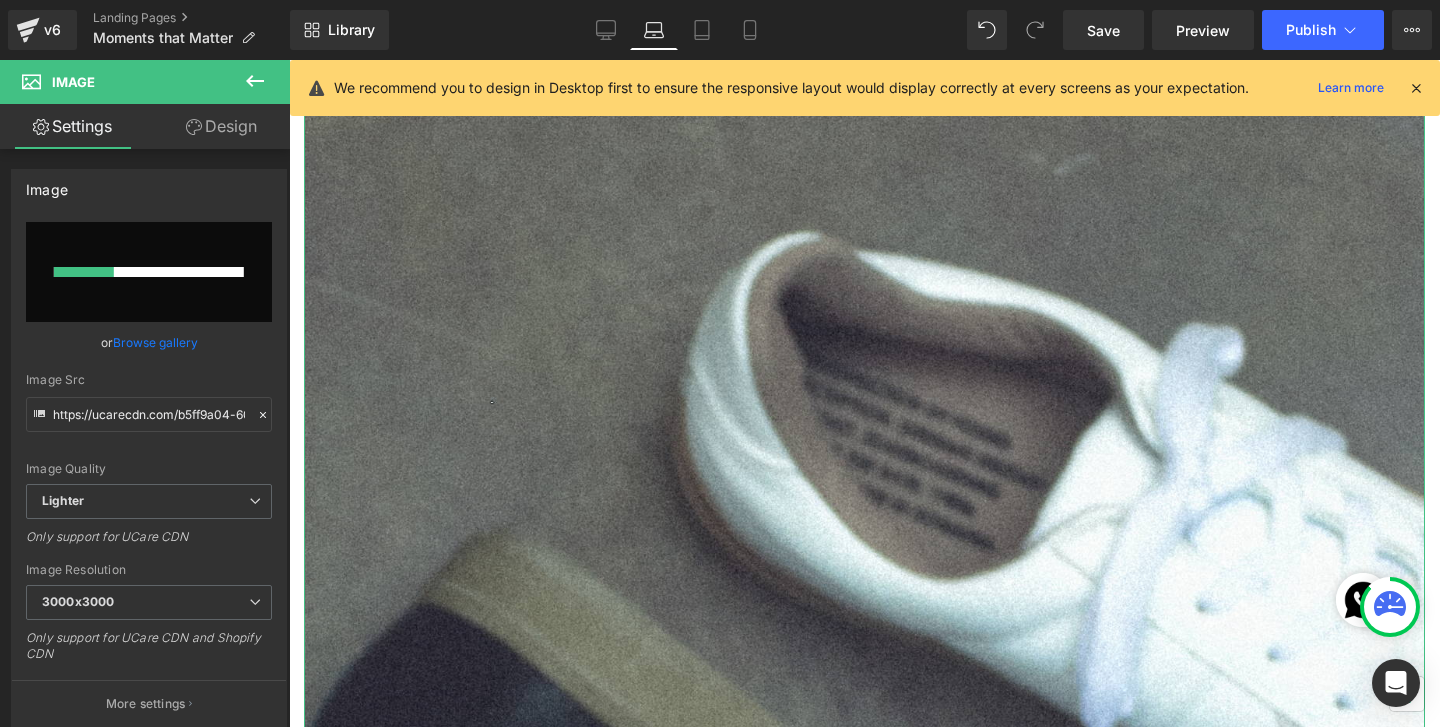 click on "Design" at bounding box center [221, 126] 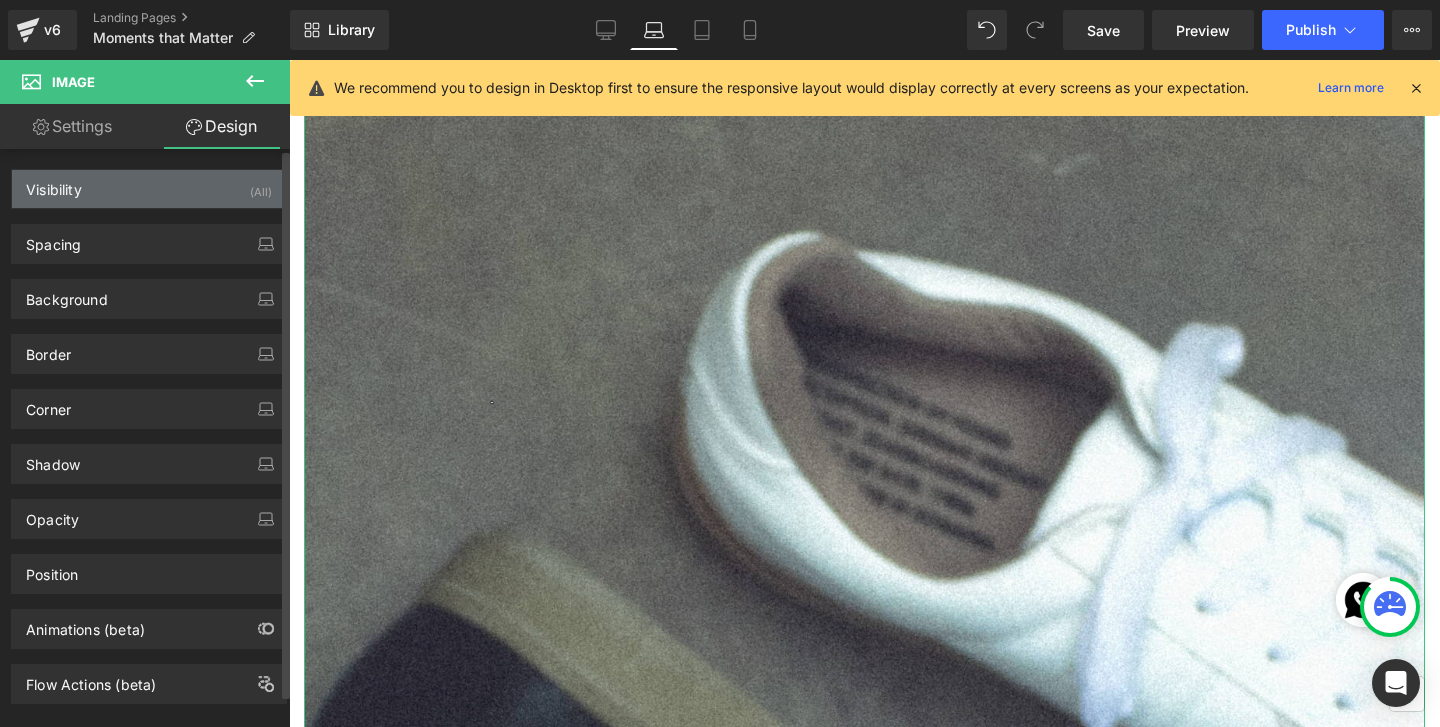 click on "Visibility
(All)" at bounding box center (149, 189) 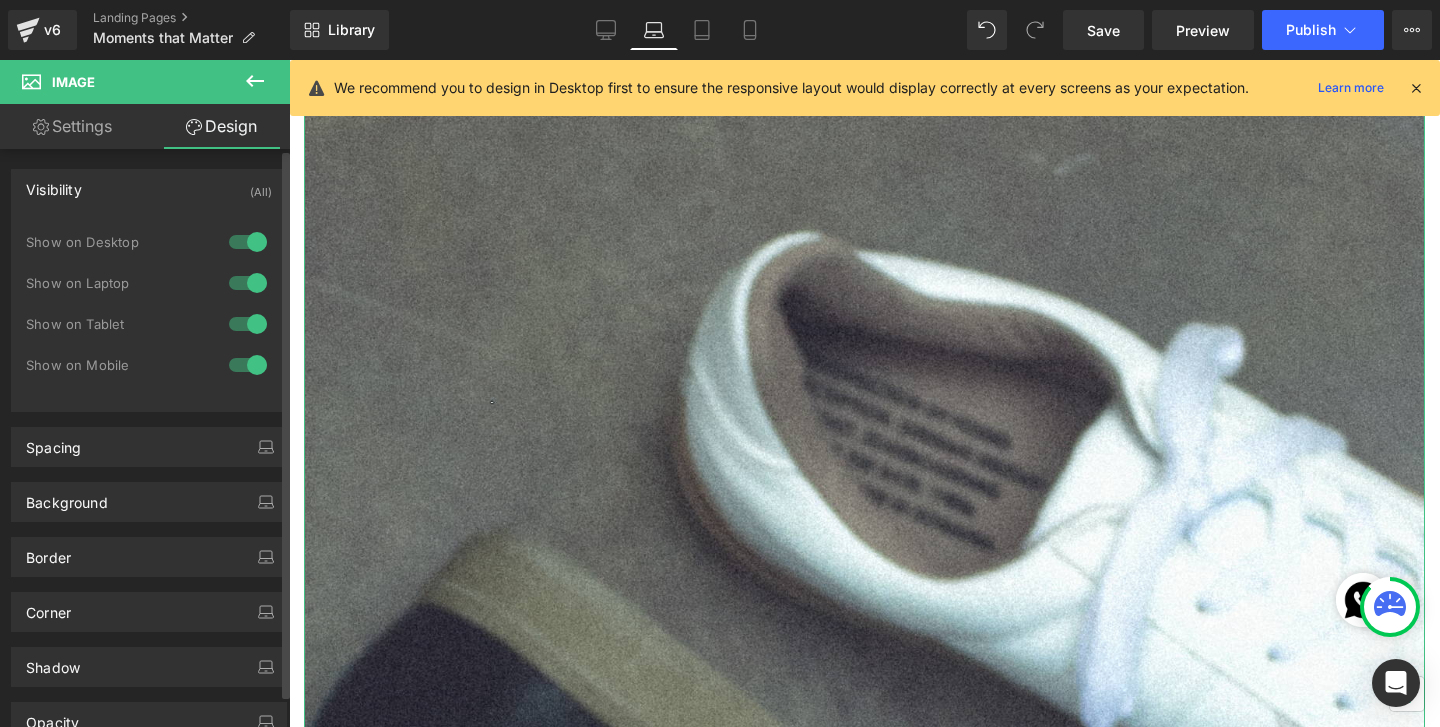click on "Visibility
(All)" at bounding box center [149, 189] 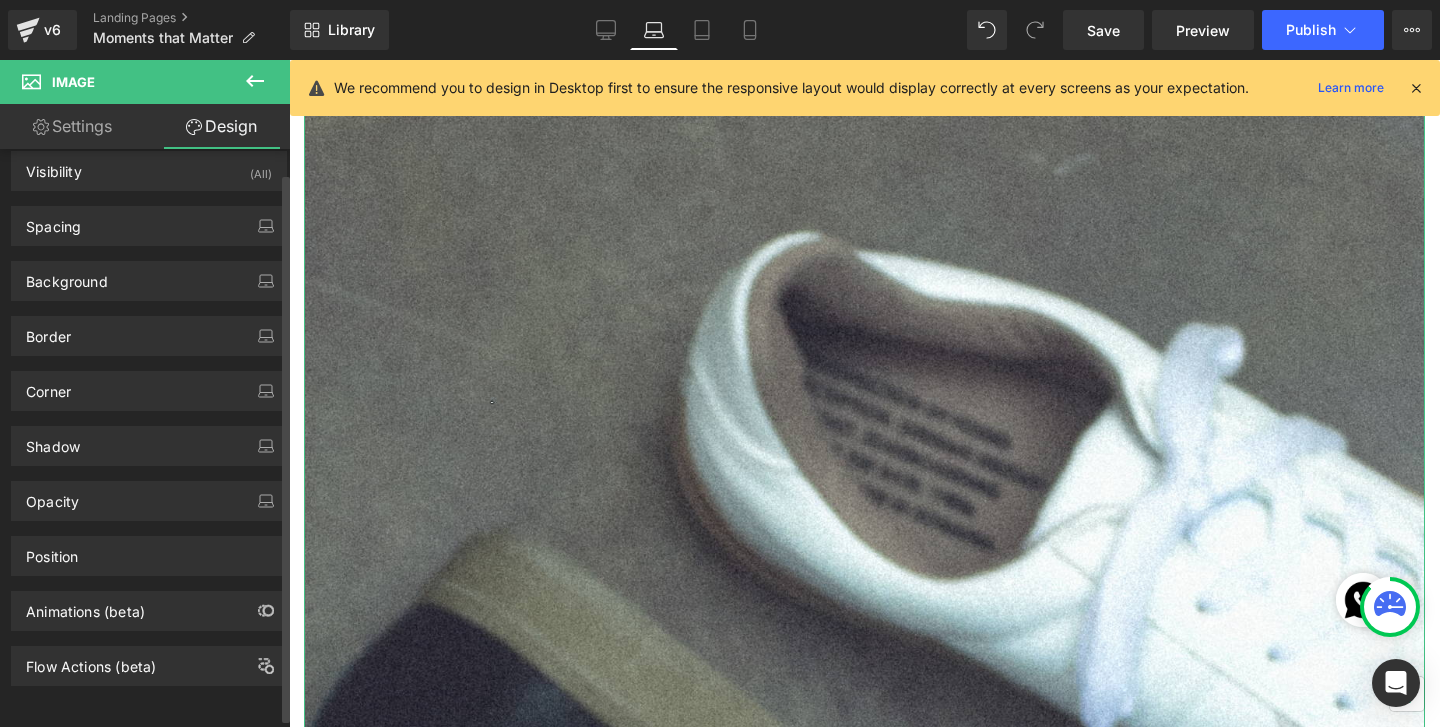 scroll, scrollTop: 24, scrollLeft: 0, axis: vertical 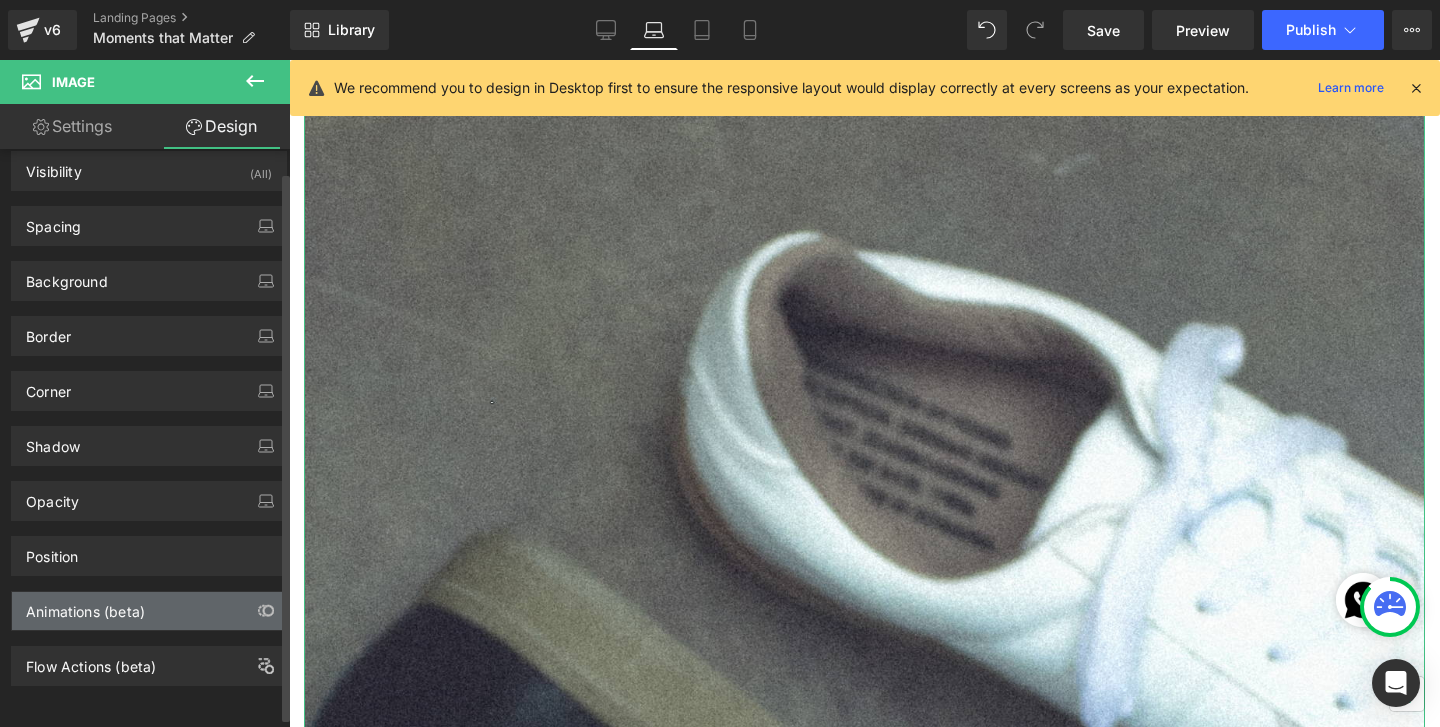 click on "Animations (beta)" at bounding box center (149, 611) 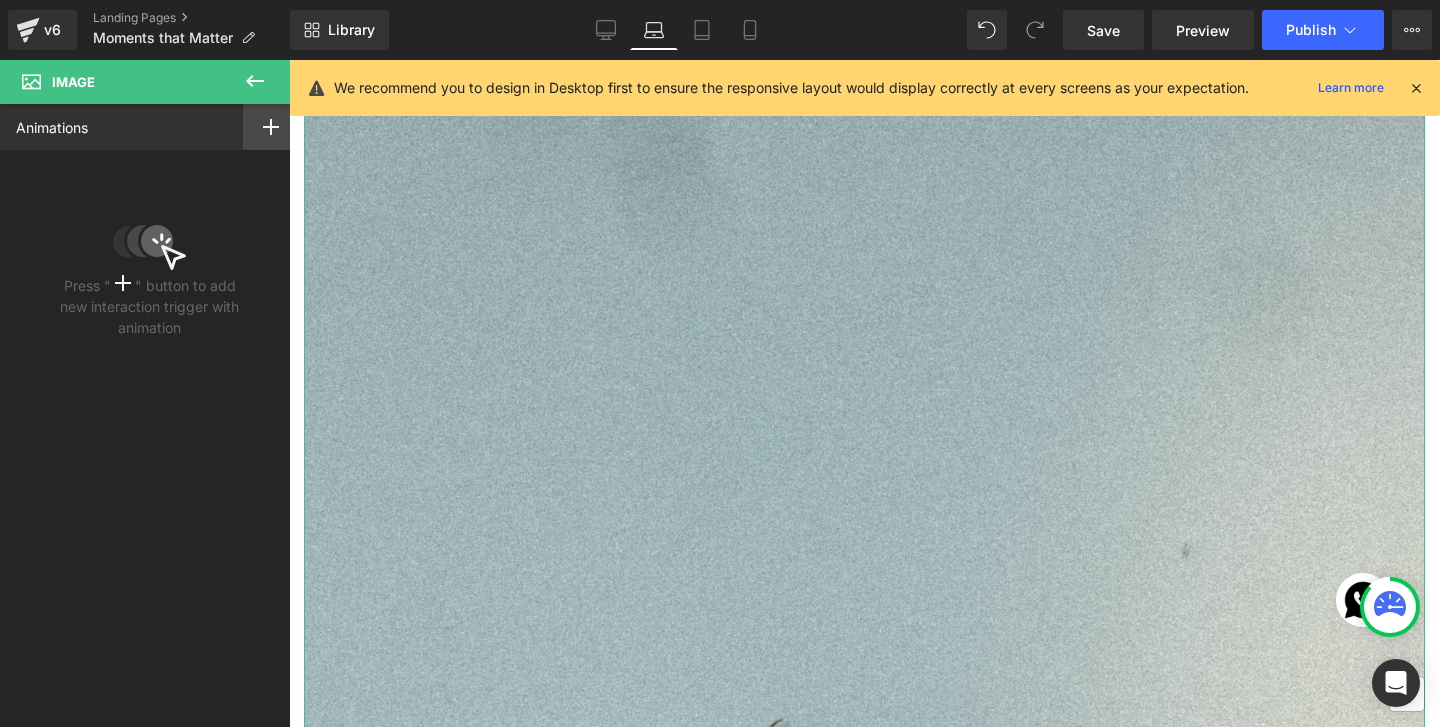 click at bounding box center (271, 127) 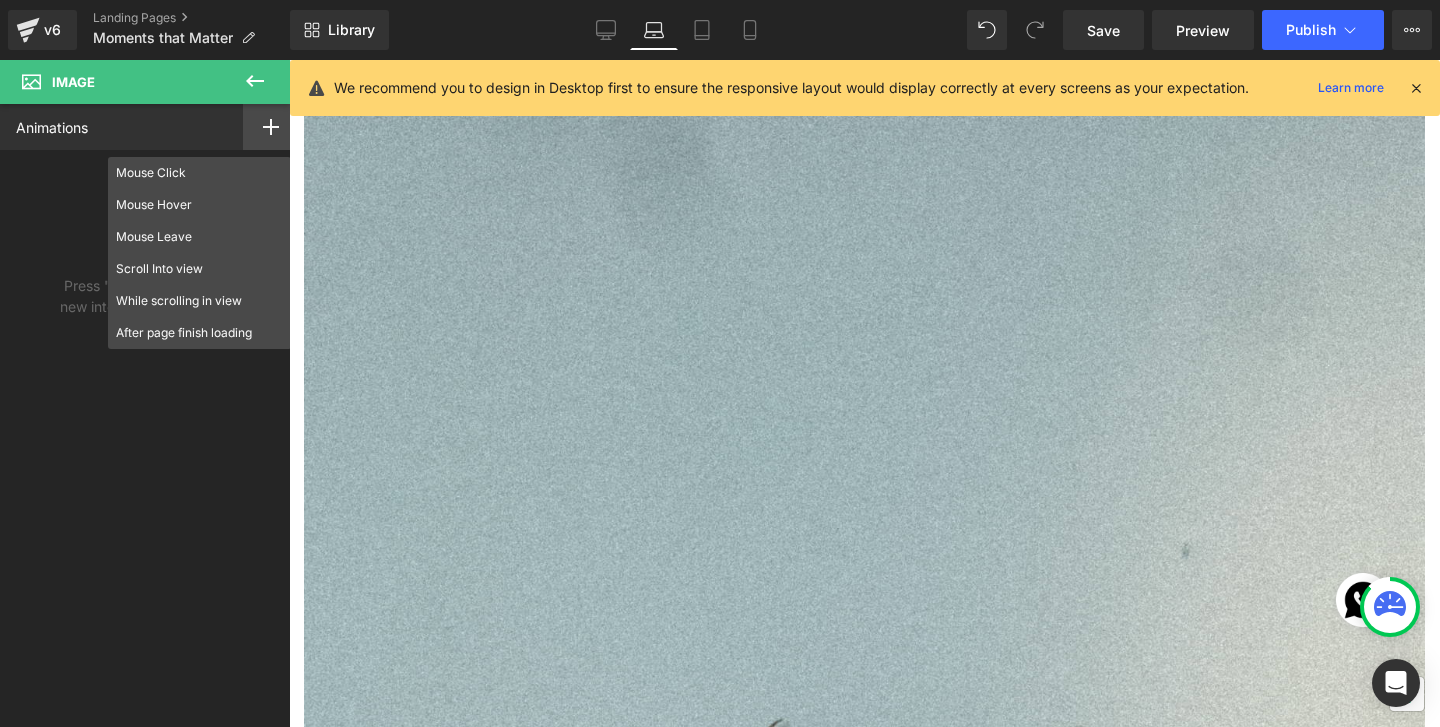click 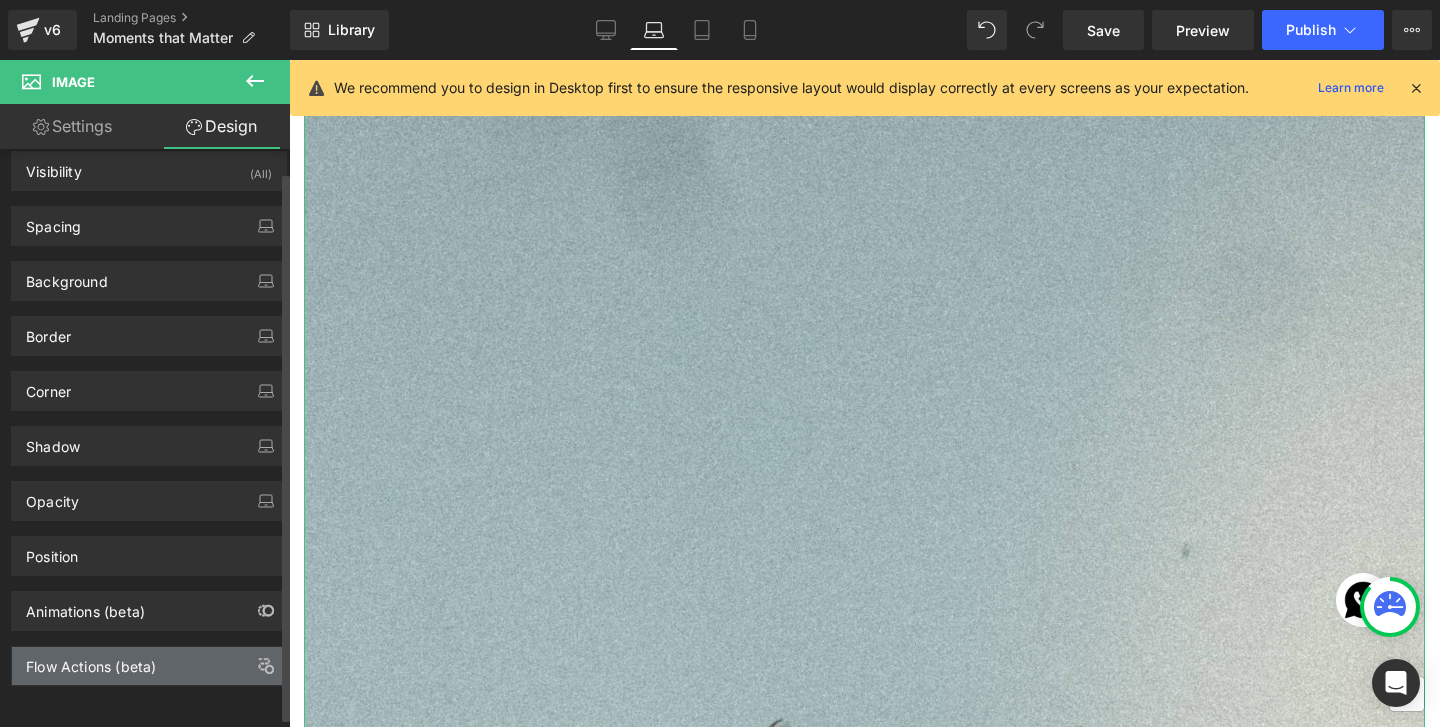click on "Flow Actions (beta)" at bounding box center [91, 661] 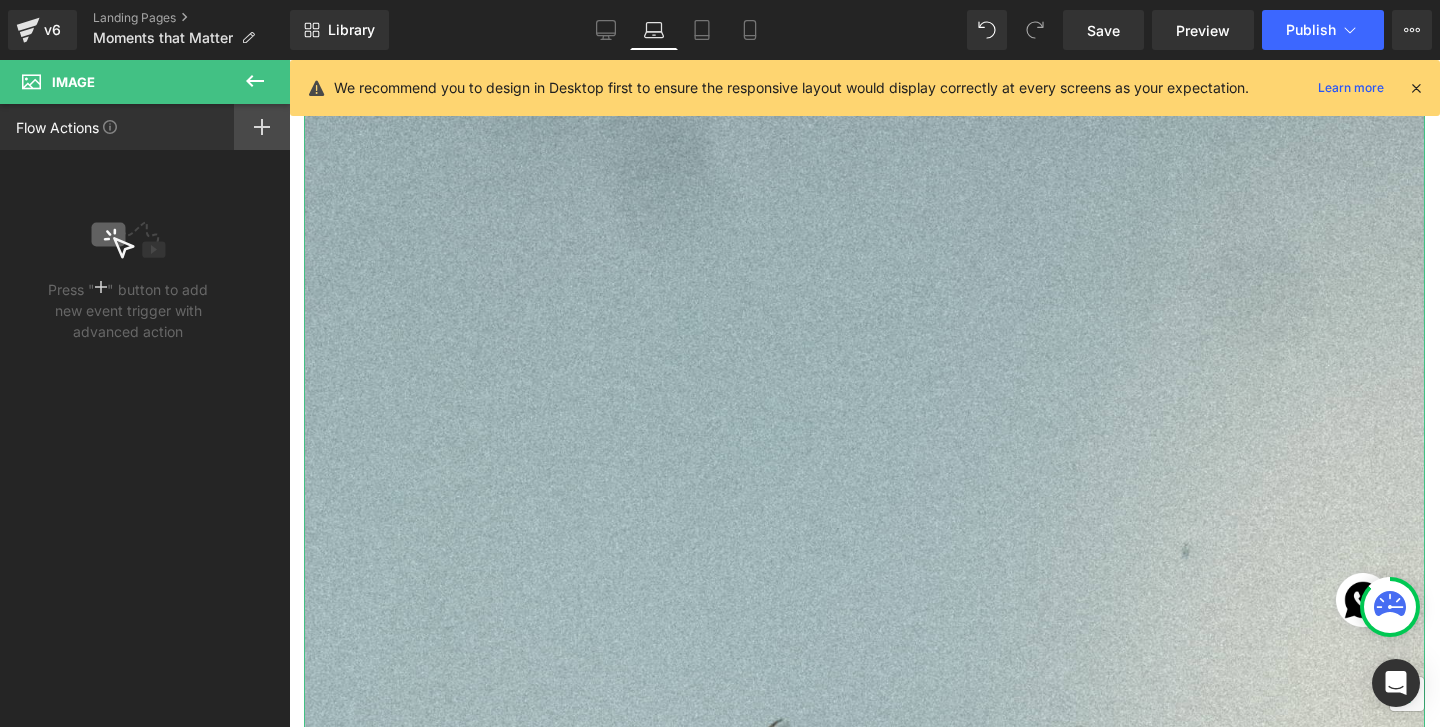 click 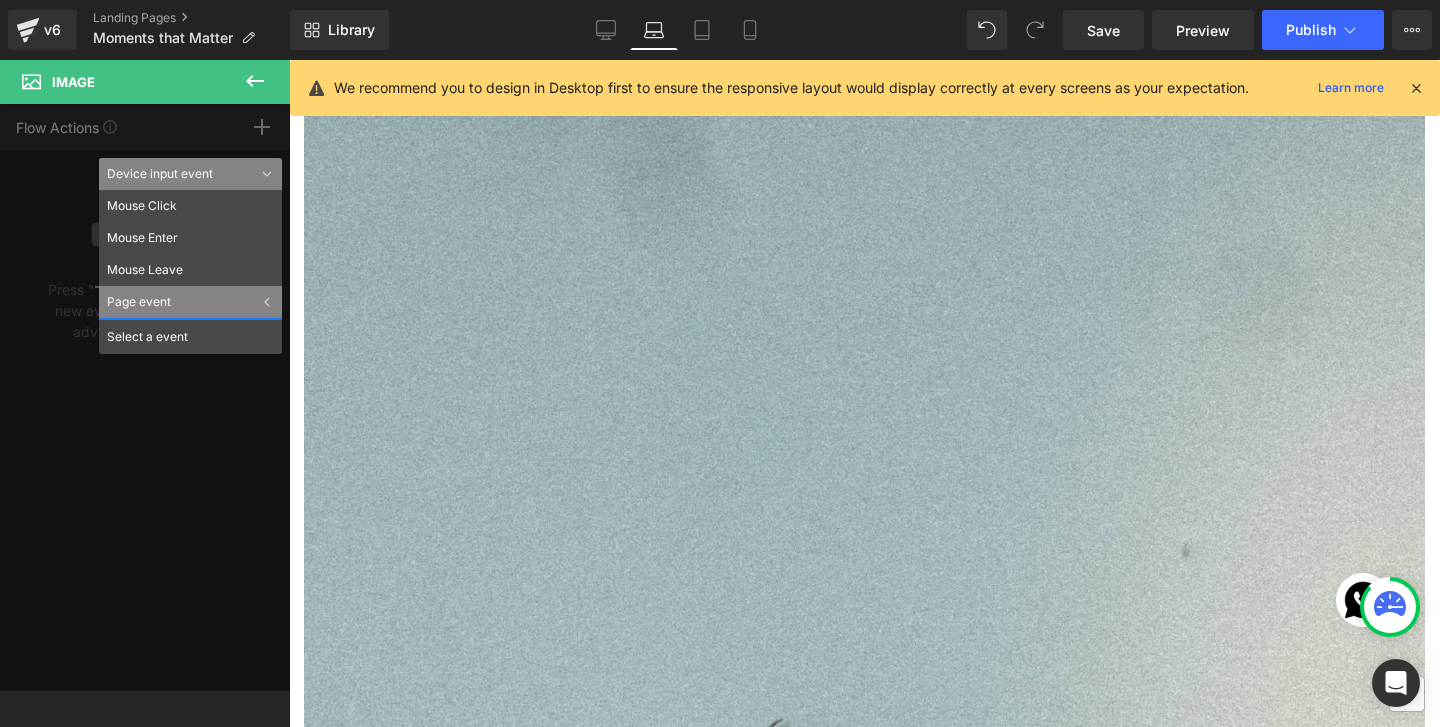 click 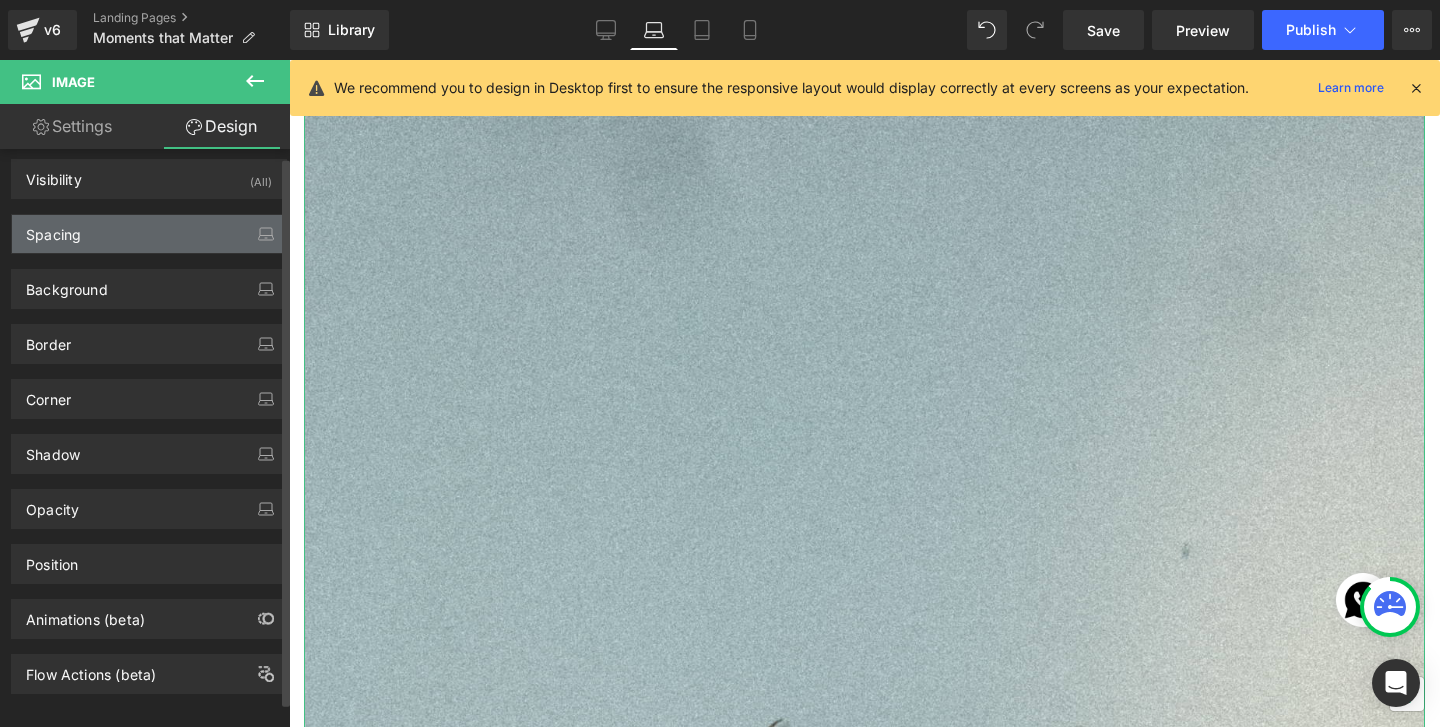 scroll, scrollTop: 0, scrollLeft: 0, axis: both 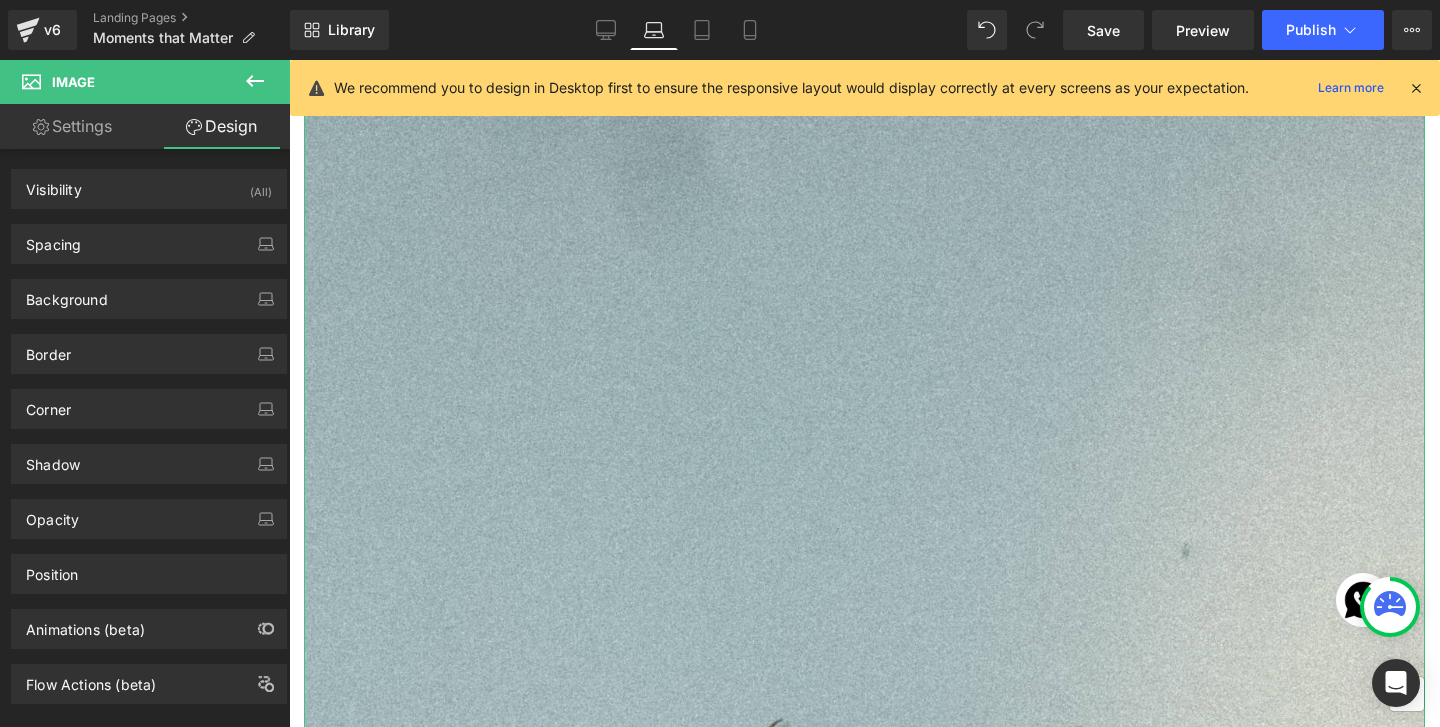 click on "Settings" at bounding box center [72, 126] 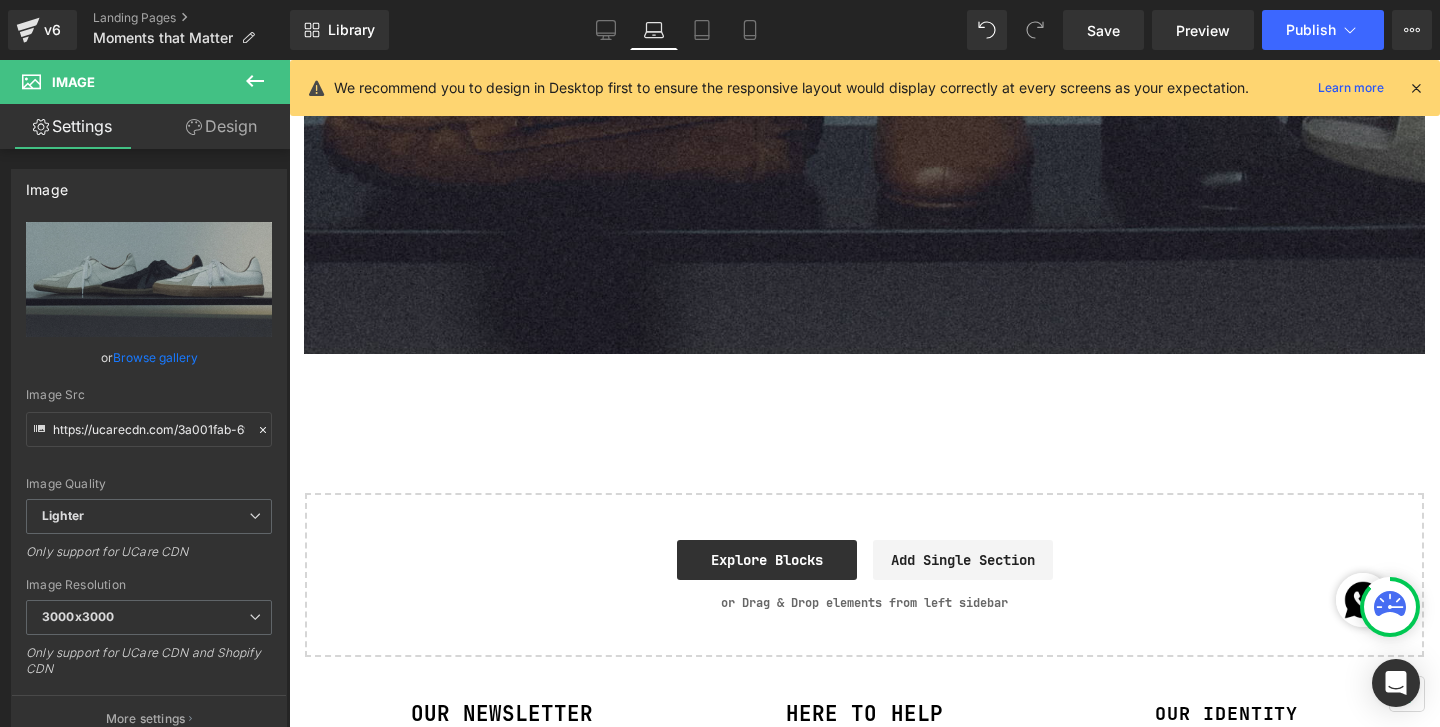 scroll, scrollTop: 4615, scrollLeft: 0, axis: vertical 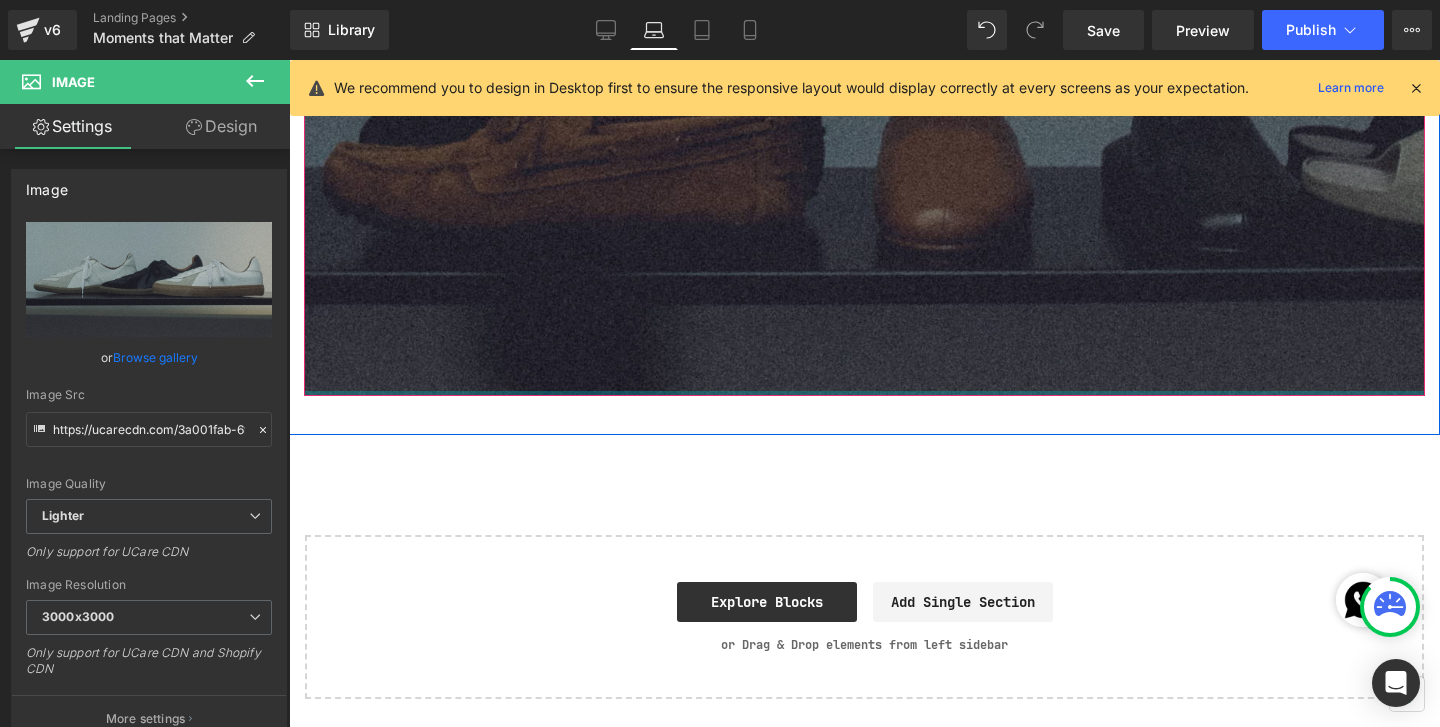 click at bounding box center (864, 393) 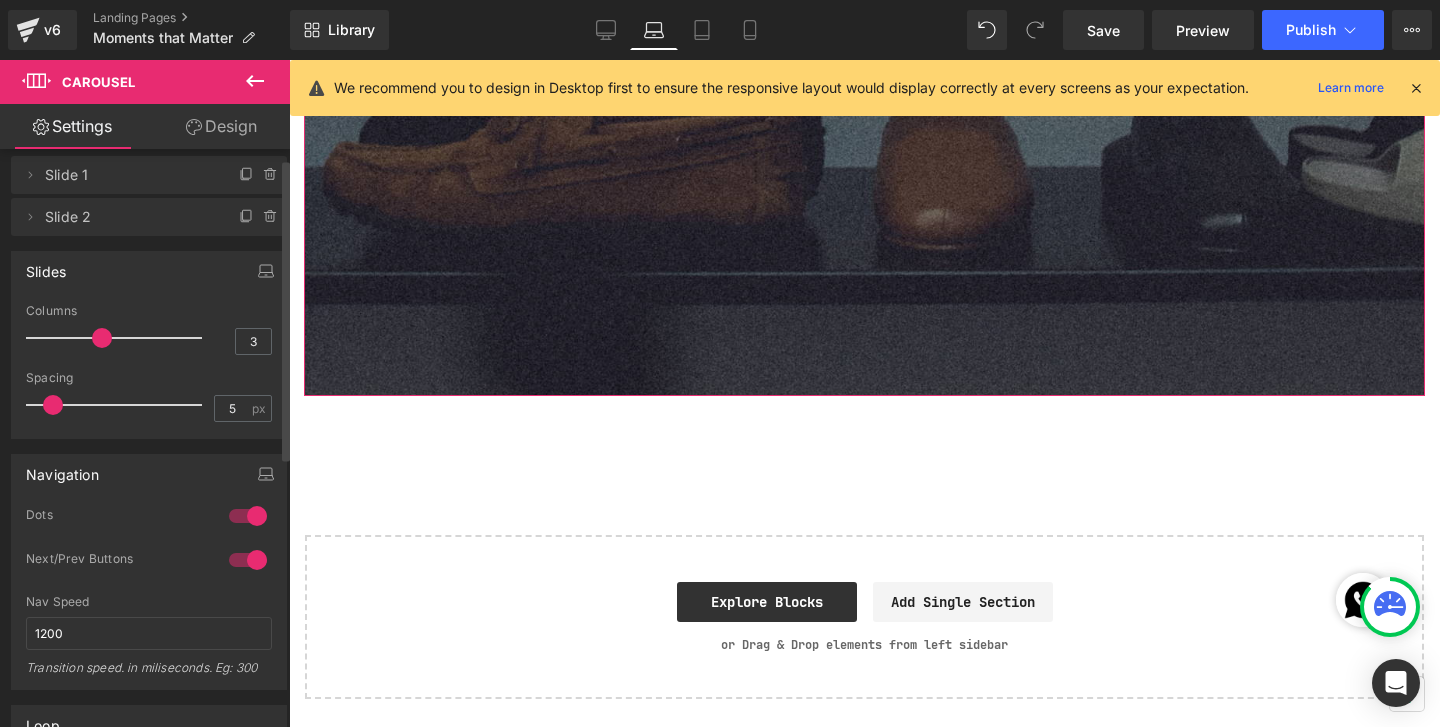 scroll, scrollTop: 0, scrollLeft: 0, axis: both 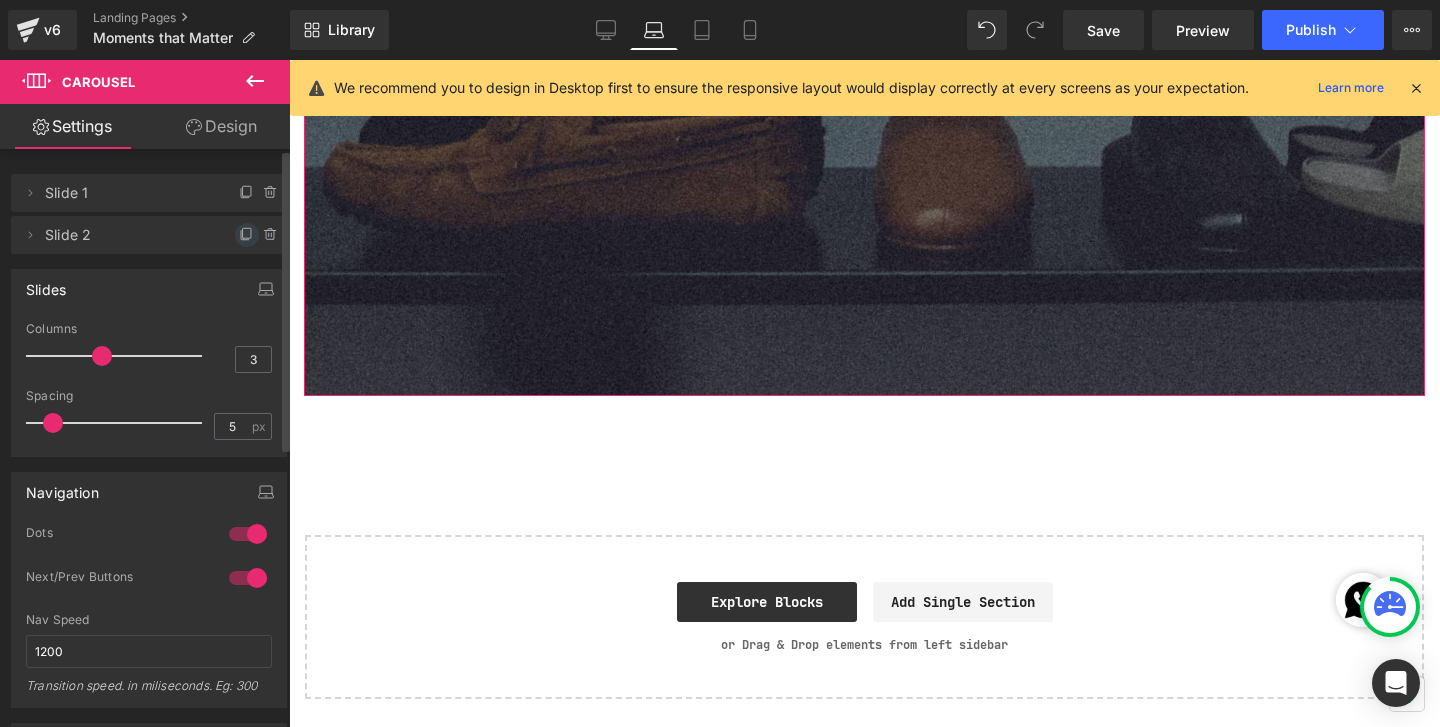 click 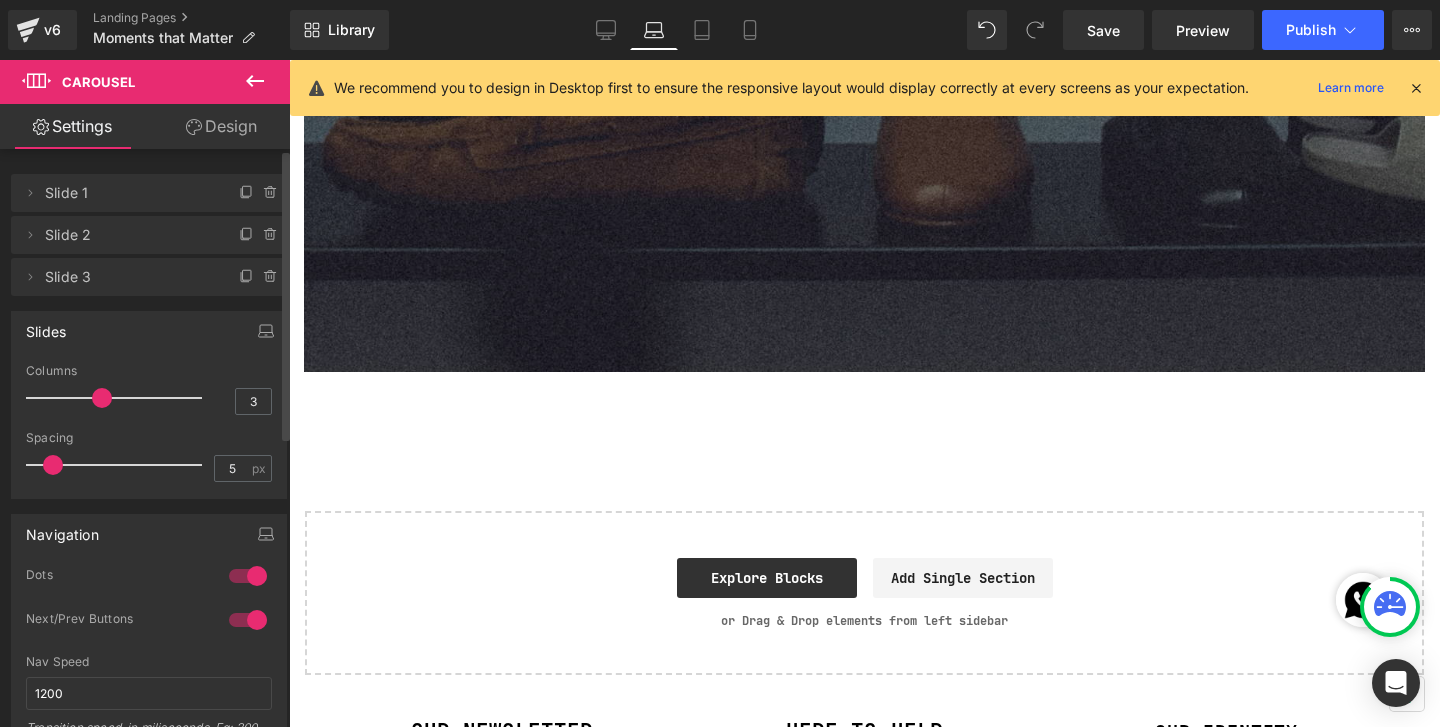 scroll, scrollTop: 5954, scrollLeft: 0, axis: vertical 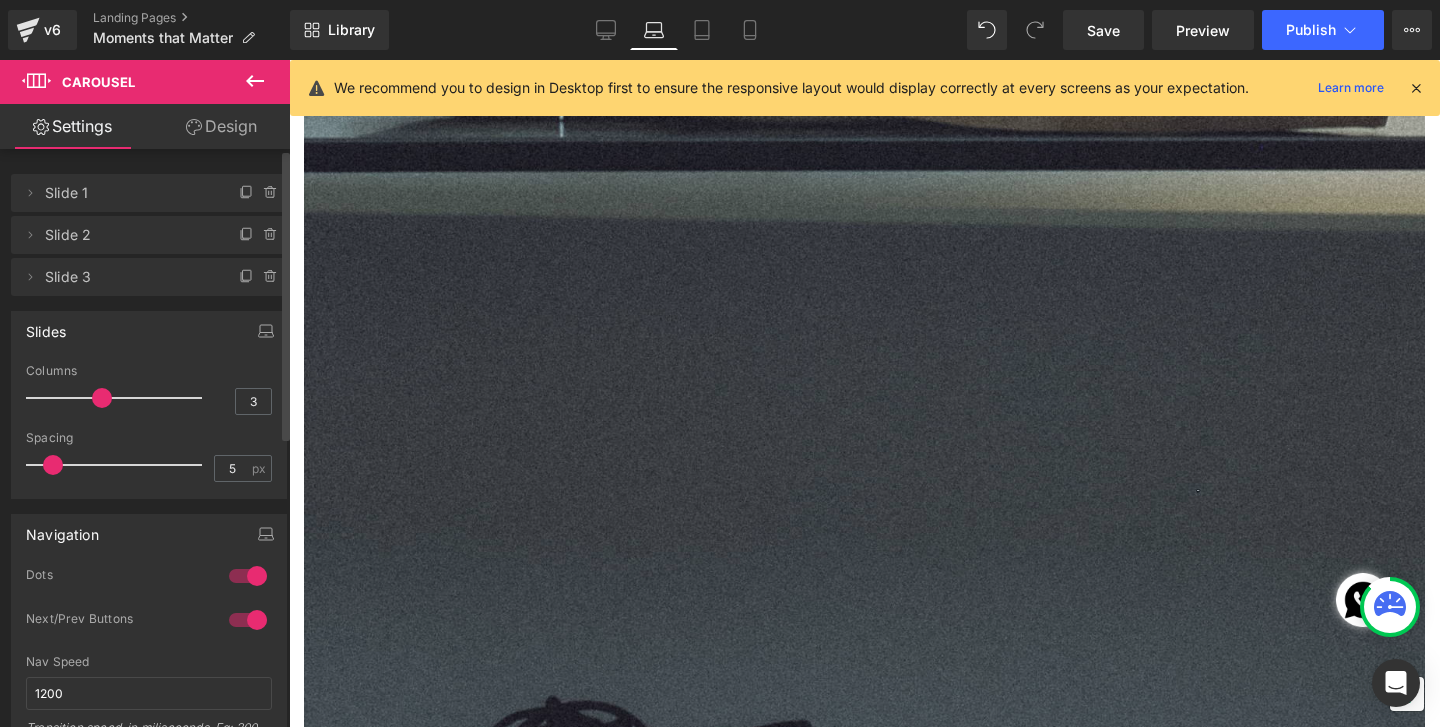 click at bounding box center [864, 53] 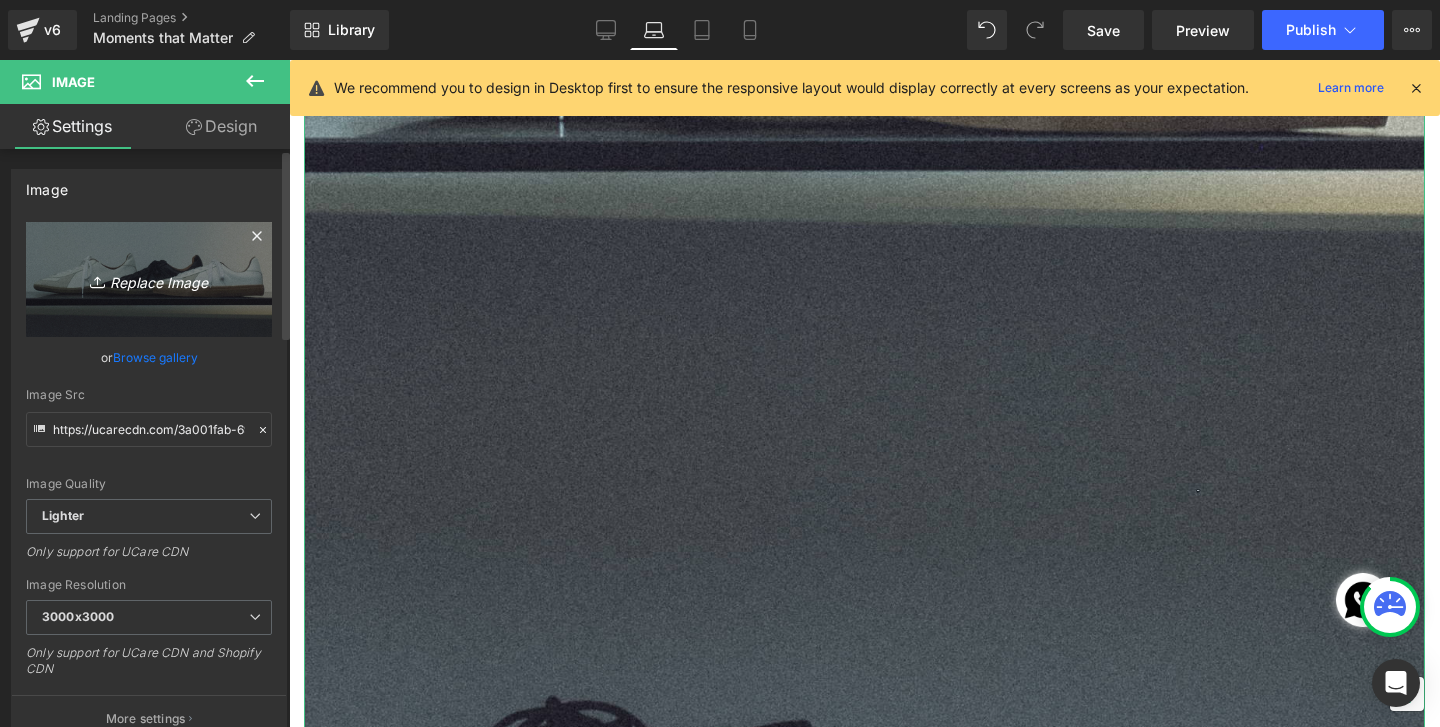 click on "Replace Image" at bounding box center (149, 279) 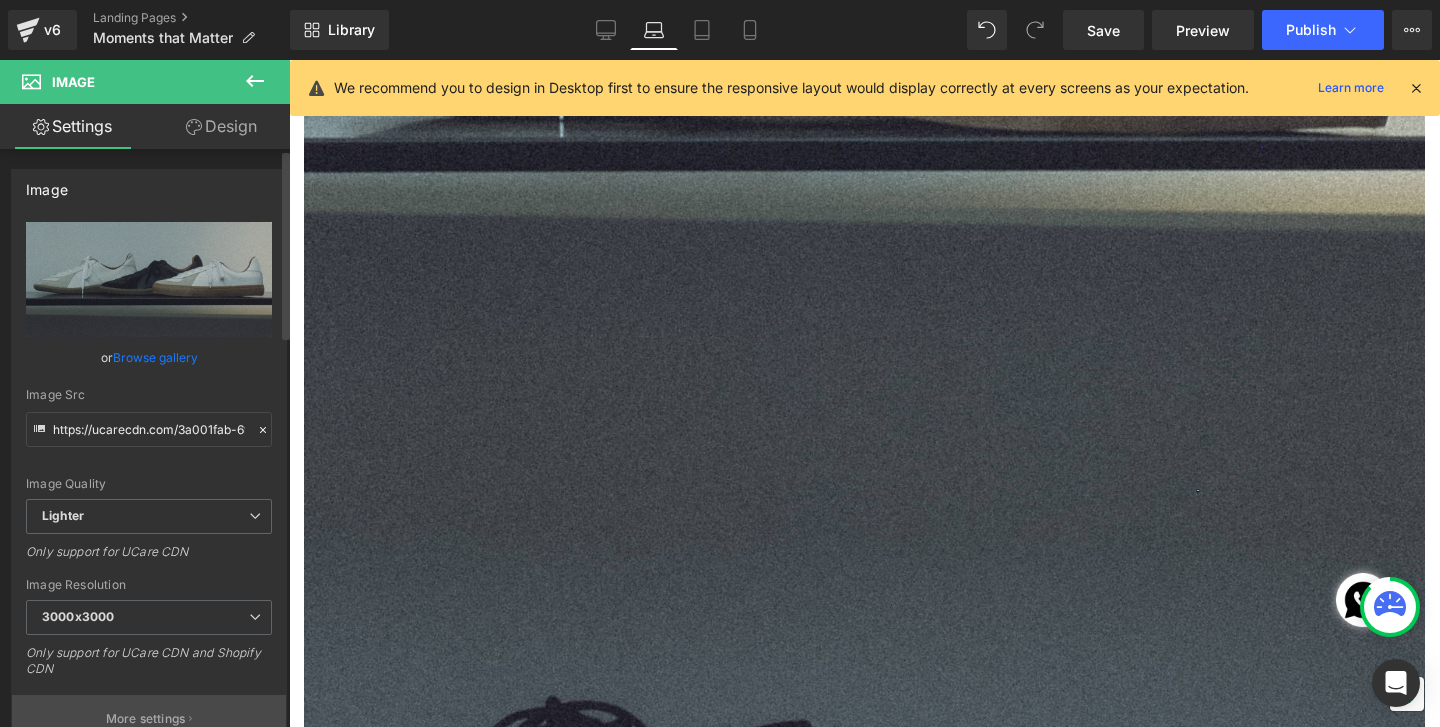 type on "C:\fakepath\DSCN1742.jpg" 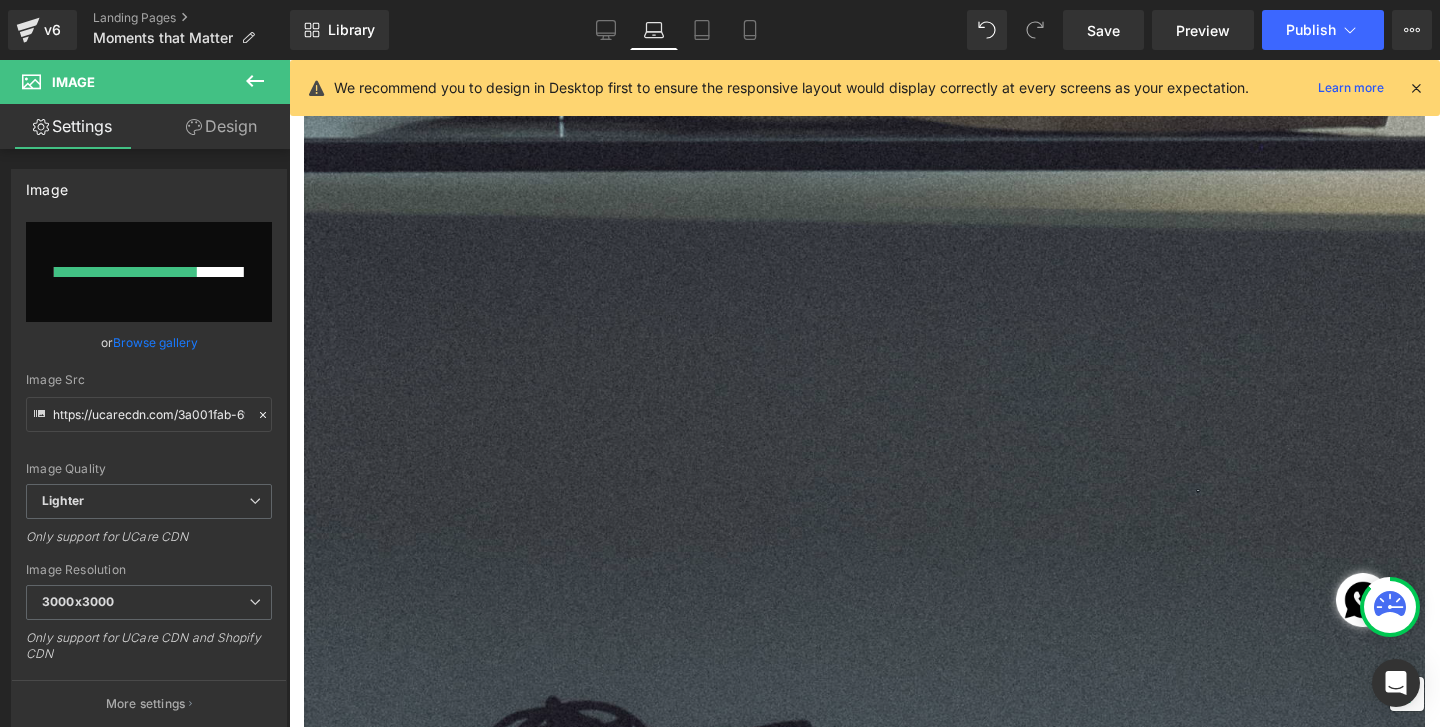 type 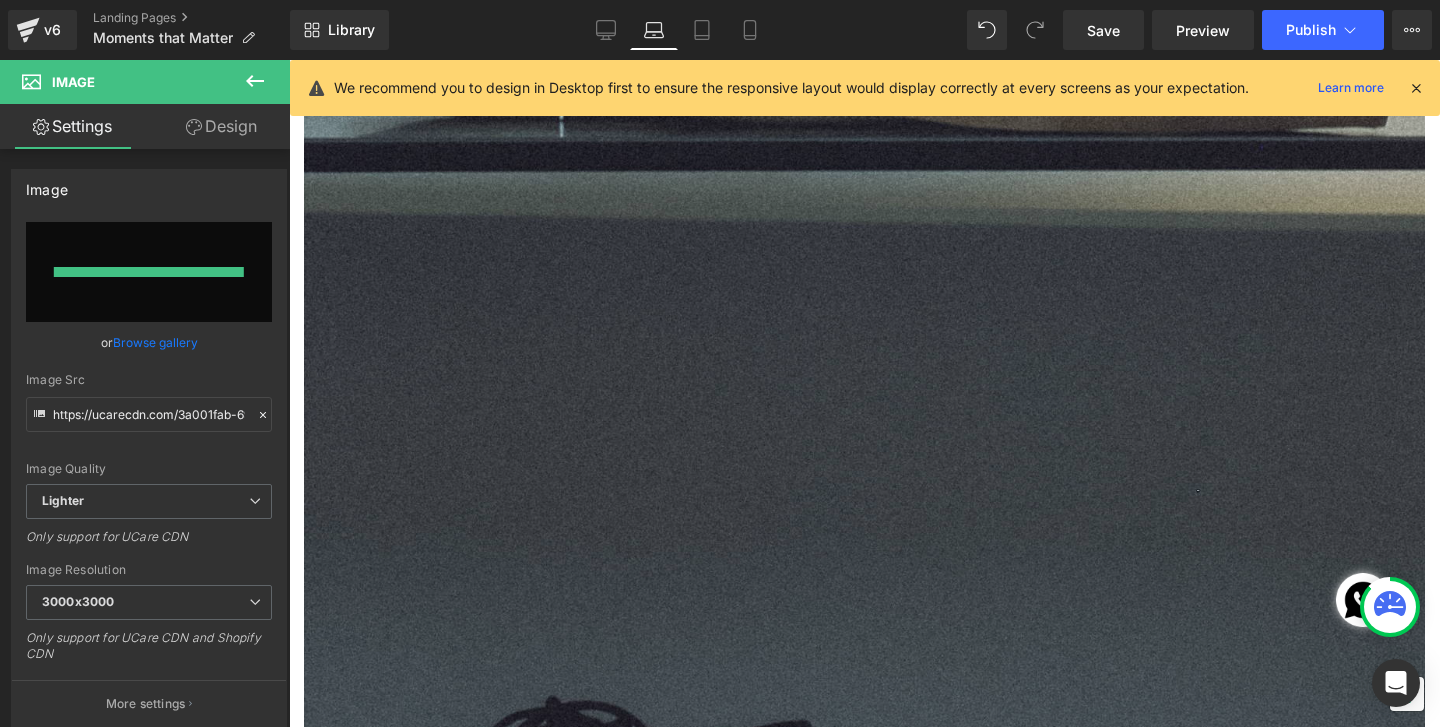 type on "https://ucarecdn.com/8571a965-ca2a-45c8-8688-b0b8e465b15a/-/format/auto/-/preview/3000x3000/-/quality/lighter/DSCN1742.jpg" 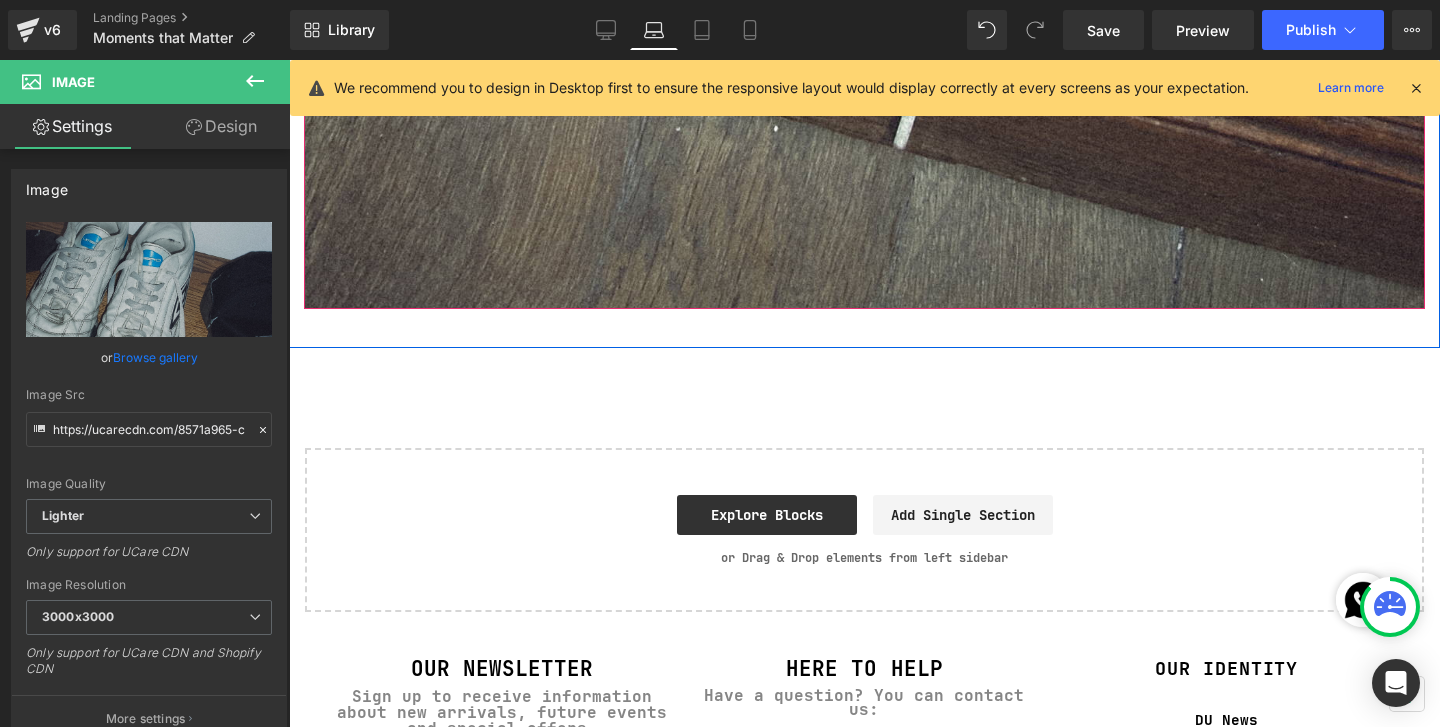 scroll, scrollTop: 6724, scrollLeft: 0, axis: vertical 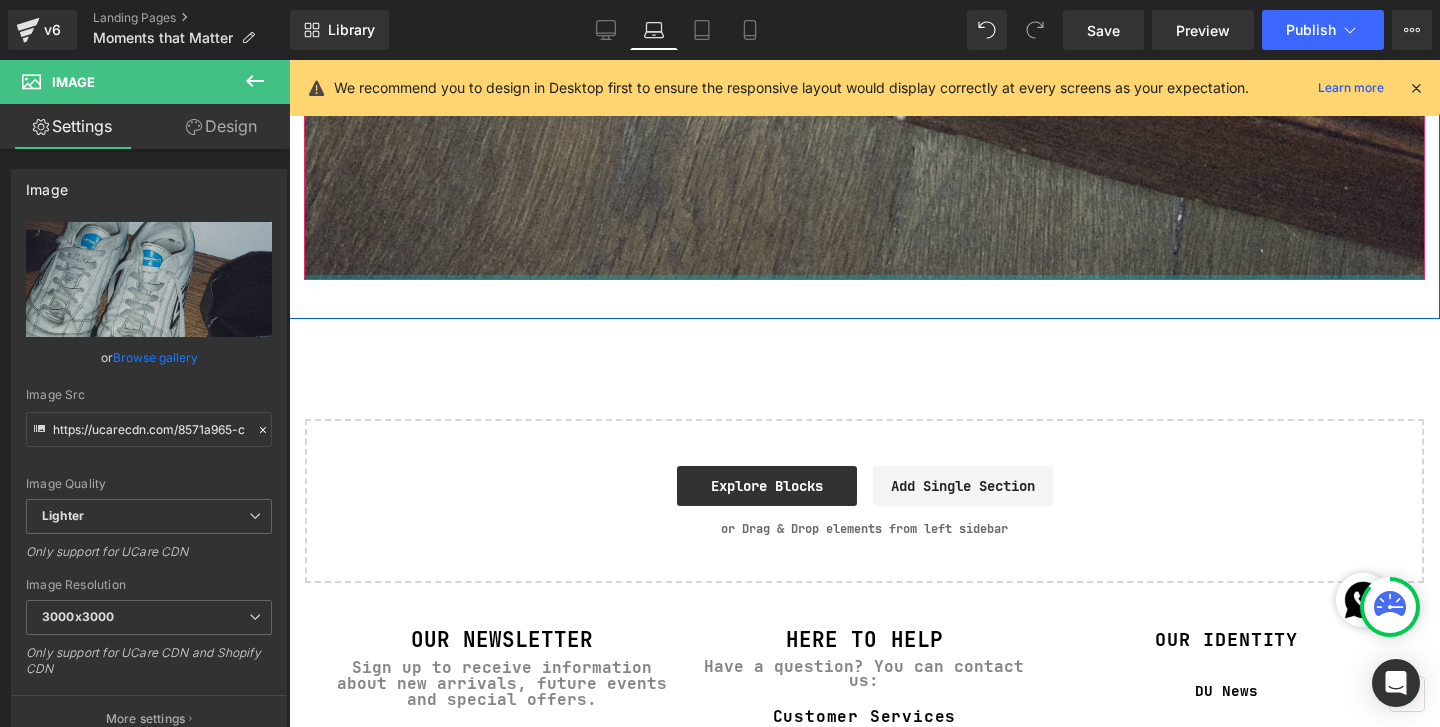 click at bounding box center (864, 277) 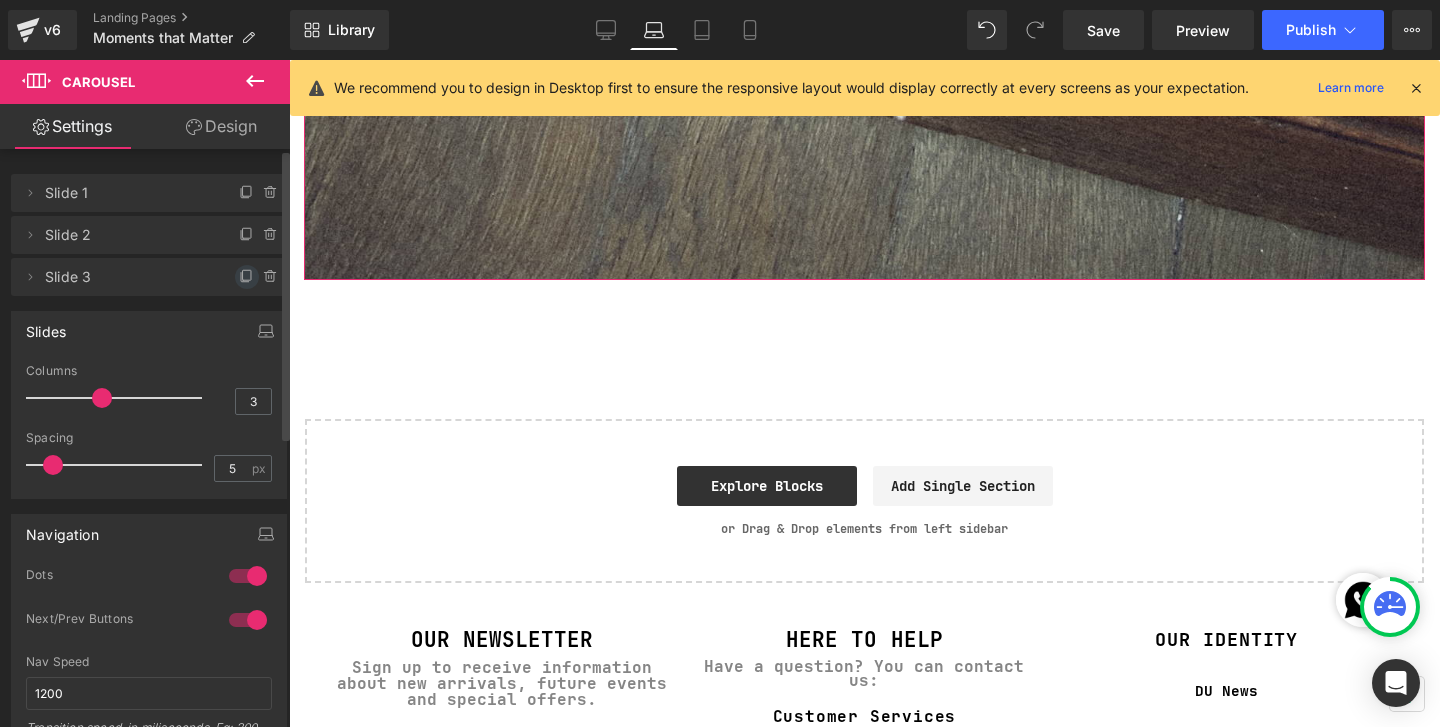 click 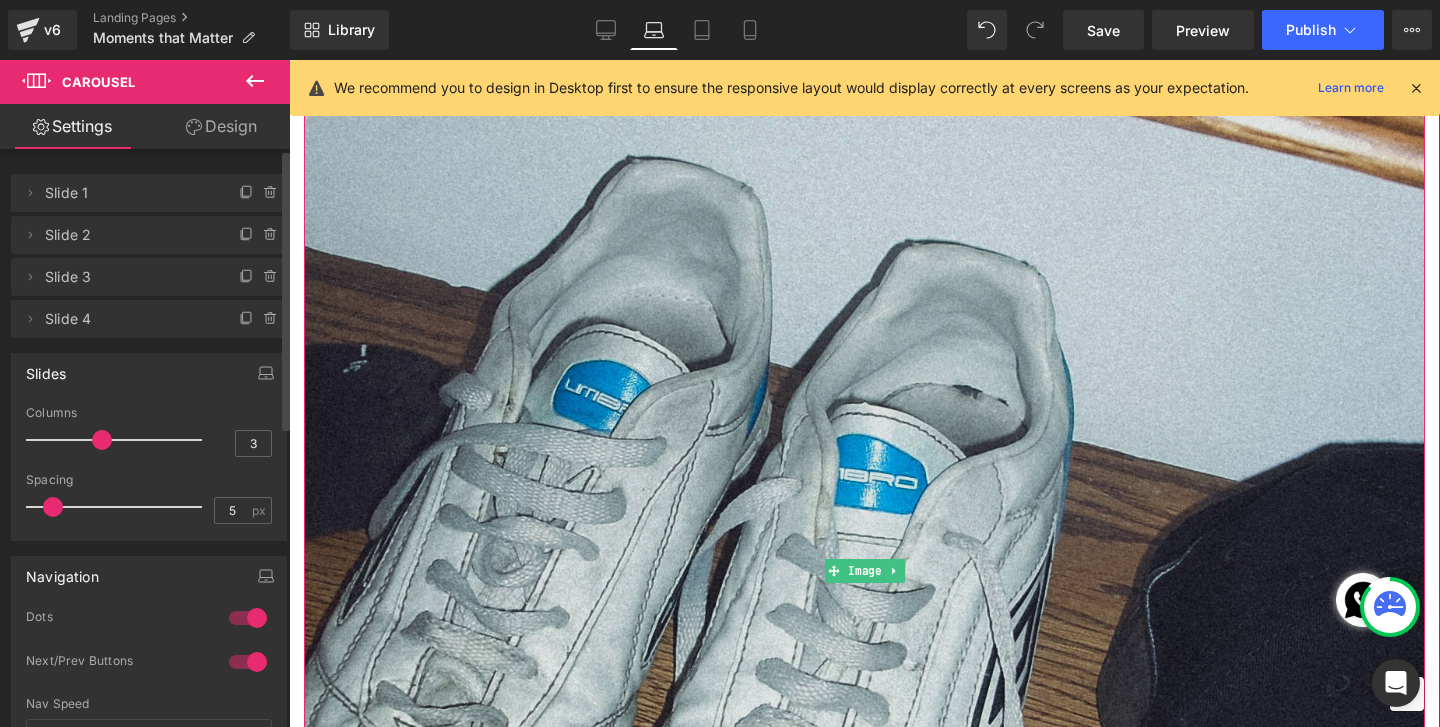 scroll, scrollTop: 7434, scrollLeft: 0, axis: vertical 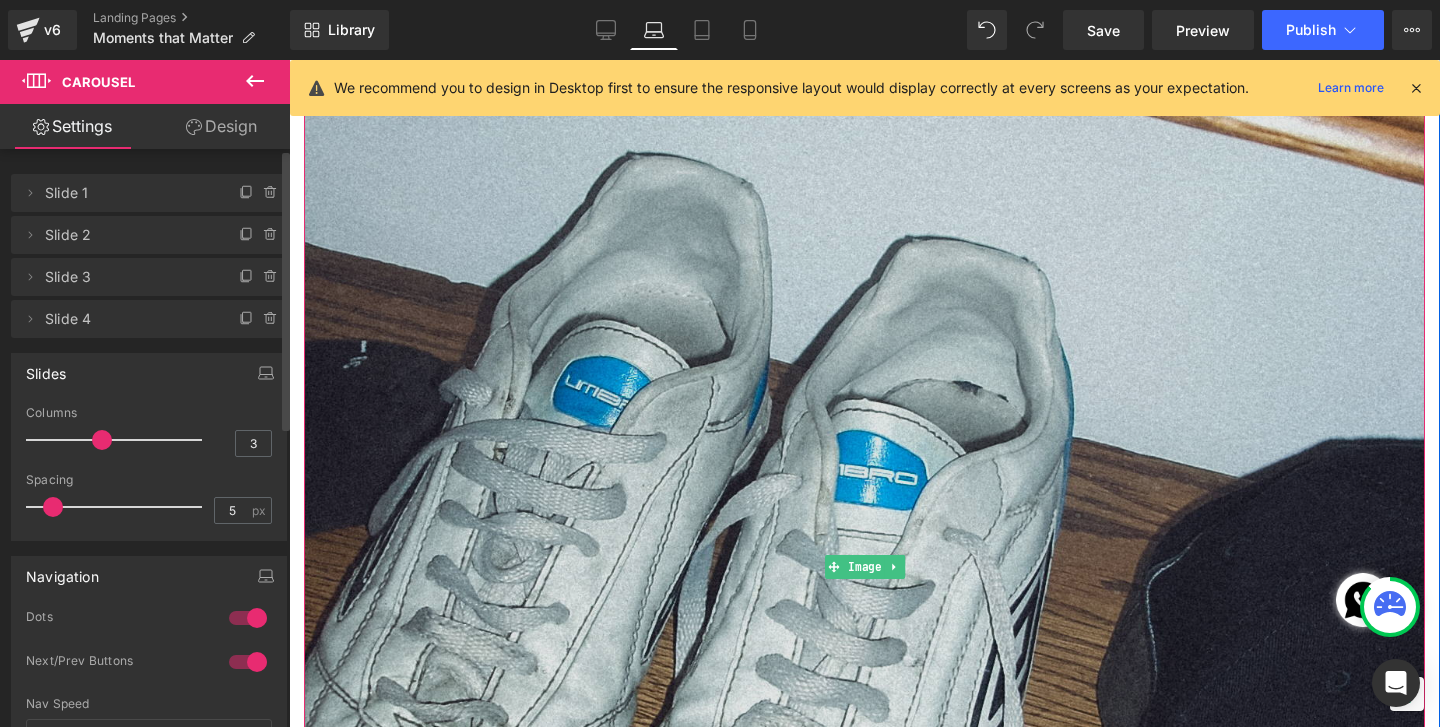 click at bounding box center (864, 566) 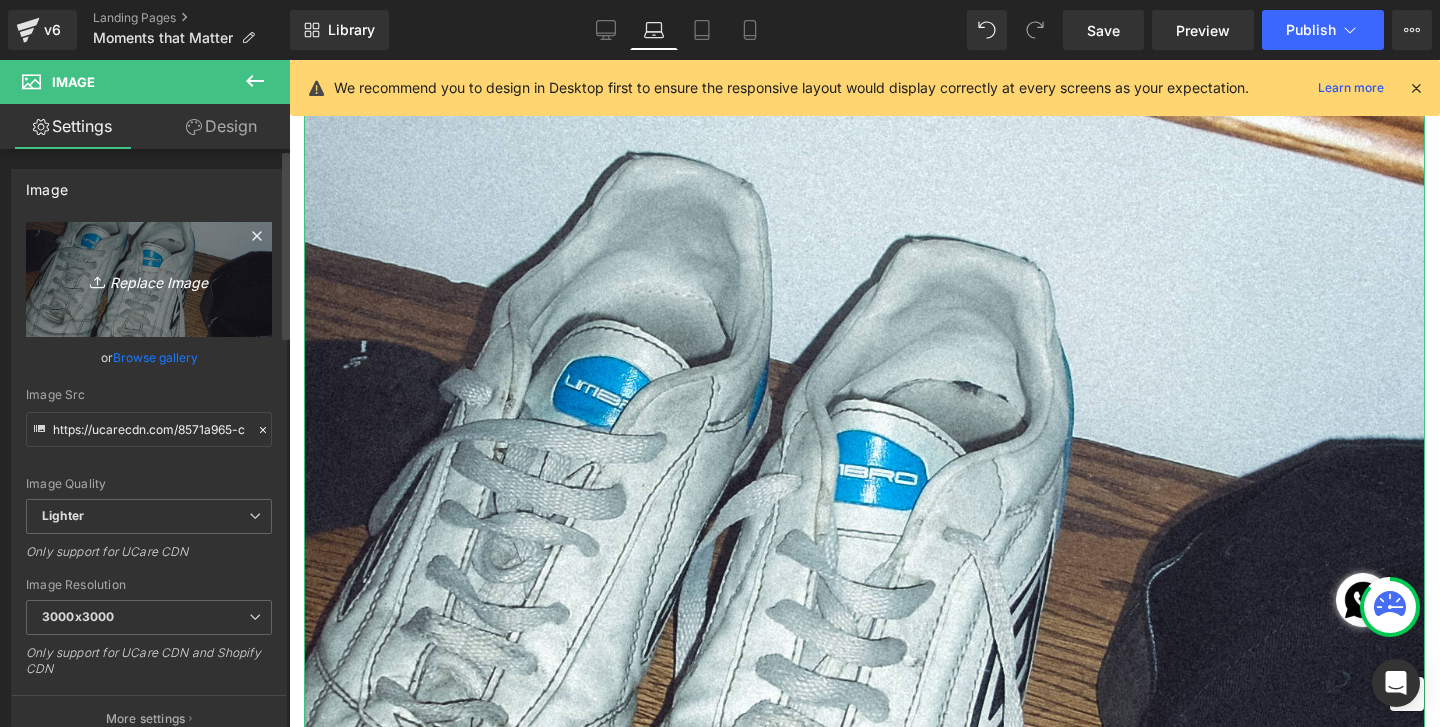 click on "Replace Image" at bounding box center (149, 279) 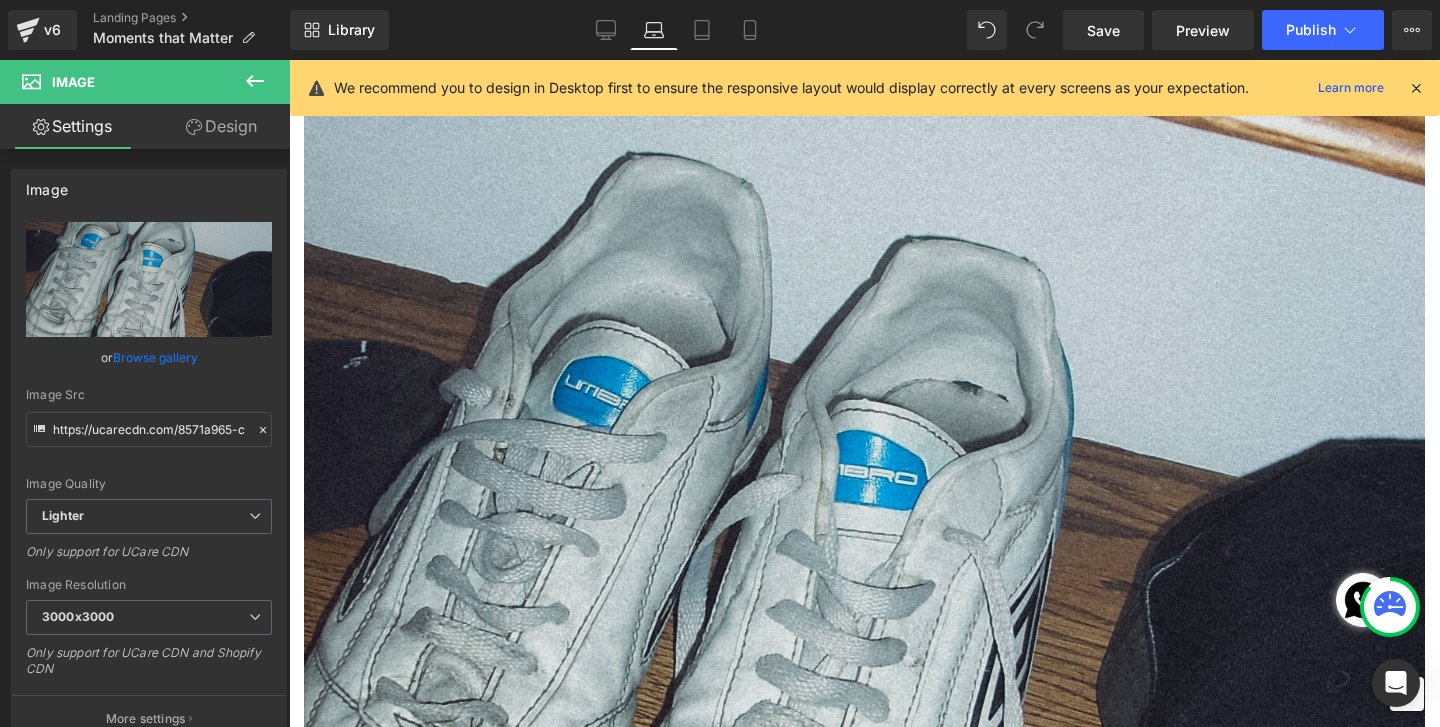 type on "C:\fakepath\DSCN1745.jpg" 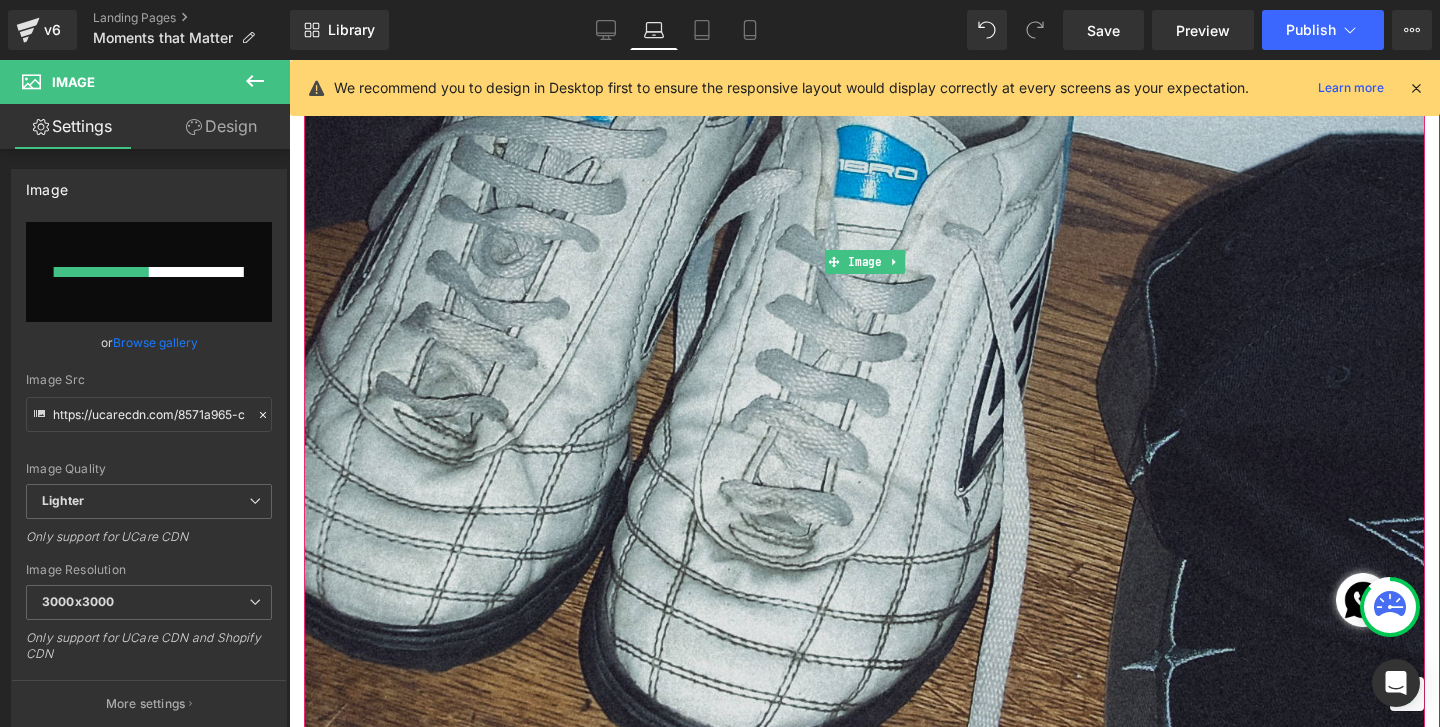 scroll, scrollTop: 7697, scrollLeft: 0, axis: vertical 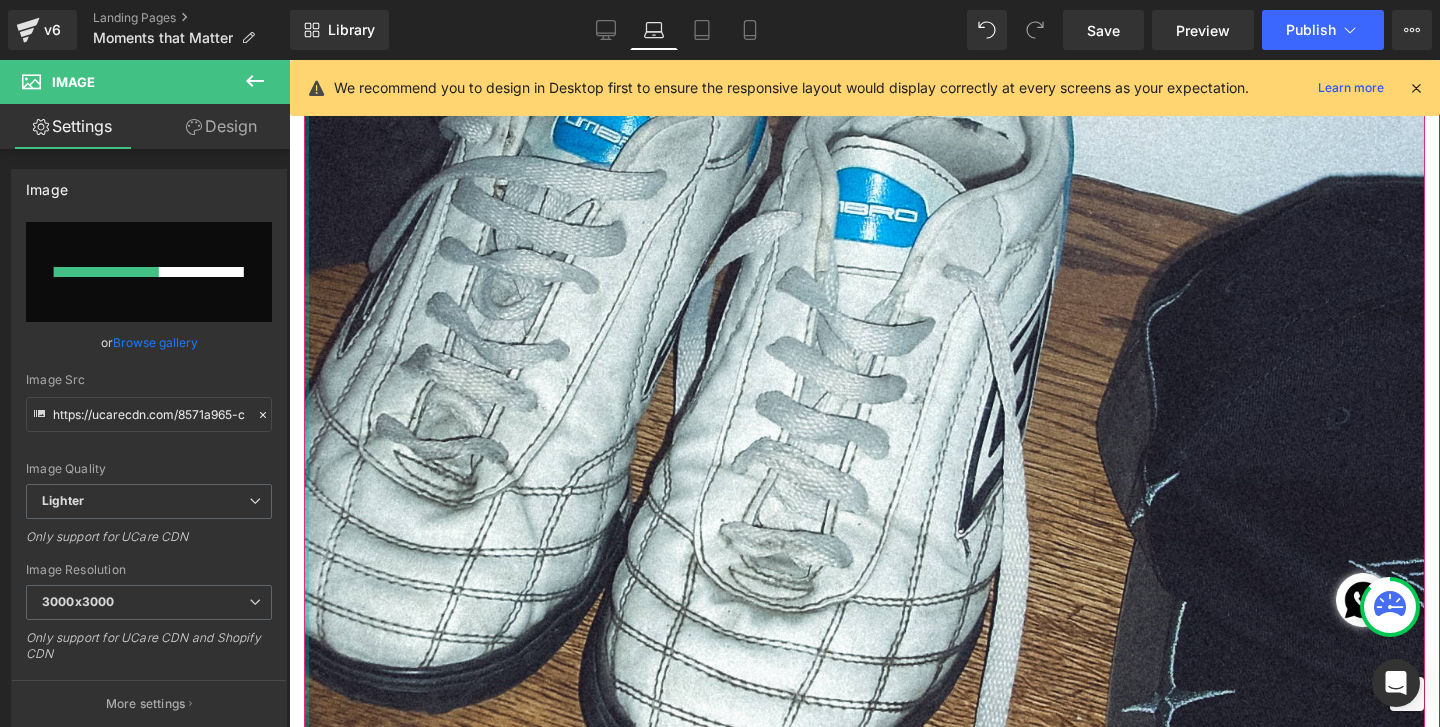 click at bounding box center [306, -2701] 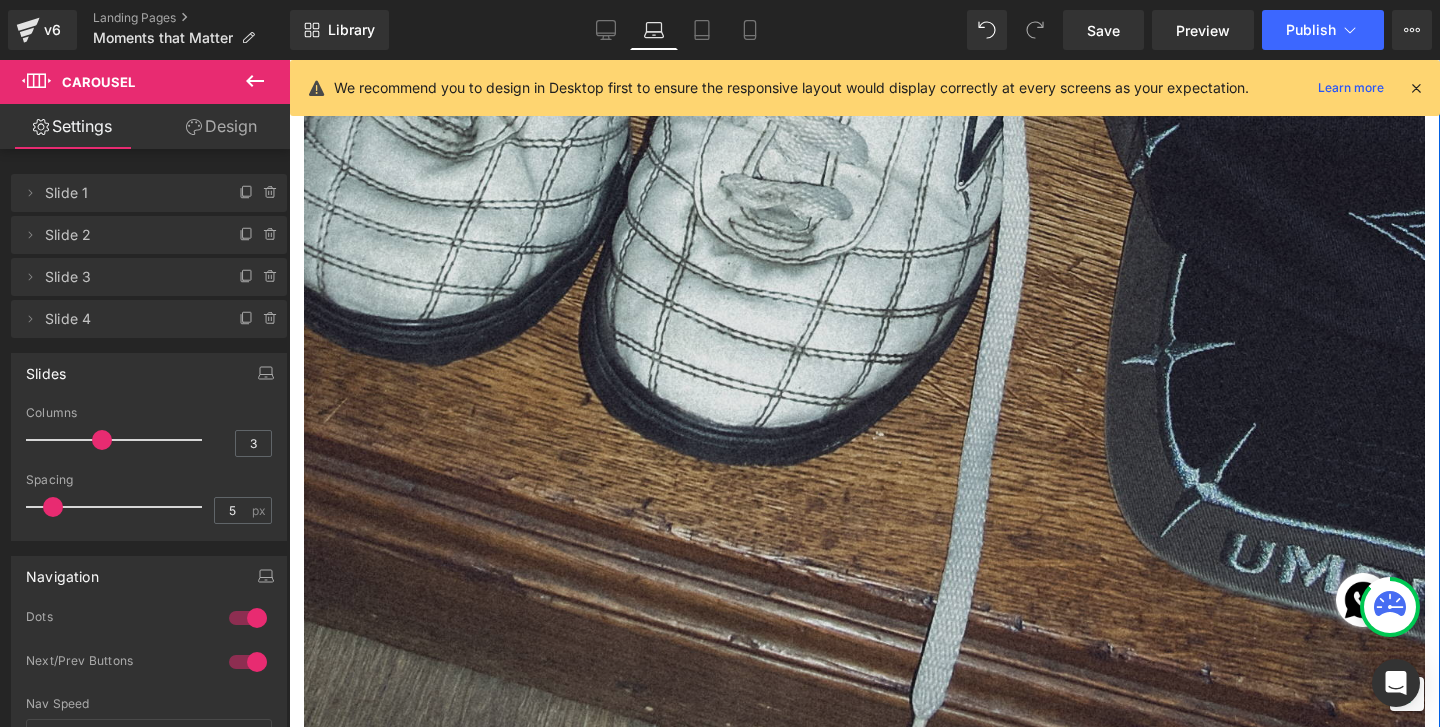 scroll, scrollTop: 7849, scrollLeft: 0, axis: vertical 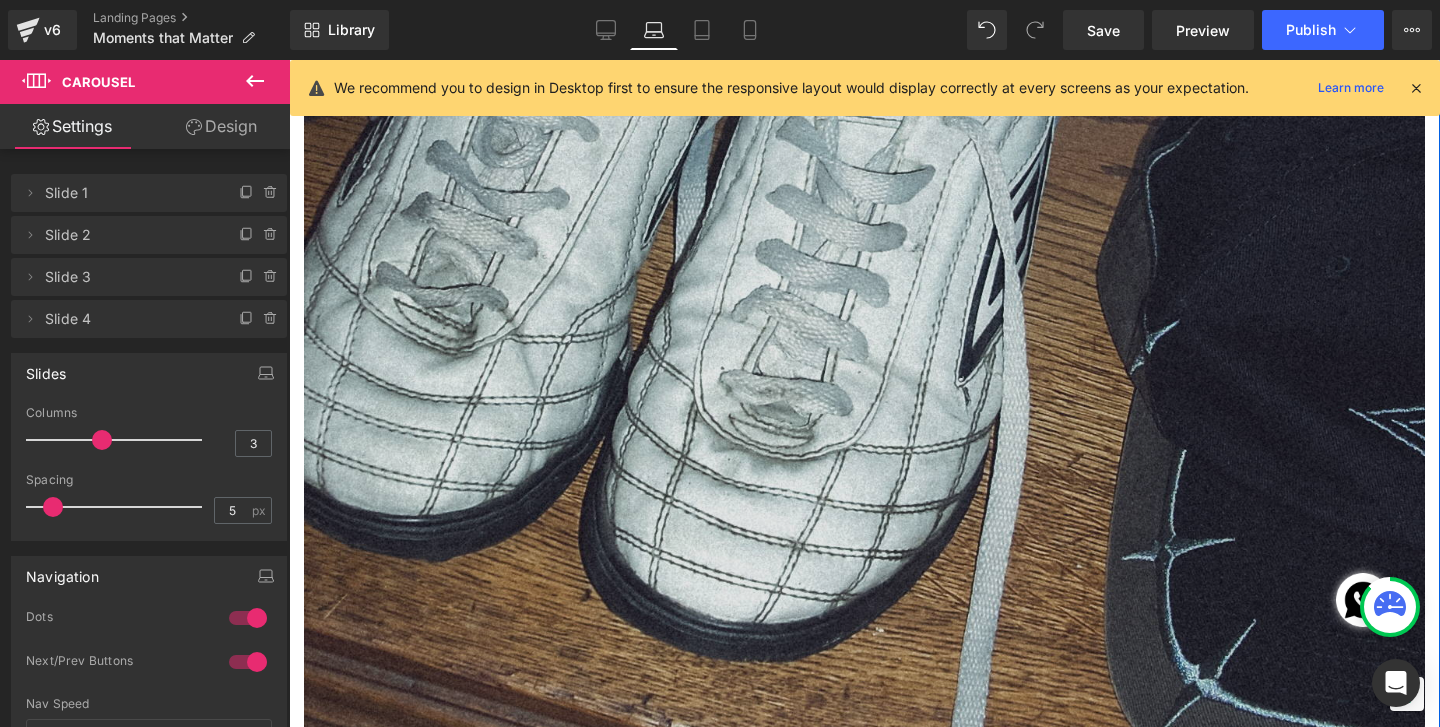 click at bounding box center (864, 151) 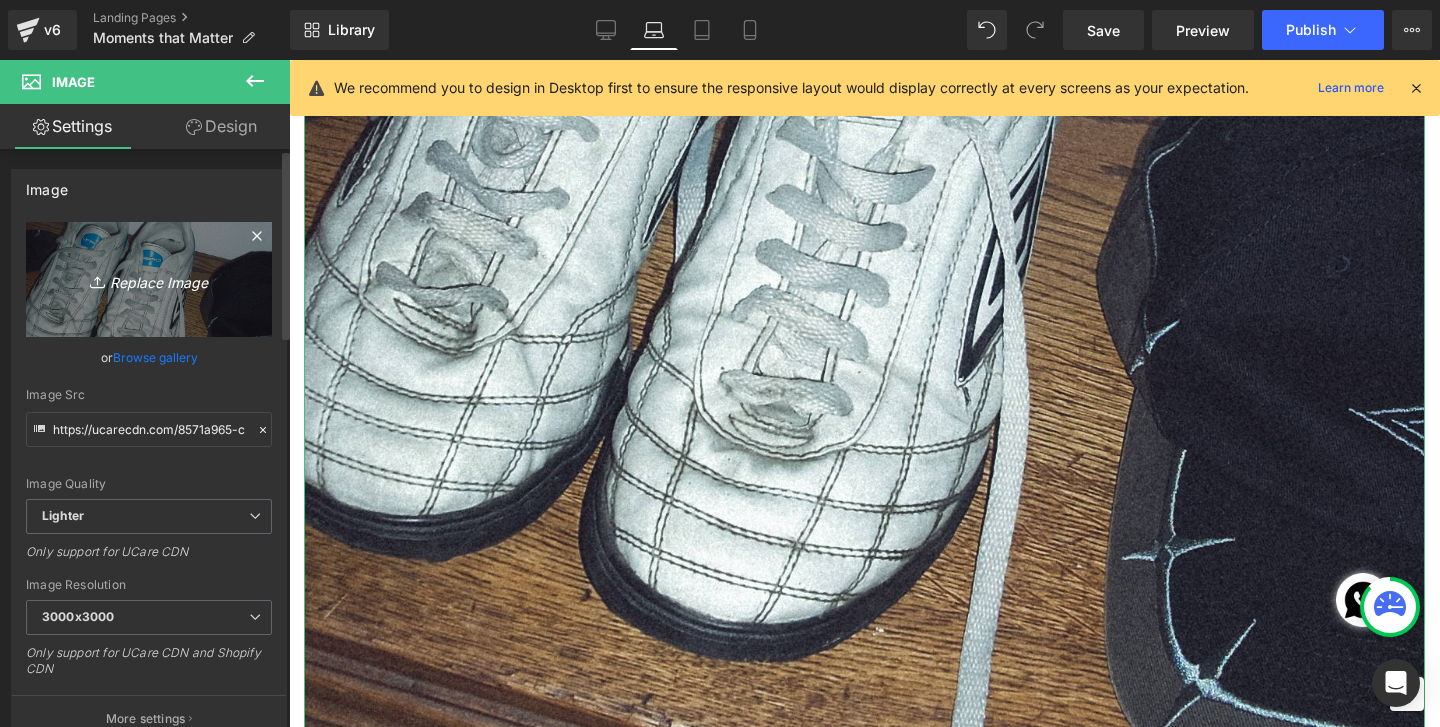 click on "Replace Image" at bounding box center (149, 279) 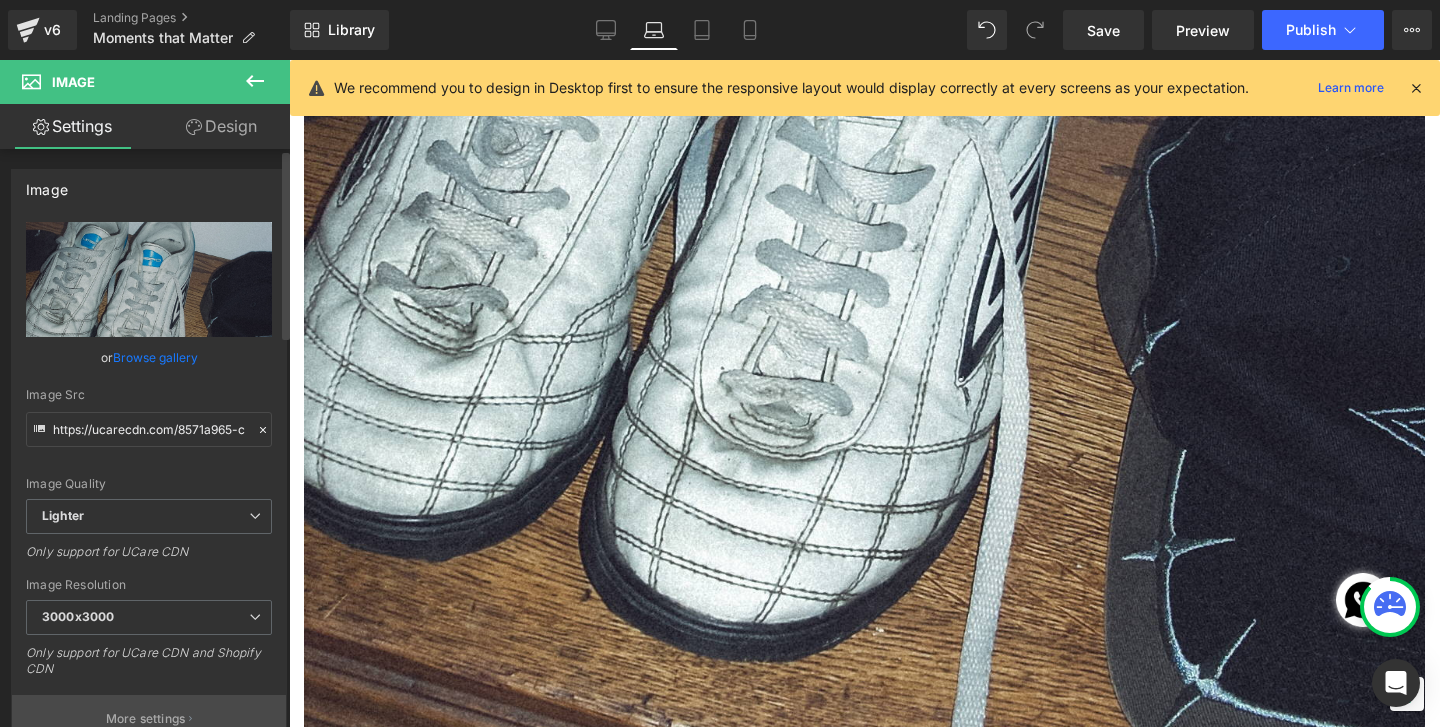 type on "C:\fakepath\DSCN1745.jpg" 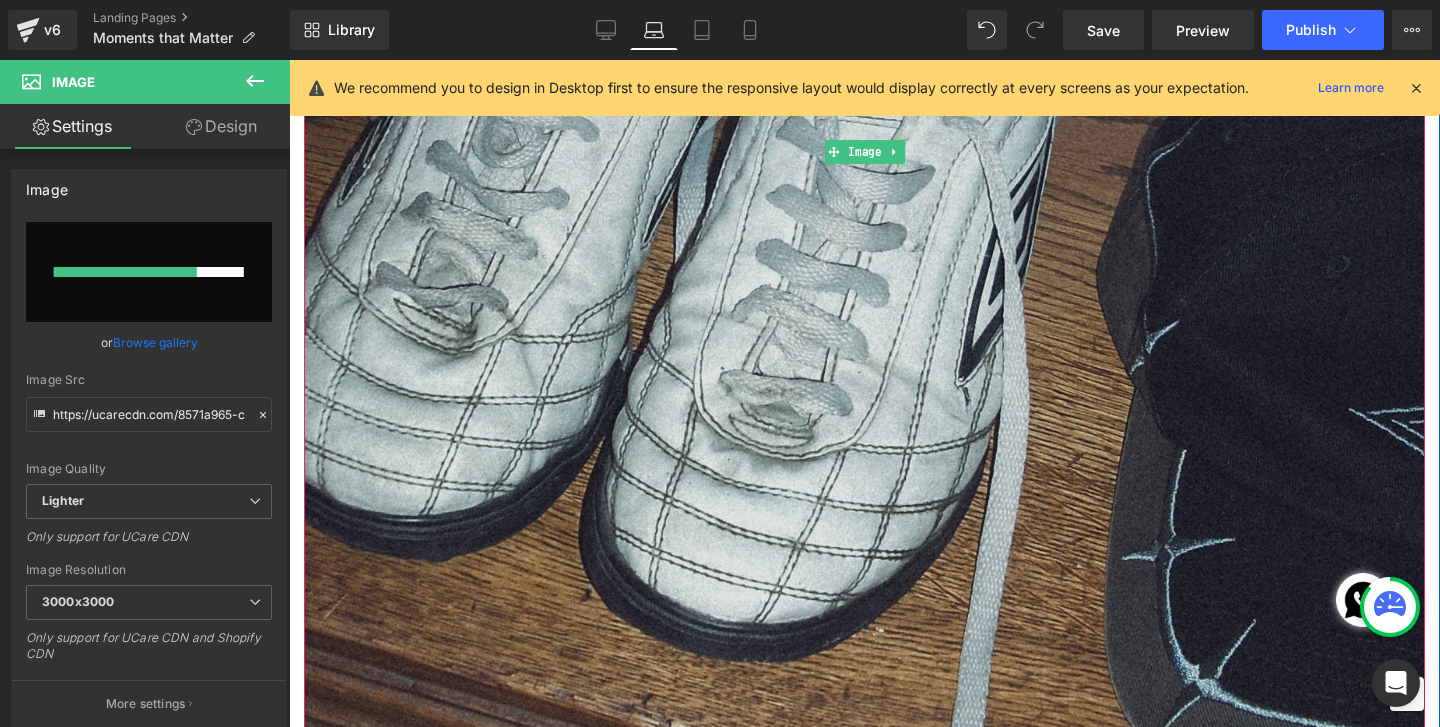 type 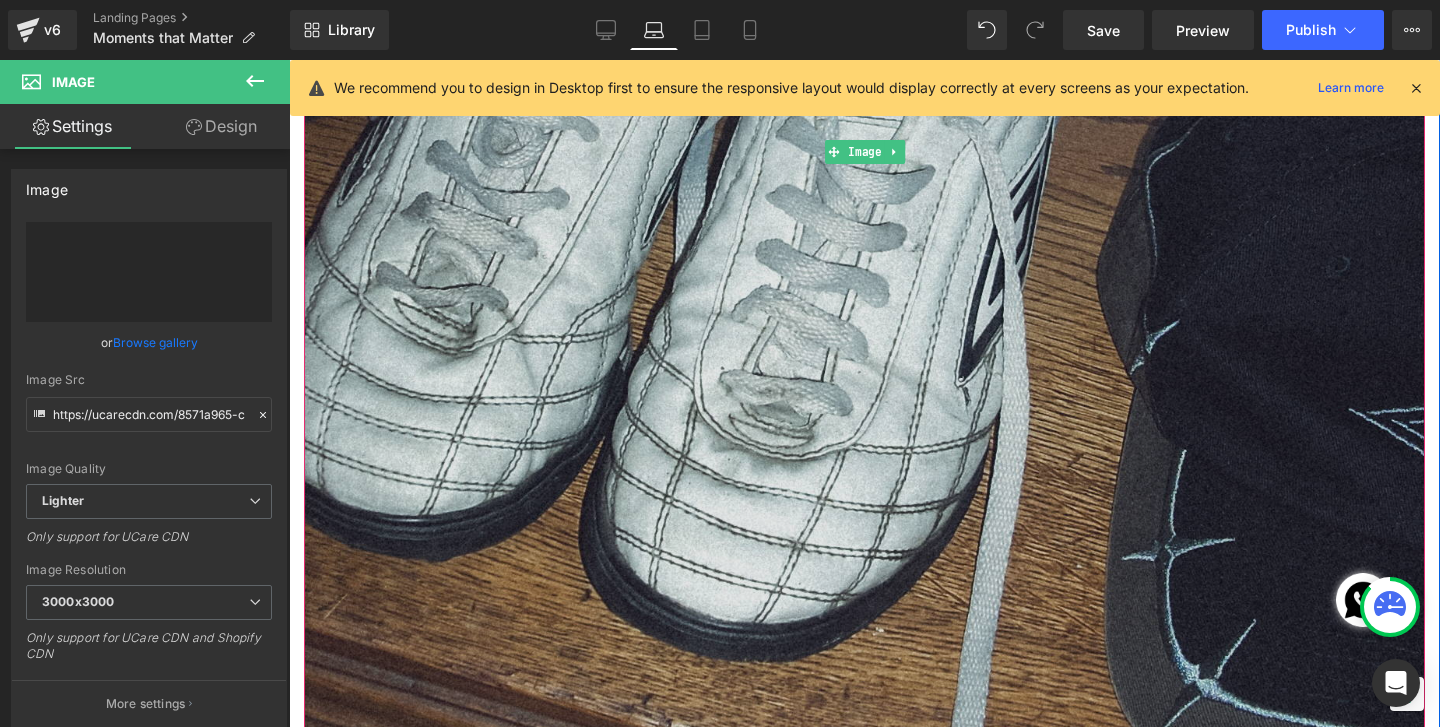 type on "https://ucarecdn.com/20375208-b025-4cac-a156-92d1a83a8954/-/format/auto/-/preview/3000x3000/-/quality/lighter/DSCN1745.jpg" 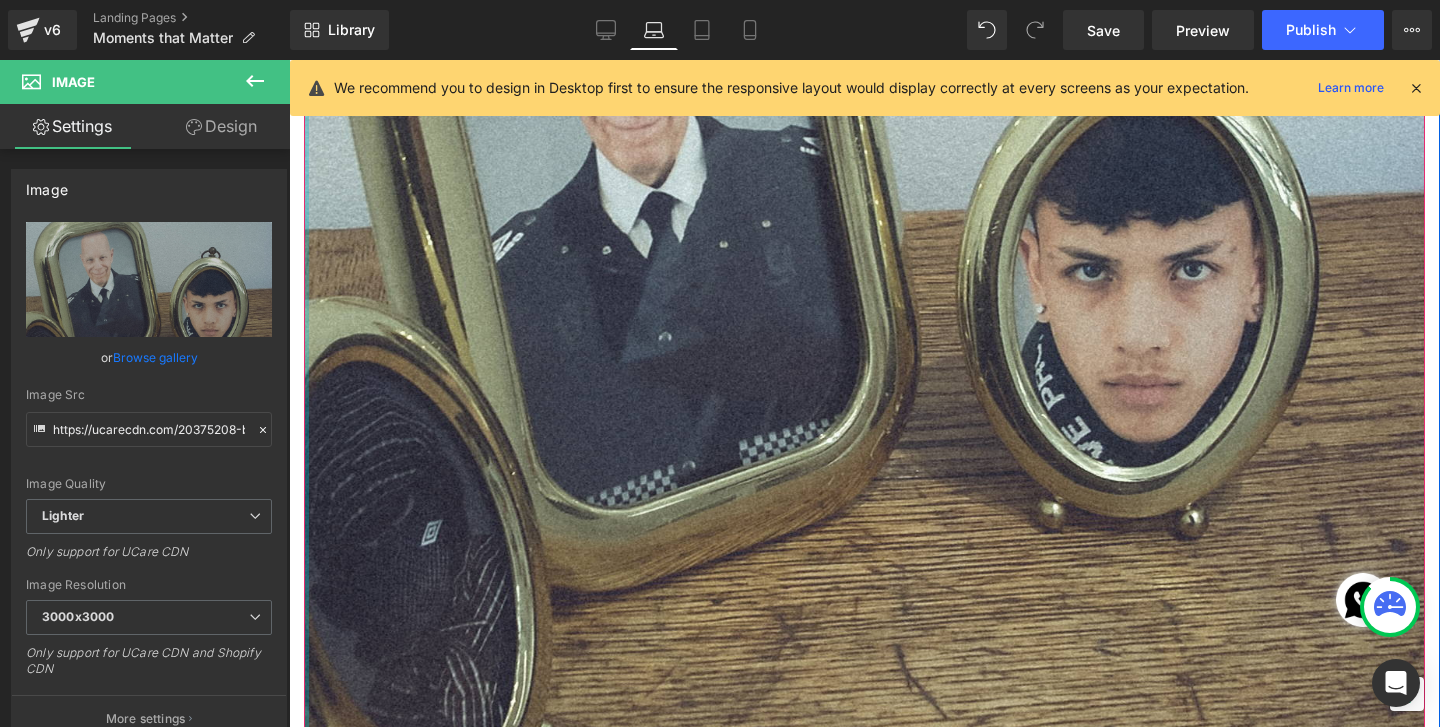 click at bounding box center (306, -2853) 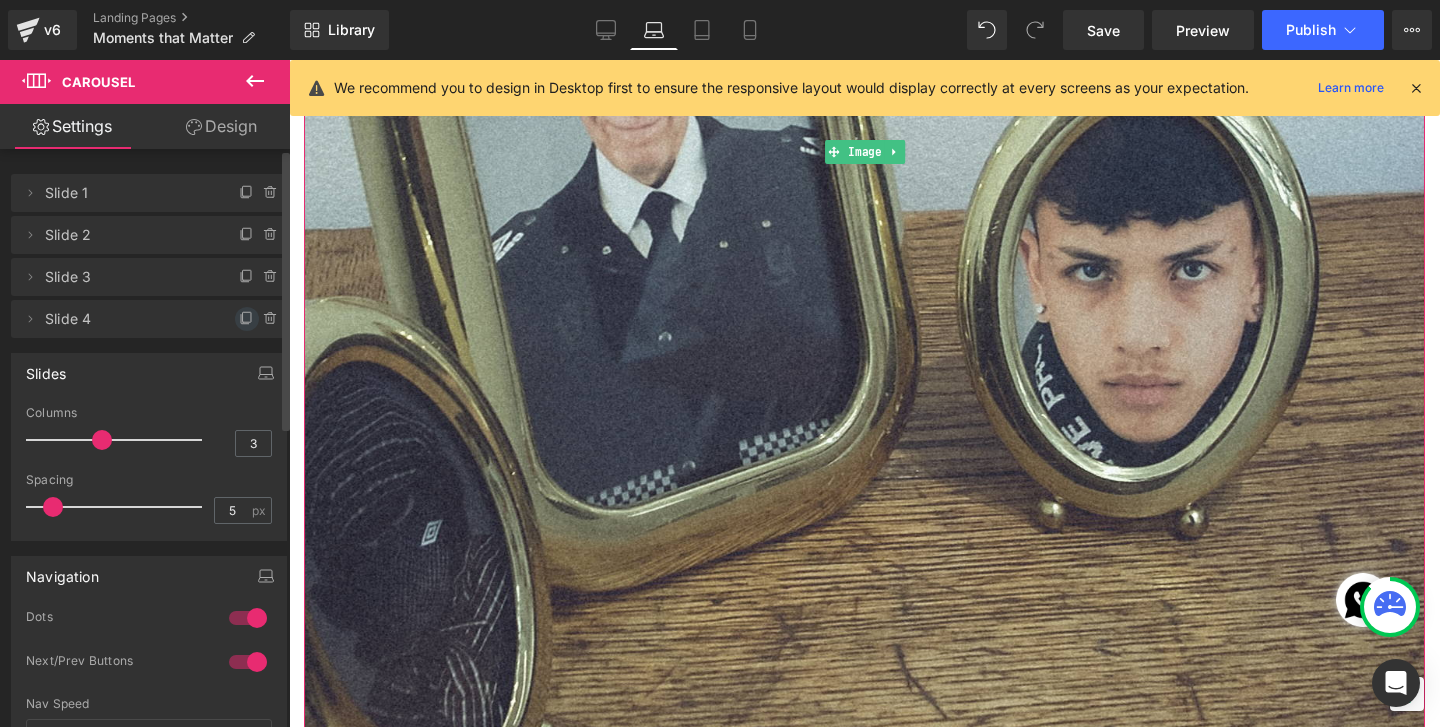 click 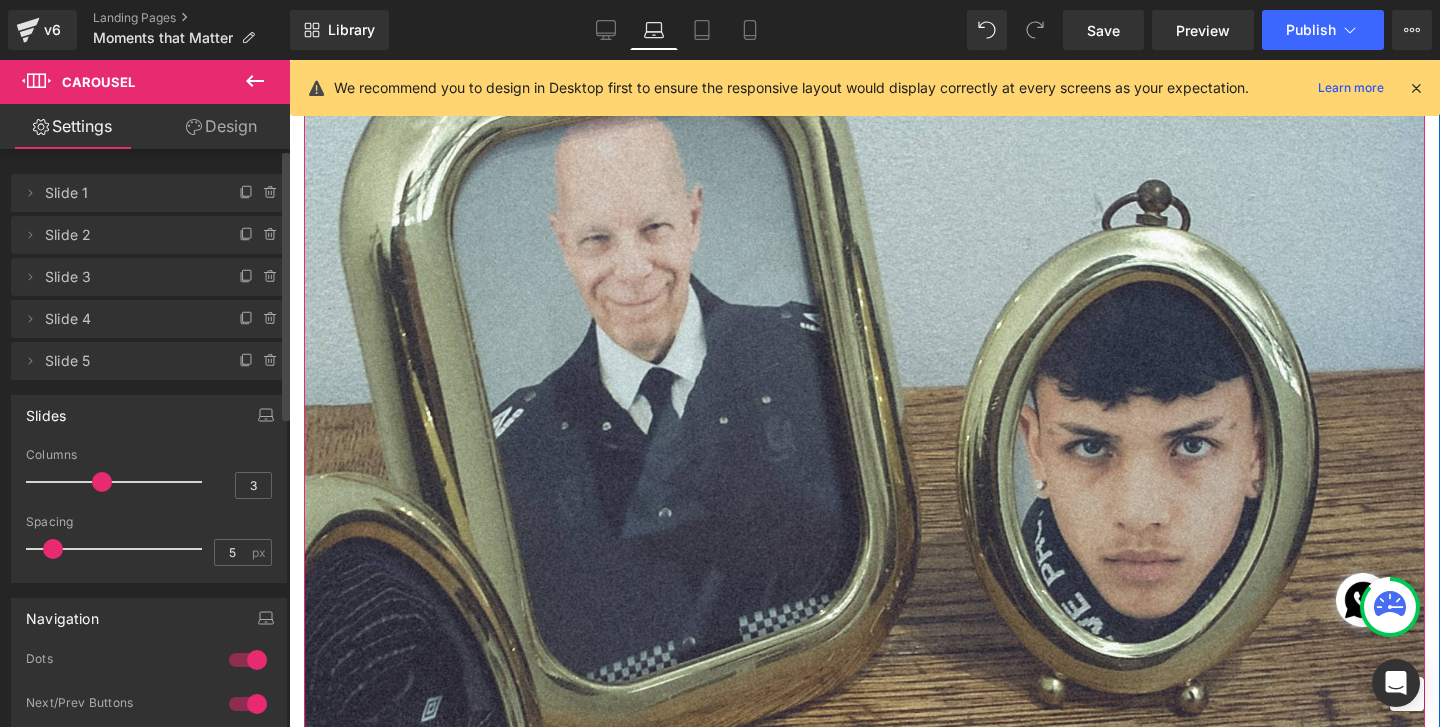 scroll, scrollTop: 9674, scrollLeft: 0, axis: vertical 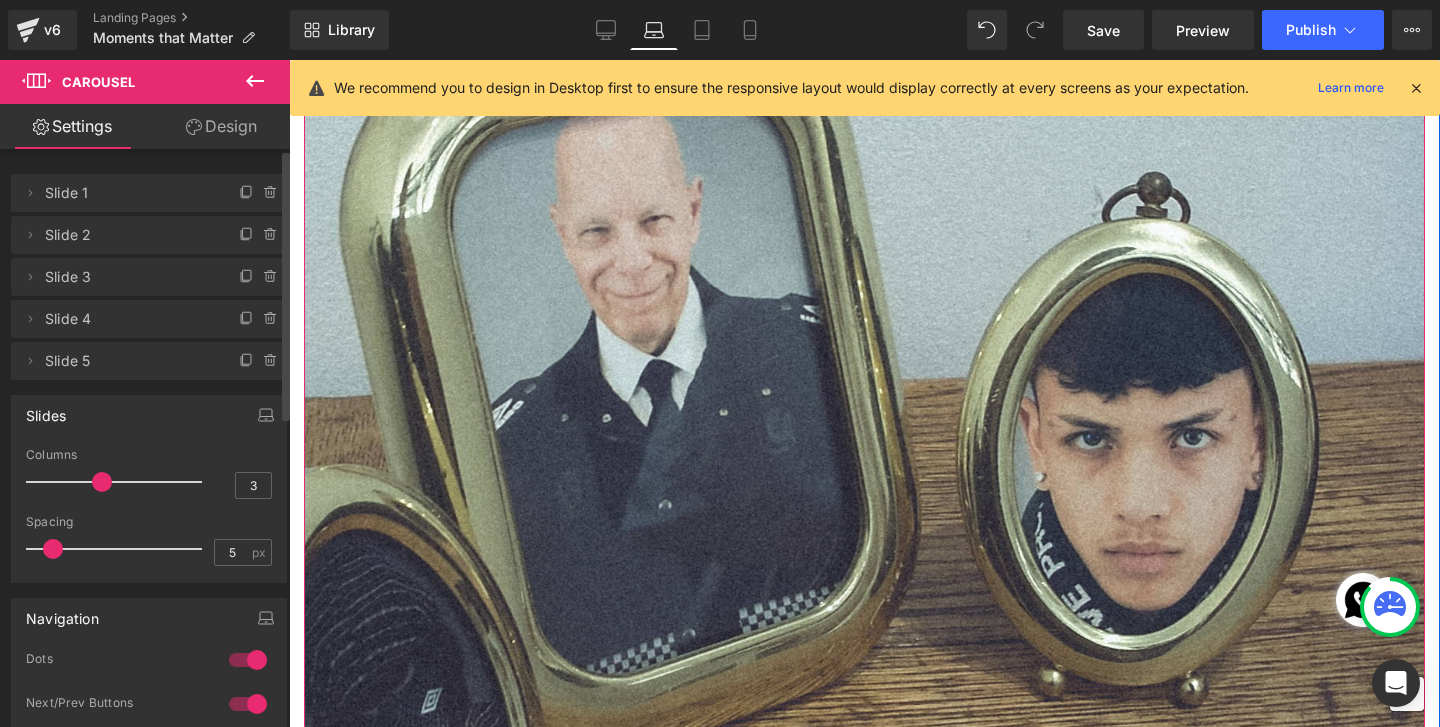 click at bounding box center (864, 319) 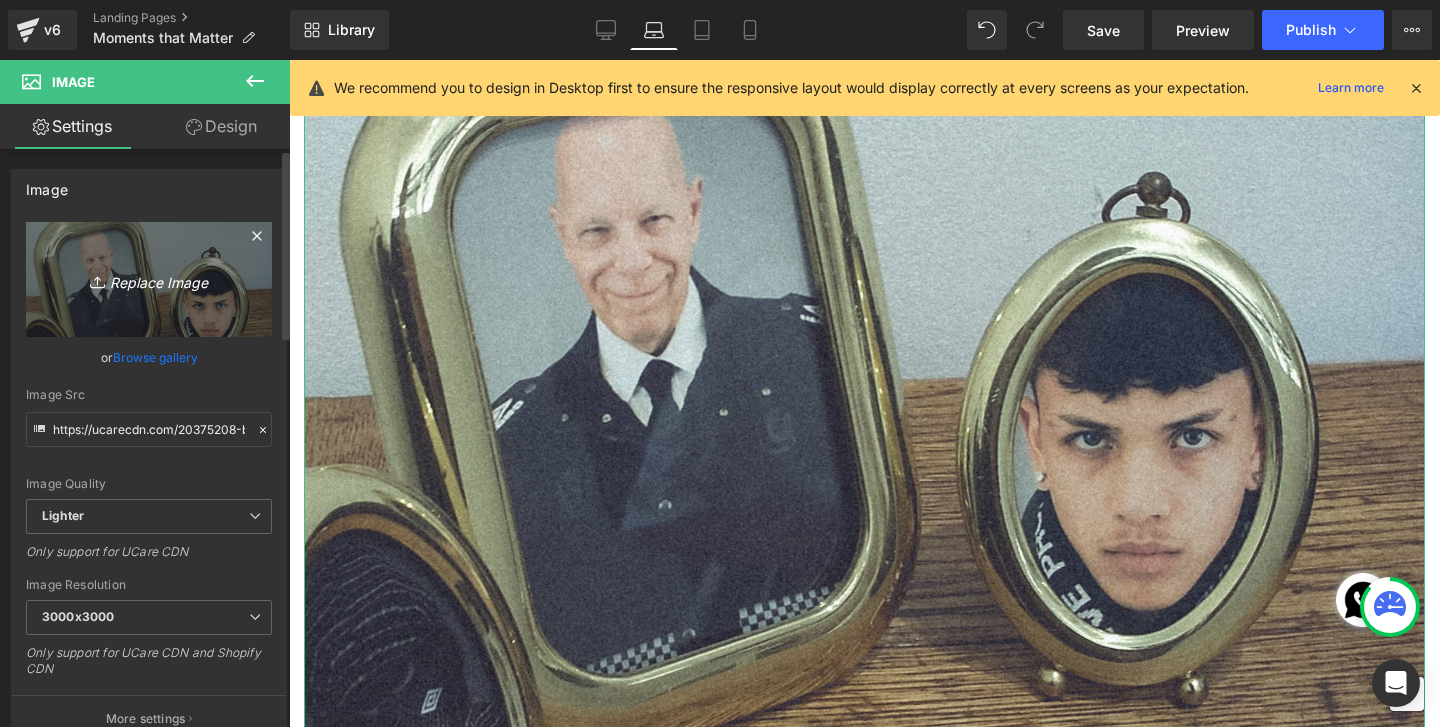 click on "Replace Image" at bounding box center [149, 279] 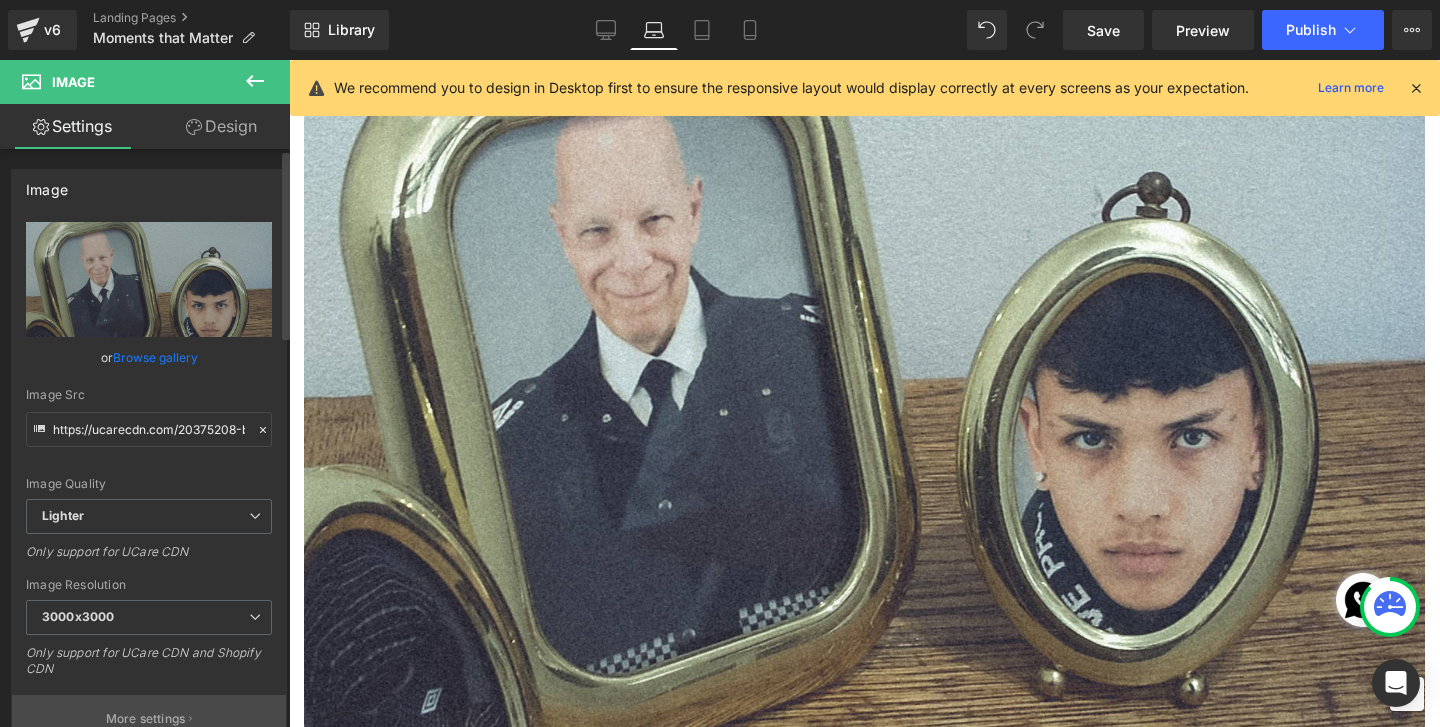 type on "C:\fakepath\DSCN1752.jpg" 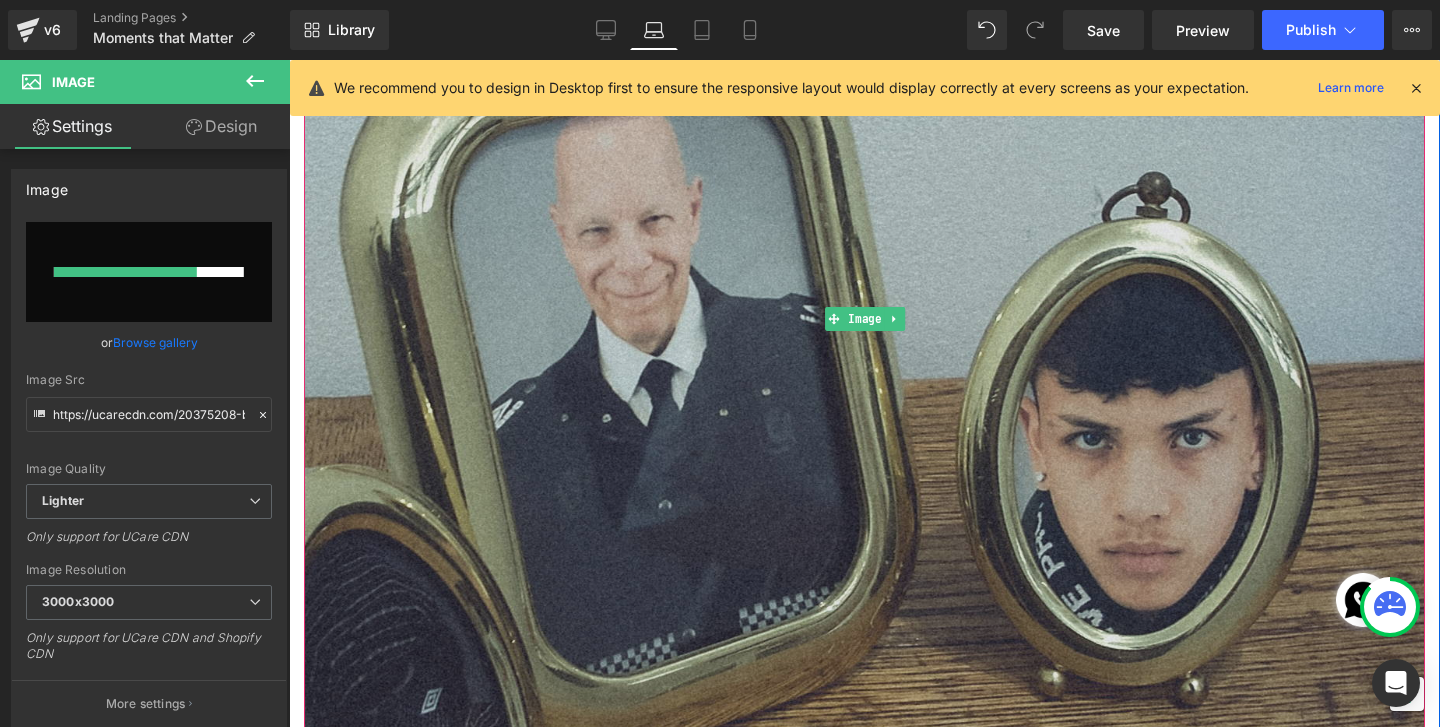 type 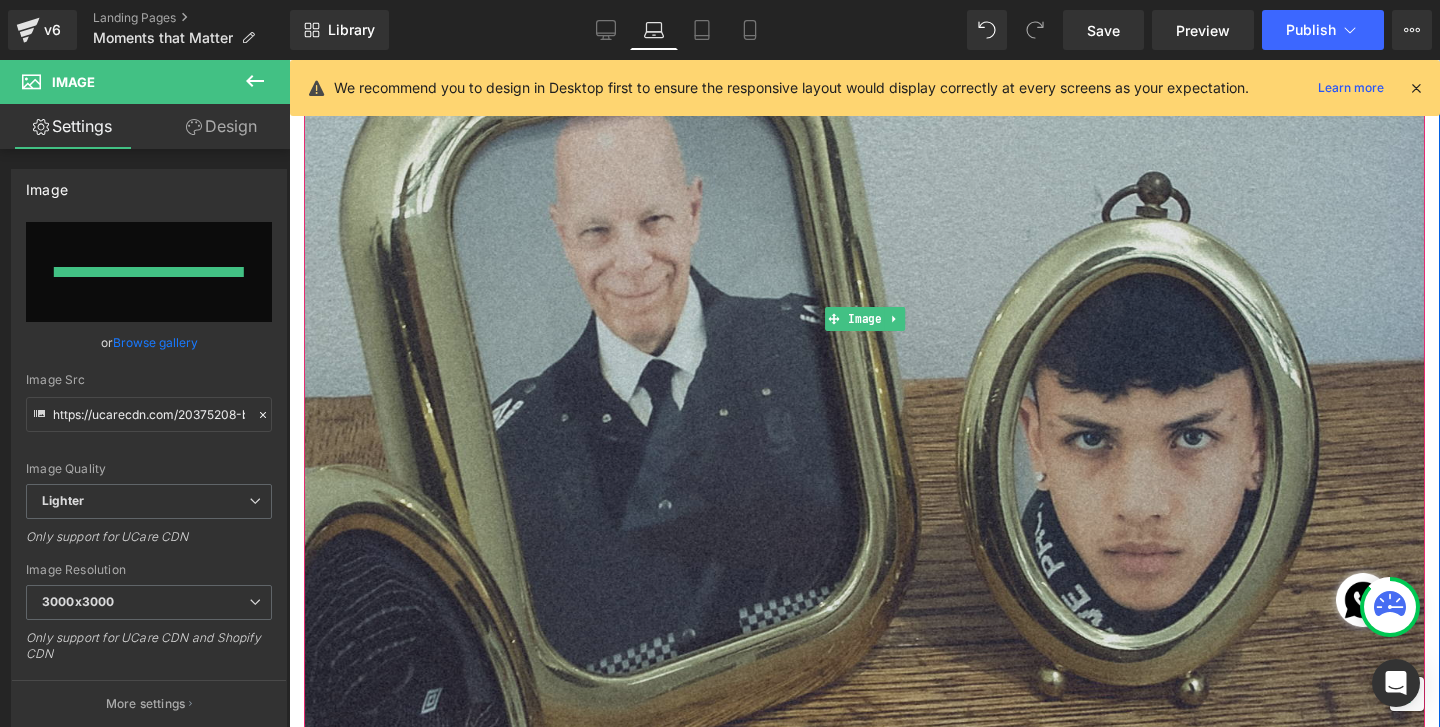 type on "https://ucarecdn.com/6b115921-e3a2-4c49-84be-3678fa978aae/-/format/auto/-/preview/3000x3000/-/quality/lighter/DSCN1752.jpg" 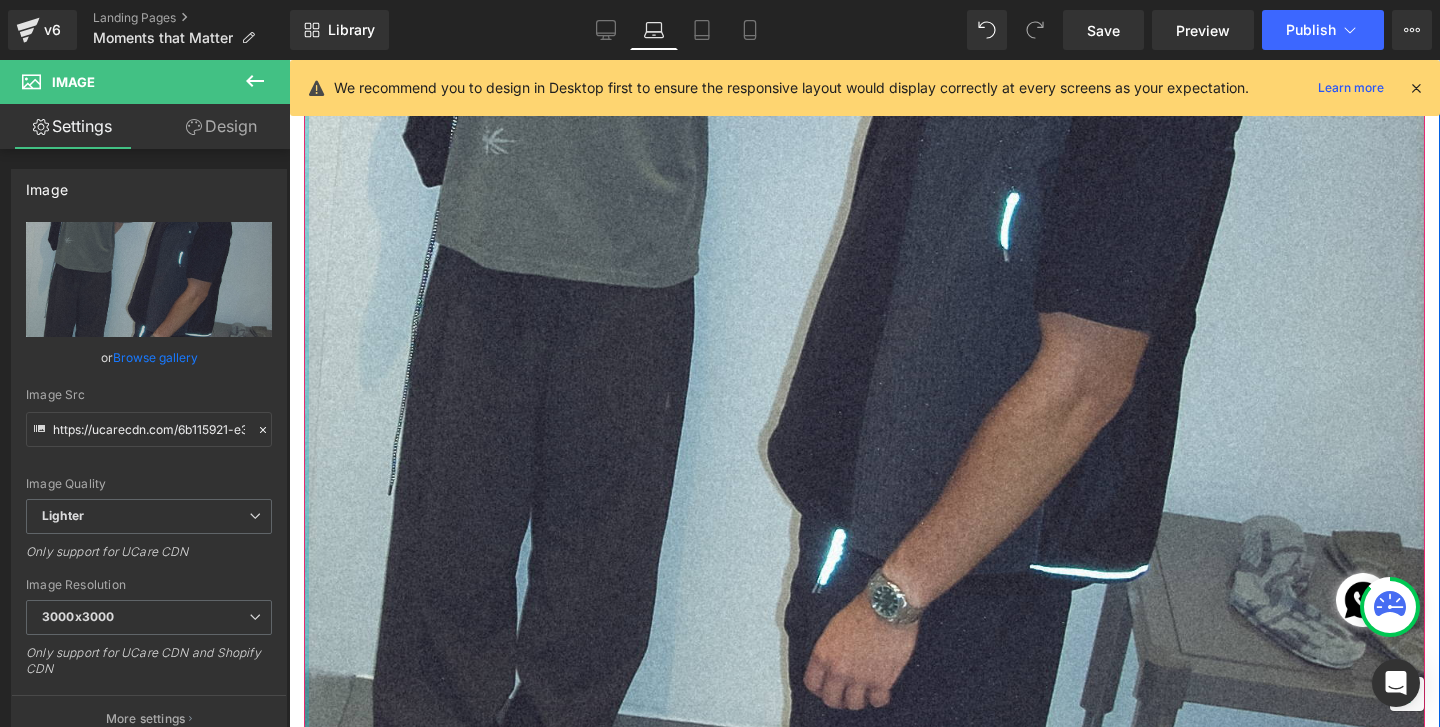 click at bounding box center [306, -3682] 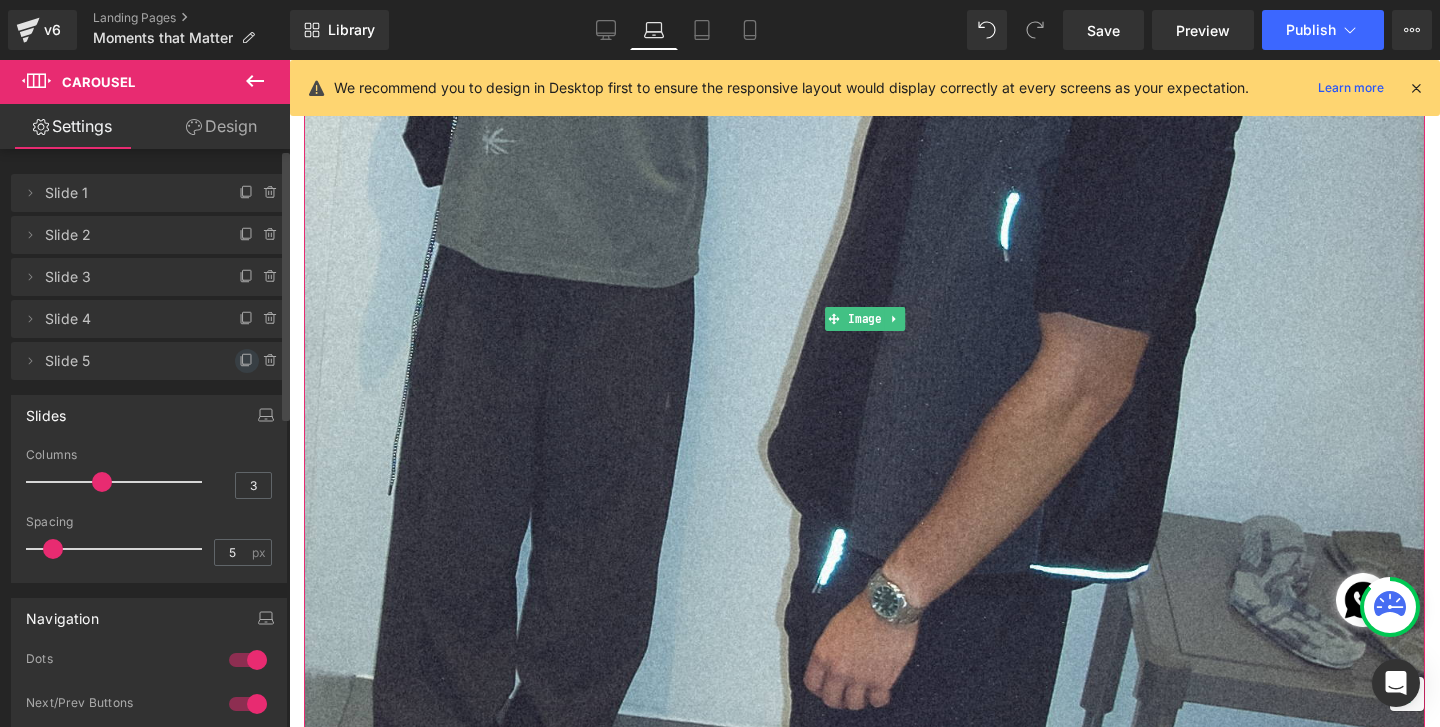 click at bounding box center [247, 361] 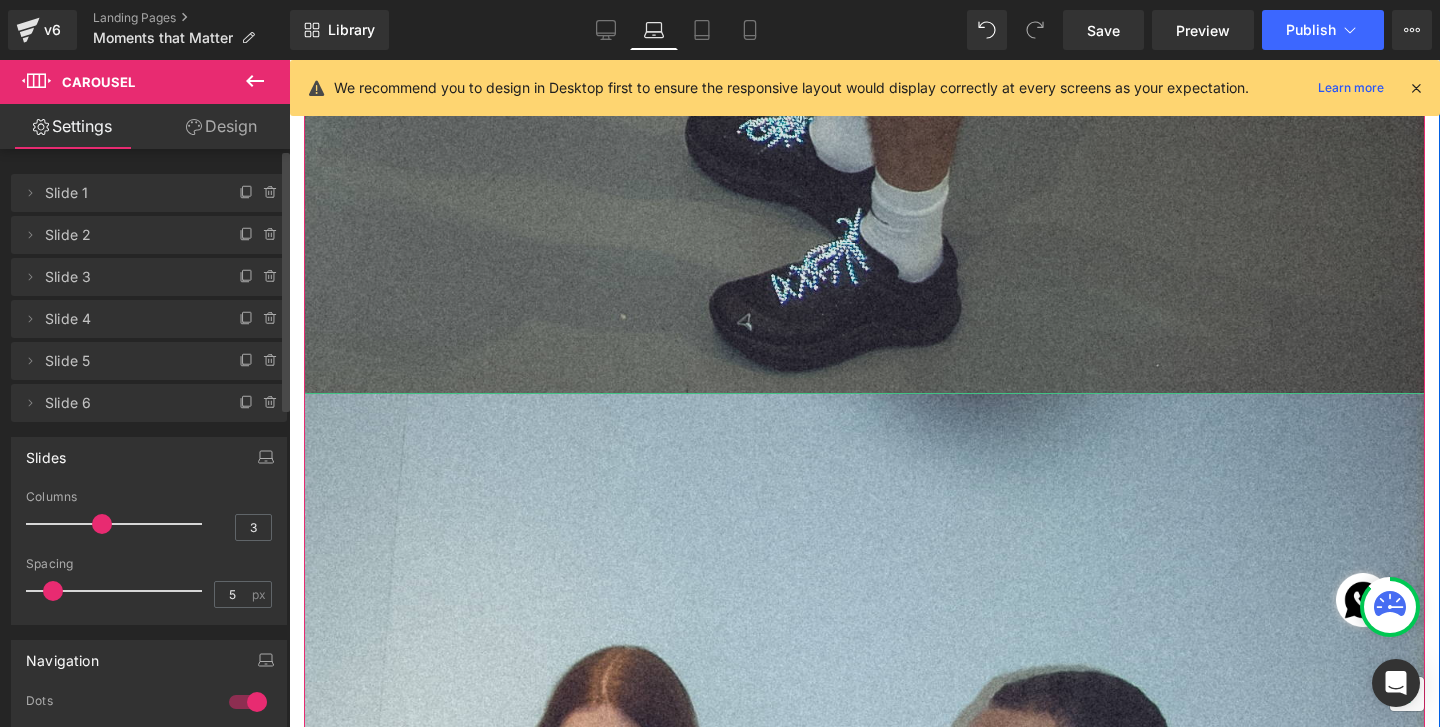 scroll, scrollTop: 10760, scrollLeft: 0, axis: vertical 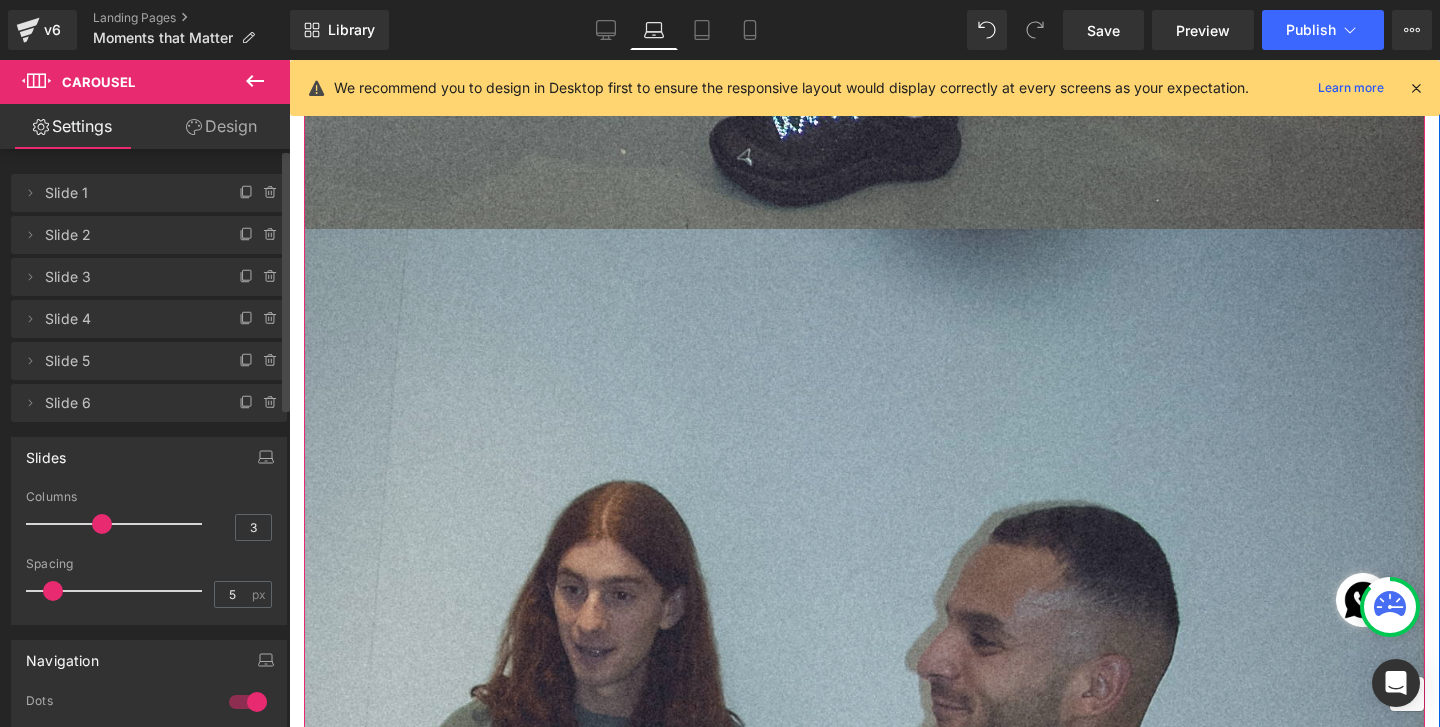 click at bounding box center [864, 1225] 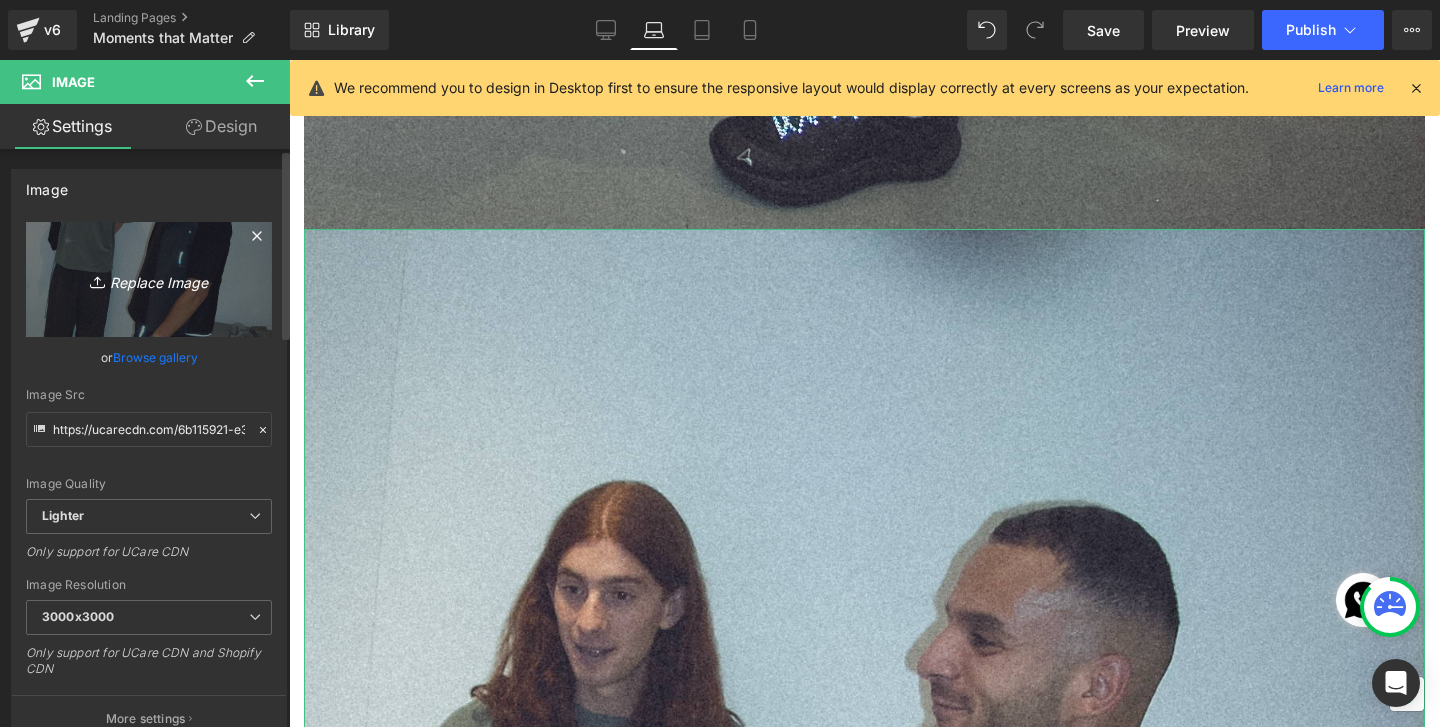 click on "Replace Image" at bounding box center [149, 279] 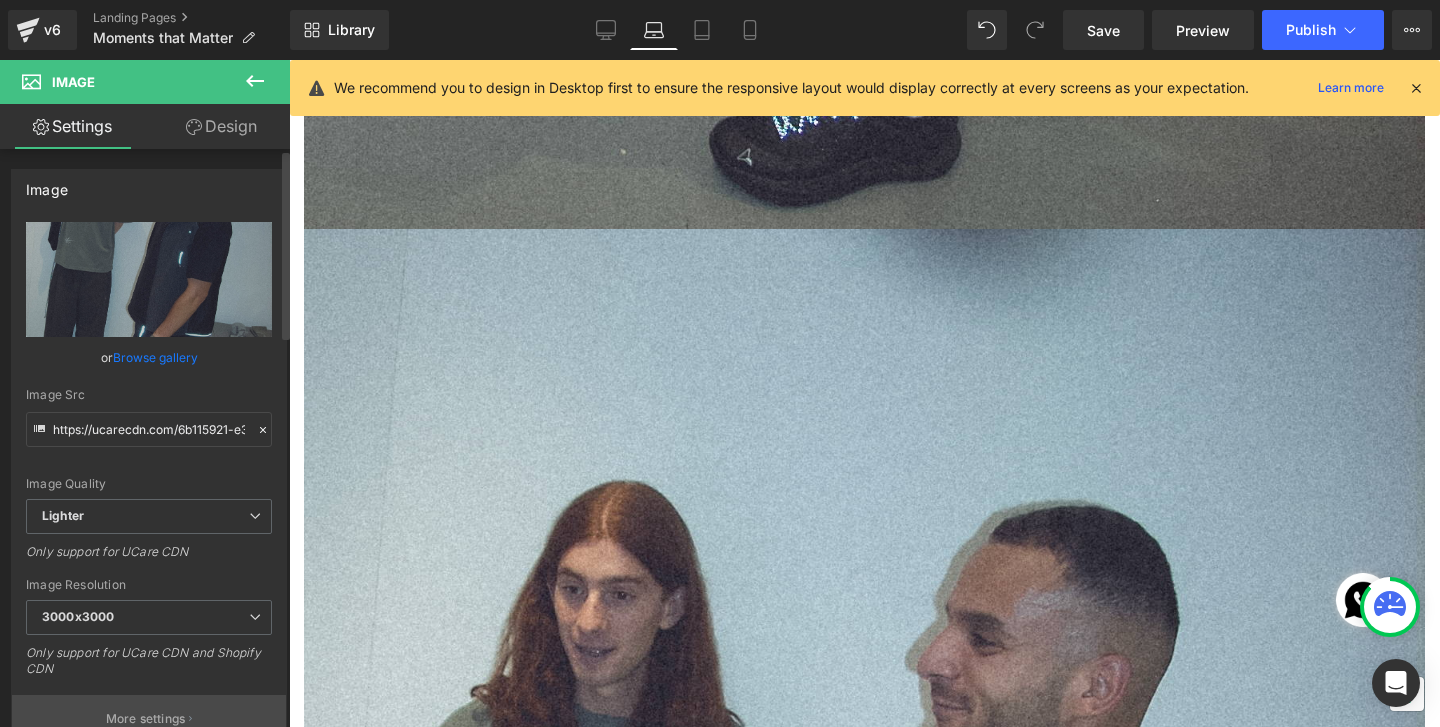 type on "C:\fakepath\DSCN1758.jpg" 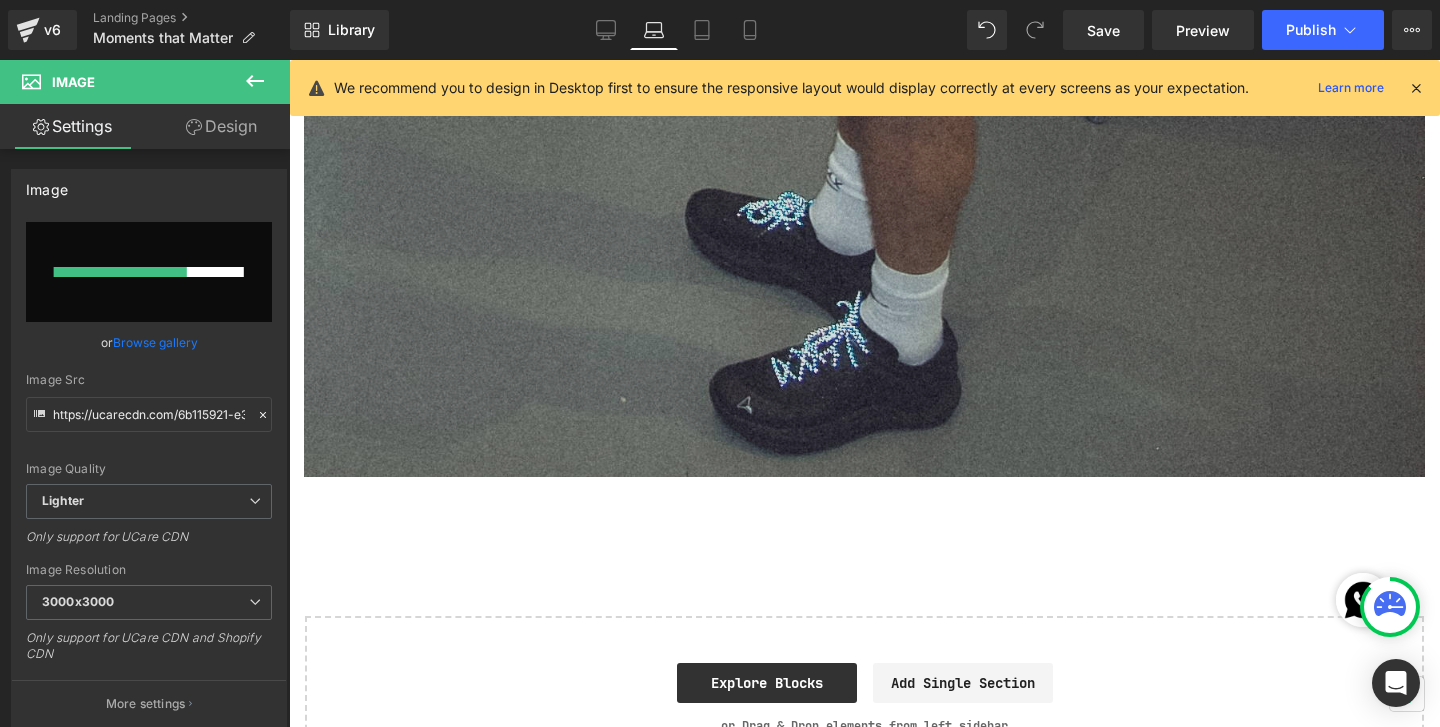 scroll, scrollTop: 12452, scrollLeft: 0, axis: vertical 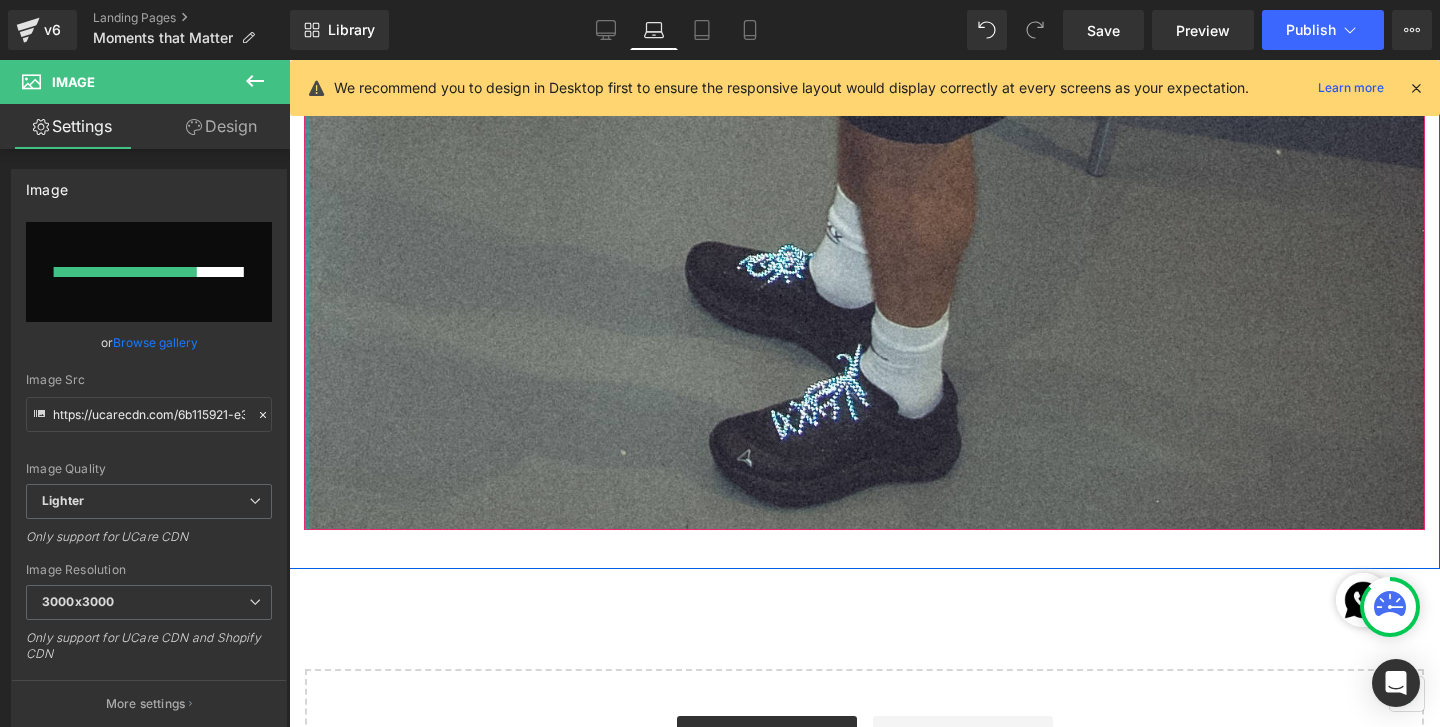 type 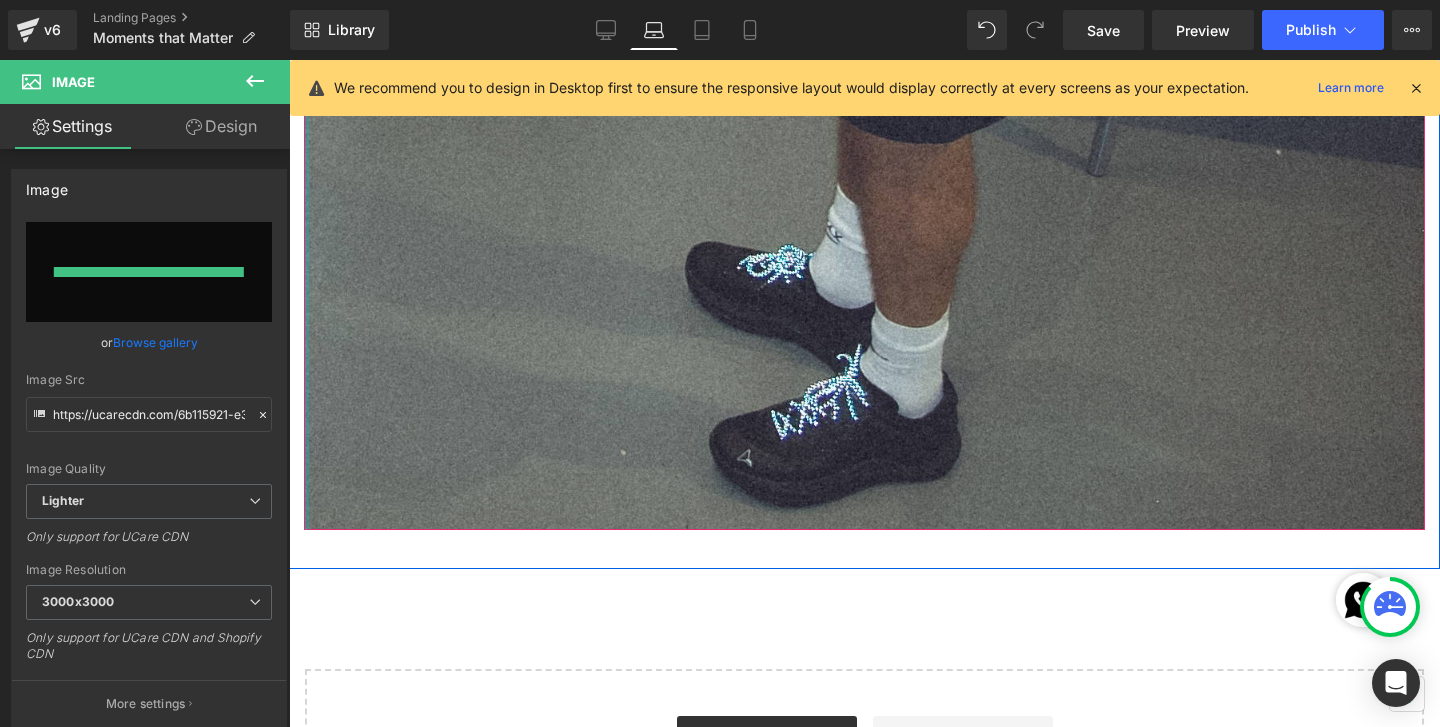 type on "https://ucarecdn.com/56754a23-bc2c-42ec-820a-f71b7bcbb6b6/-/format/auto/-/preview/3000x3000/-/quality/lighter/DSCN1758.jpg" 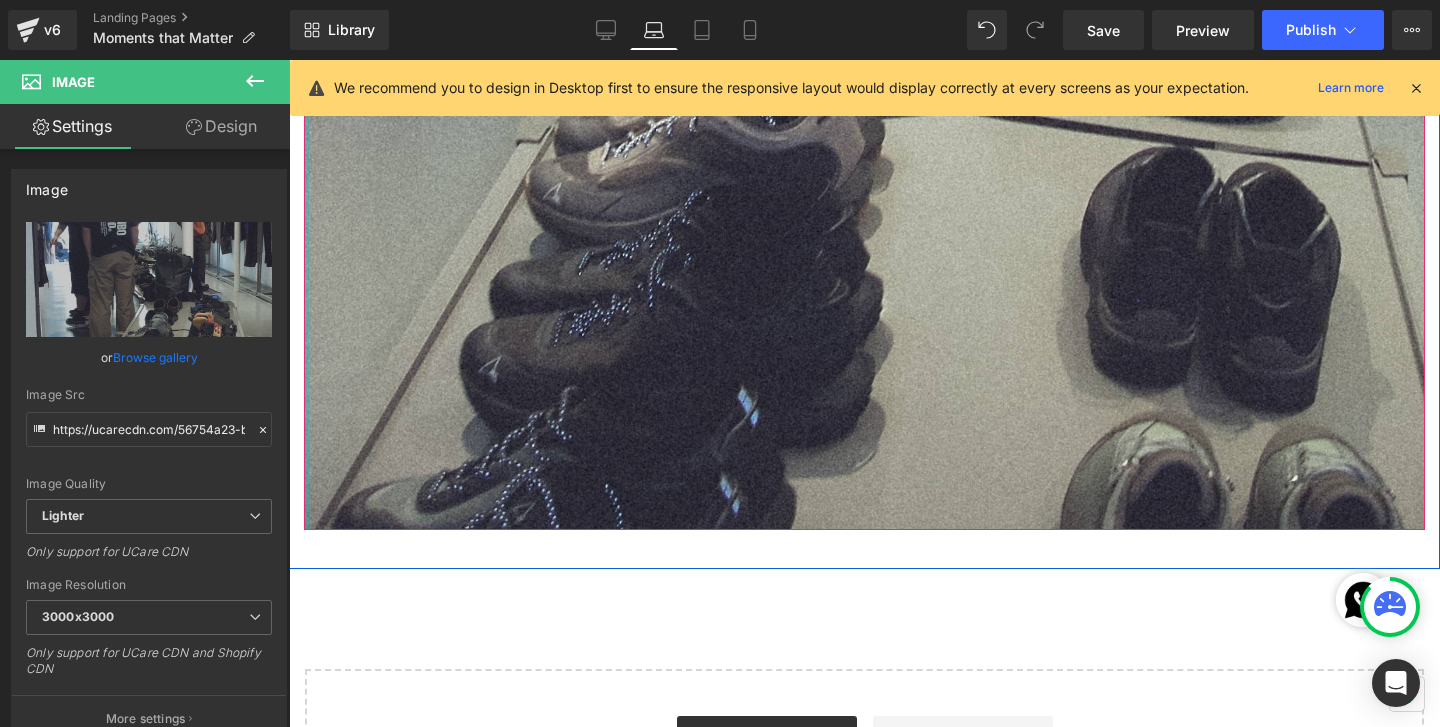 click at bounding box center (306, -5464) 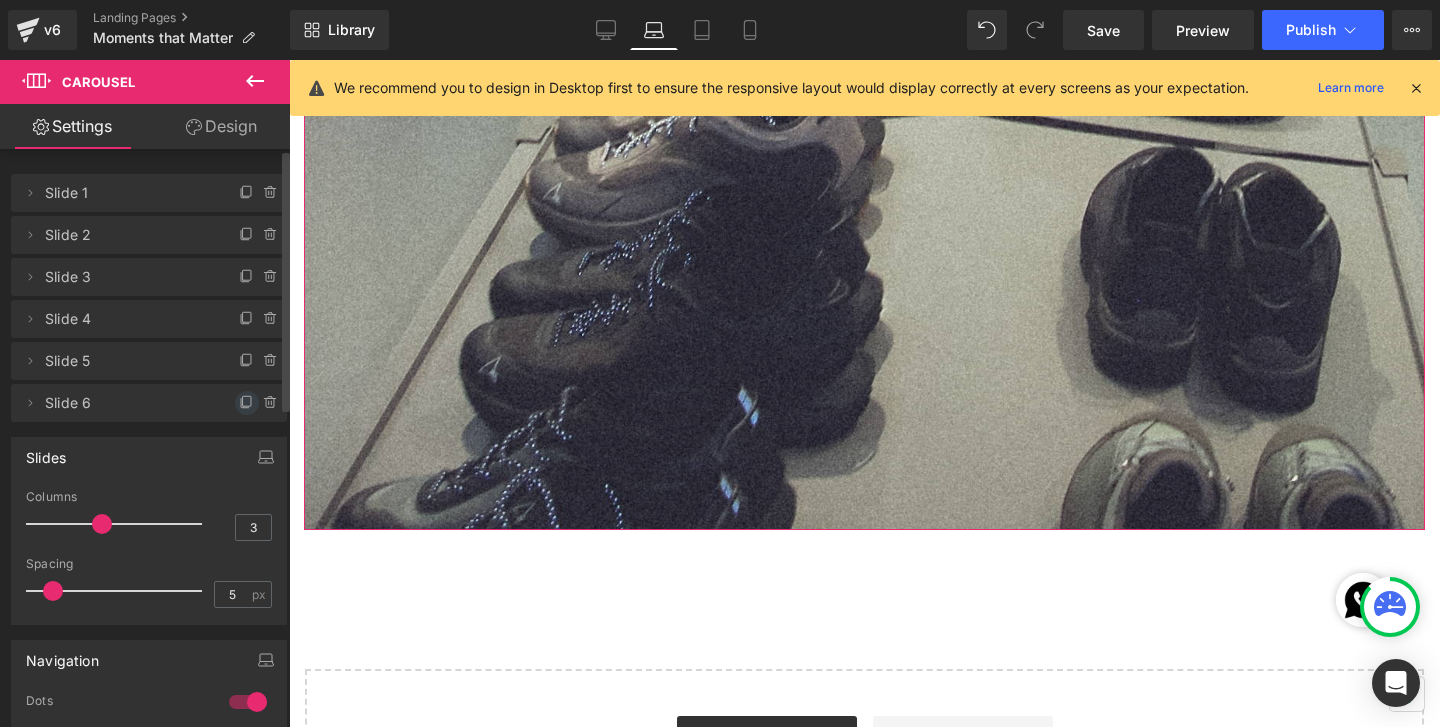 click 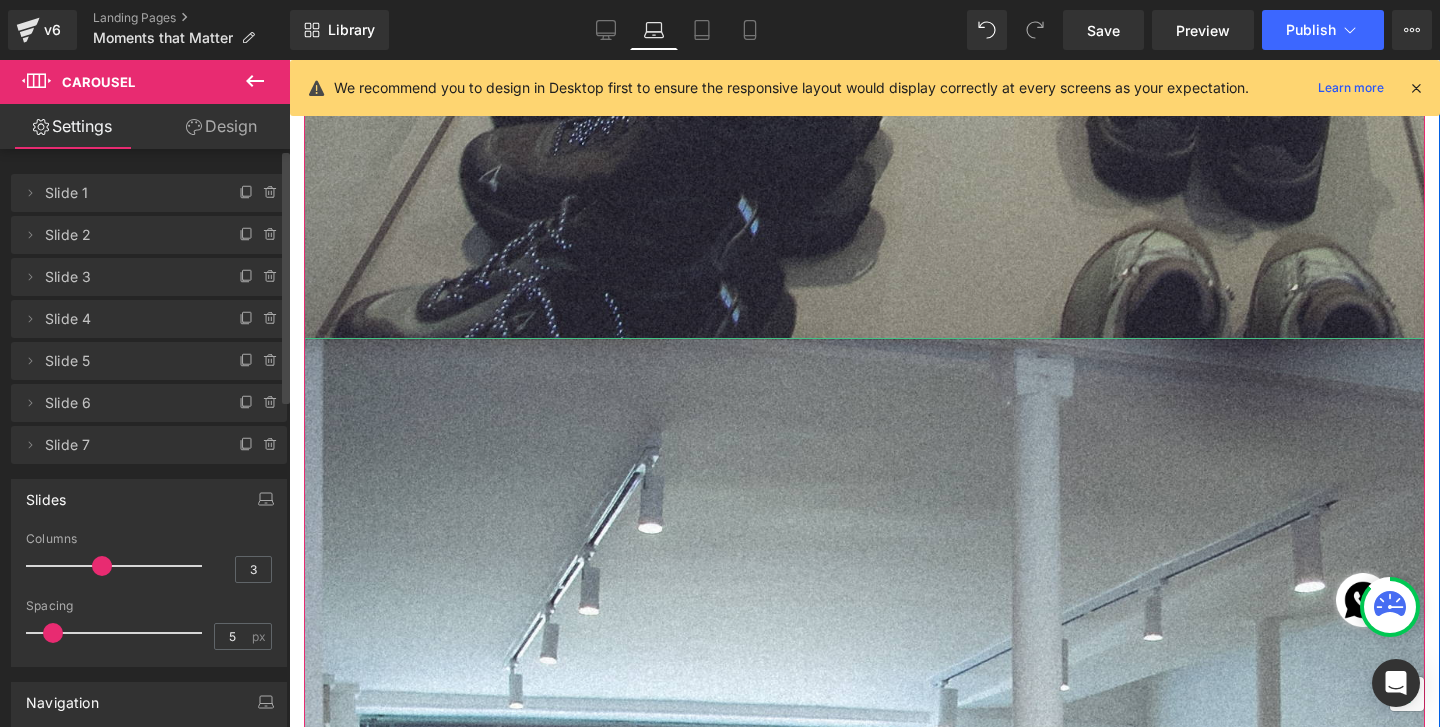 scroll, scrollTop: 13067, scrollLeft: 0, axis: vertical 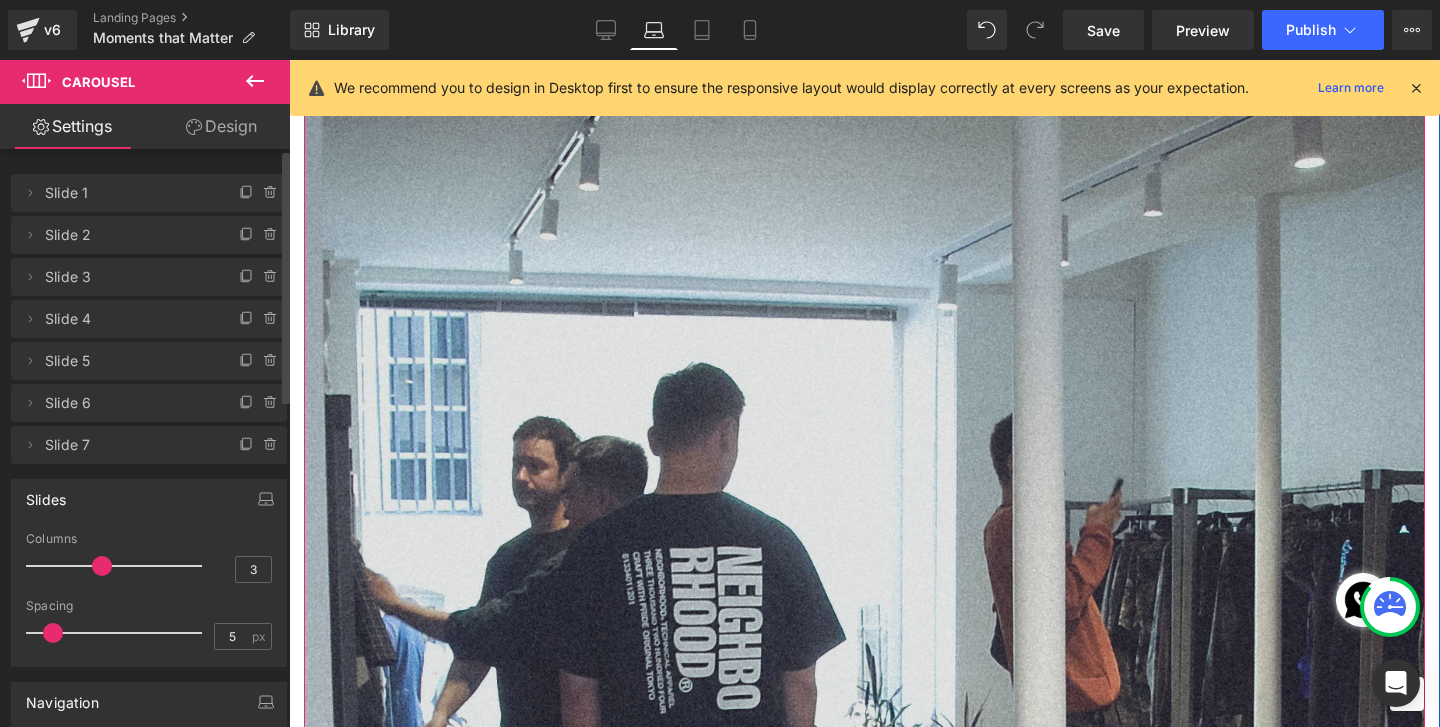 click at bounding box center (864, 911) 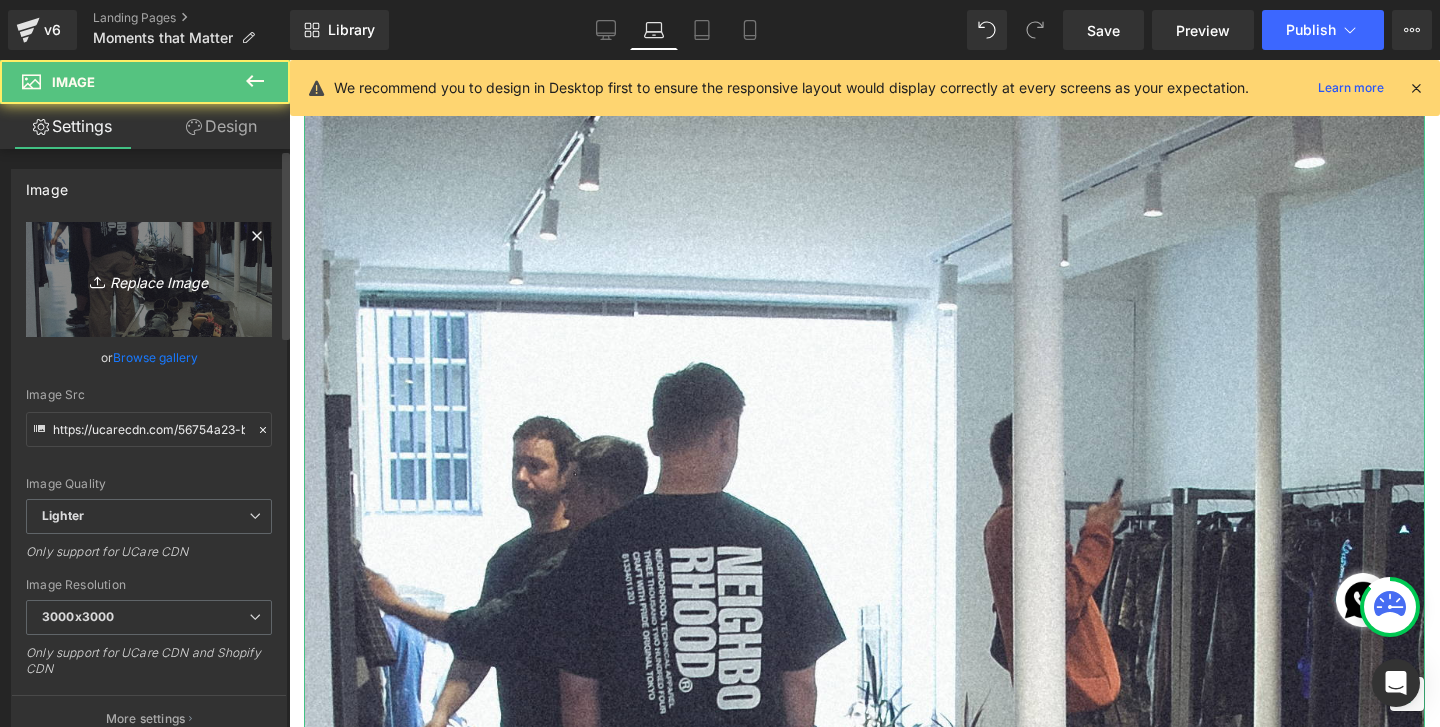 click on "Replace Image" at bounding box center (149, 279) 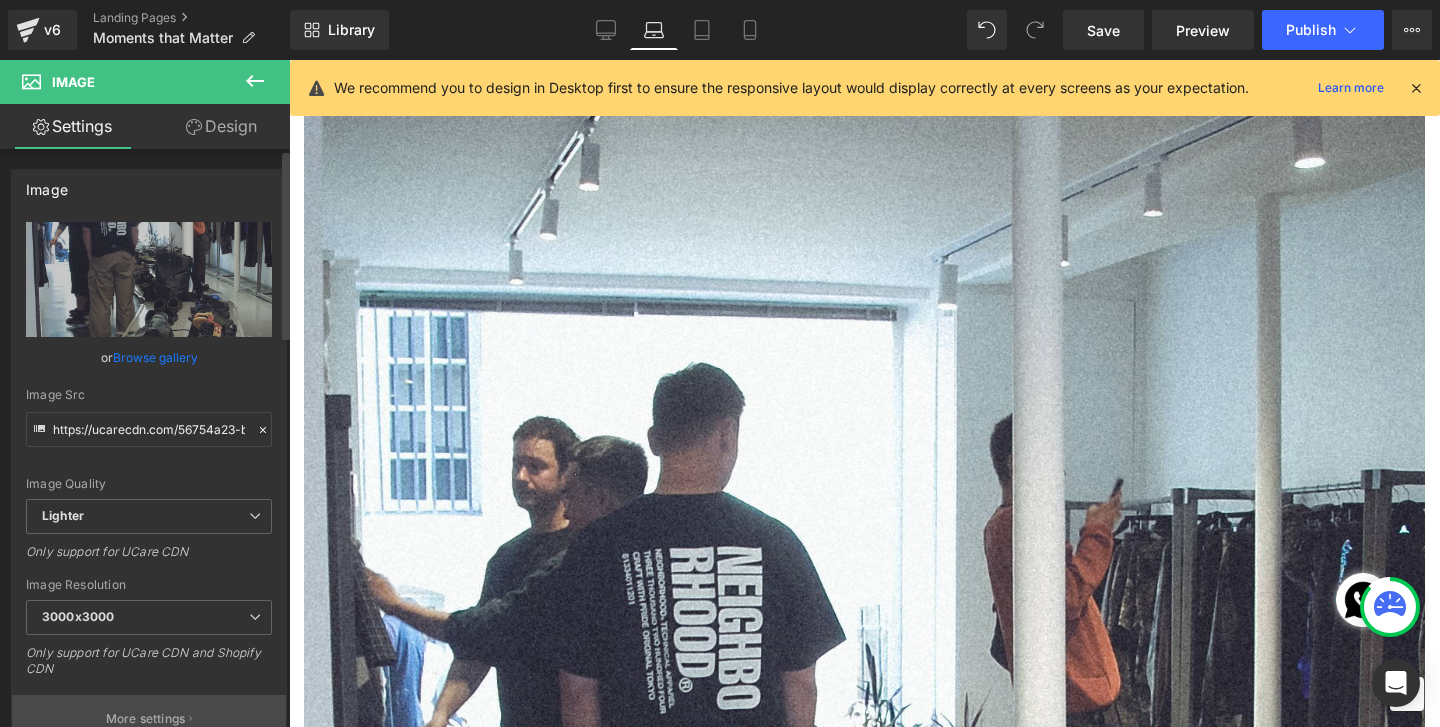 type on "C:\fakepath\DSCN1760.jpg" 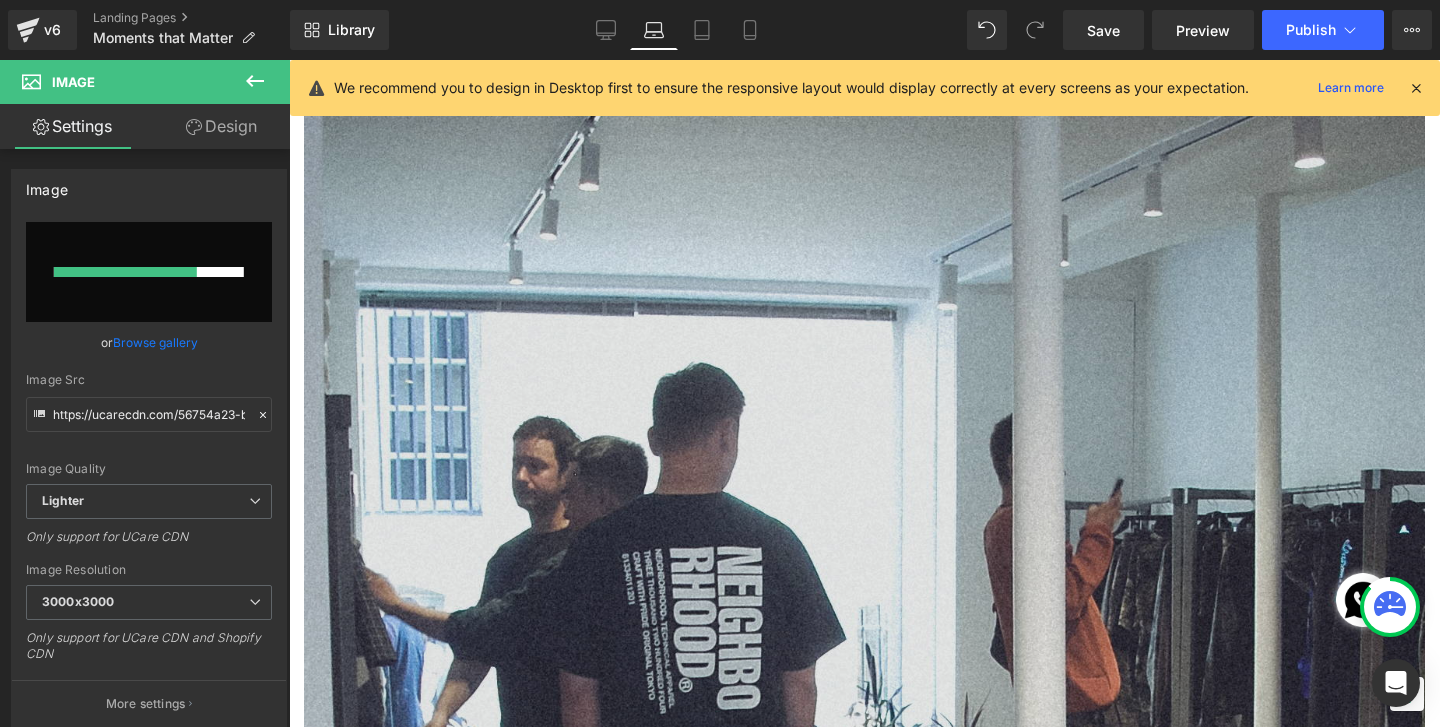 type 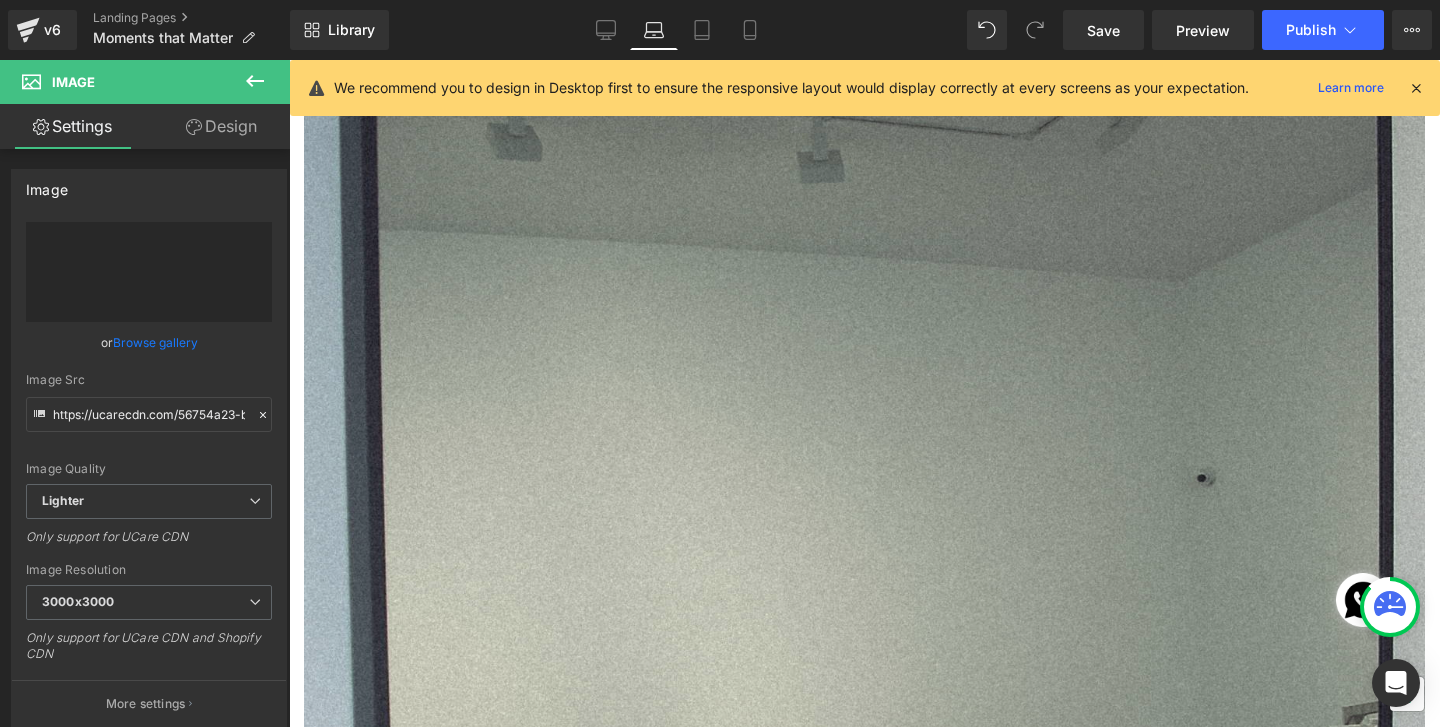 type on "https://ucarecdn.com/440e4df5-661a-4dae-9137-d85cd1b66af1/-/format/auto/-/preview/3000x3000/-/quality/lighter/DSCN1760.jpg" 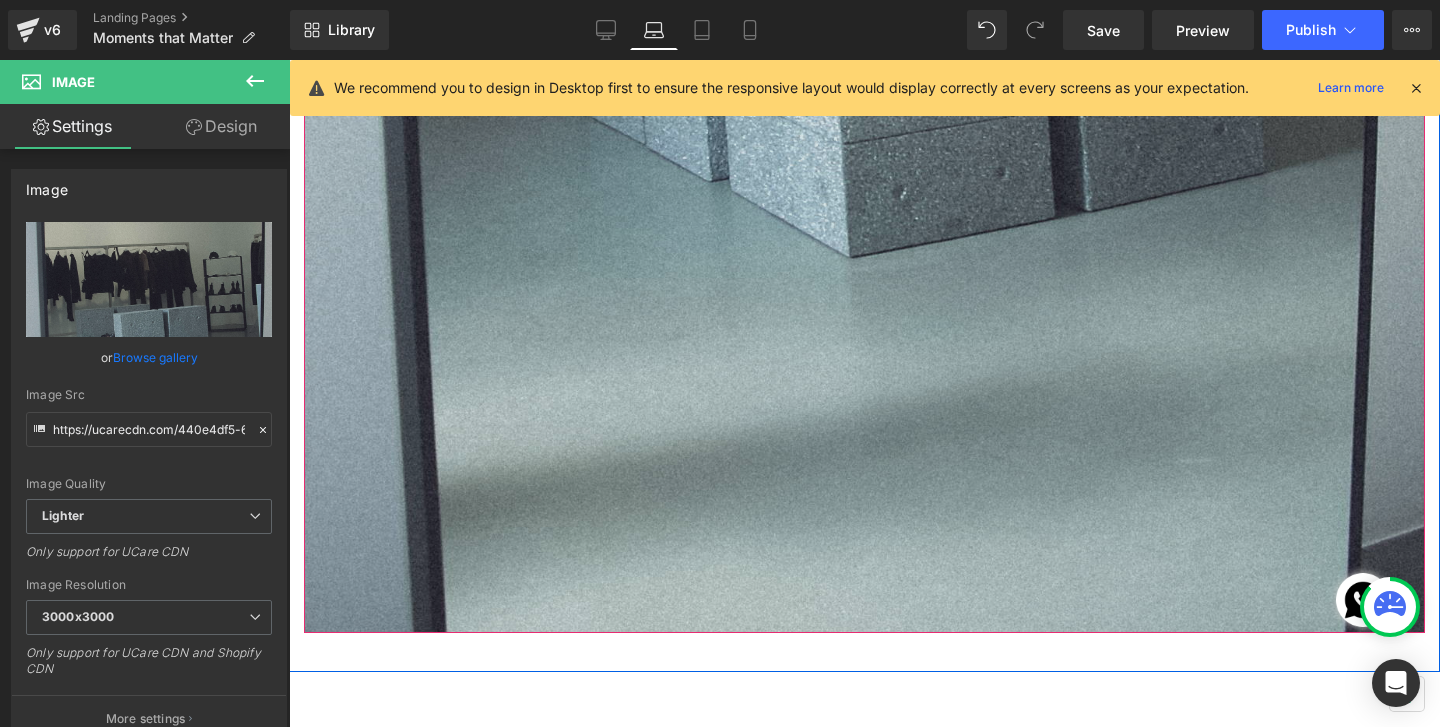 scroll, scrollTop: 14571, scrollLeft: 0, axis: vertical 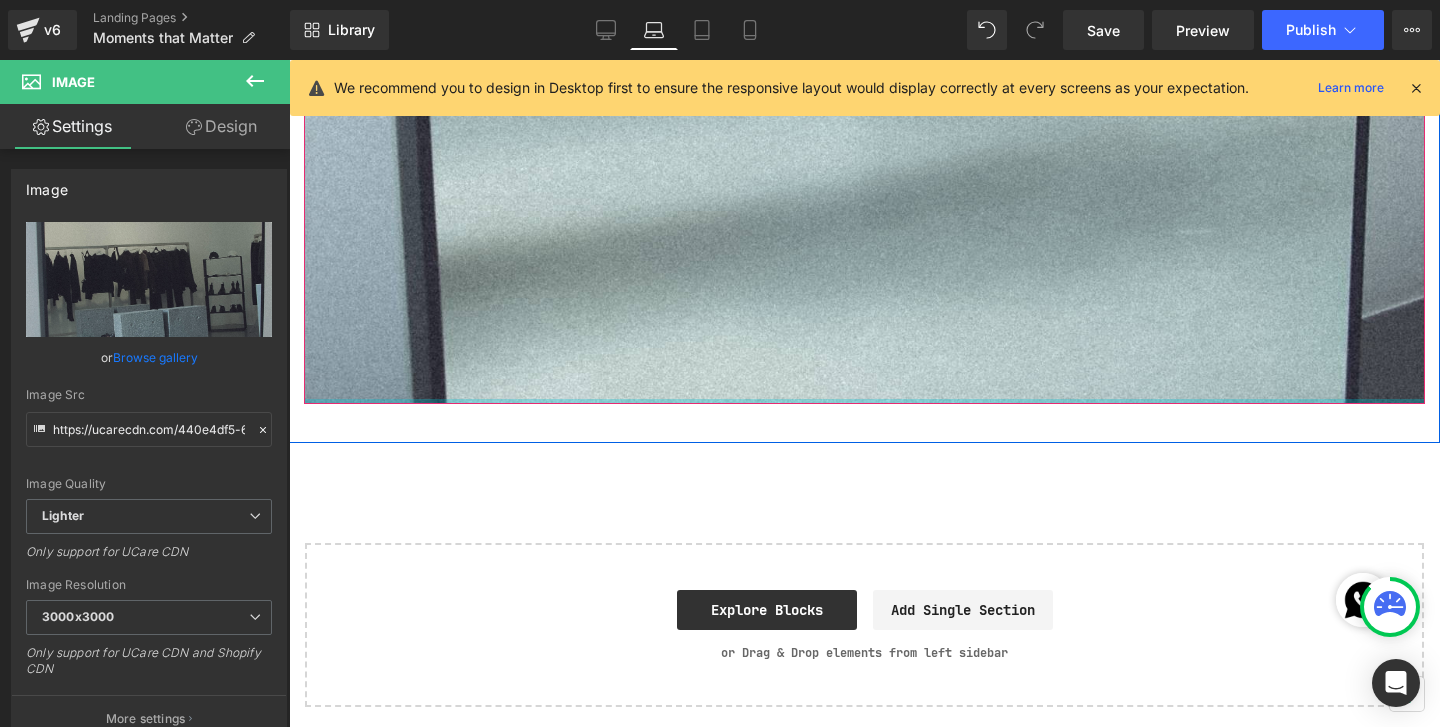 click at bounding box center [864, 401] 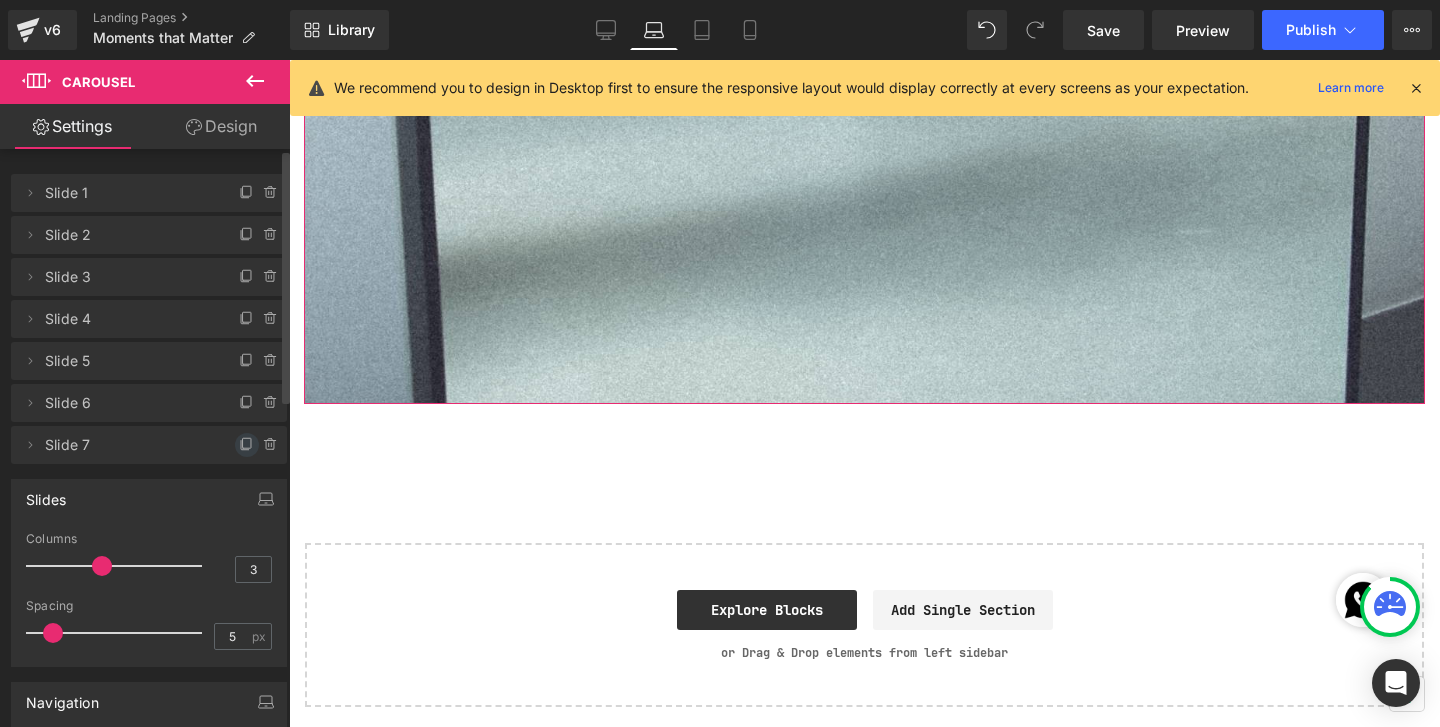 click 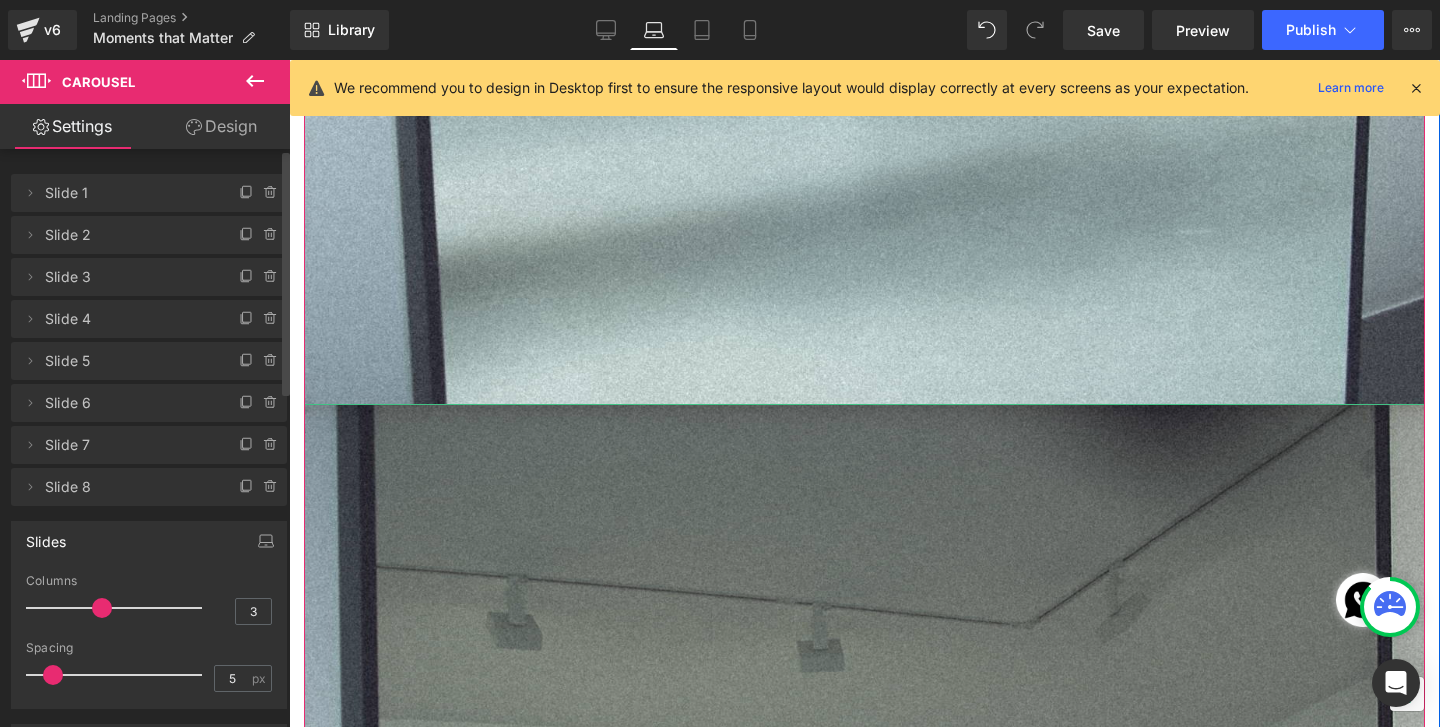 click at bounding box center [864, 1400] 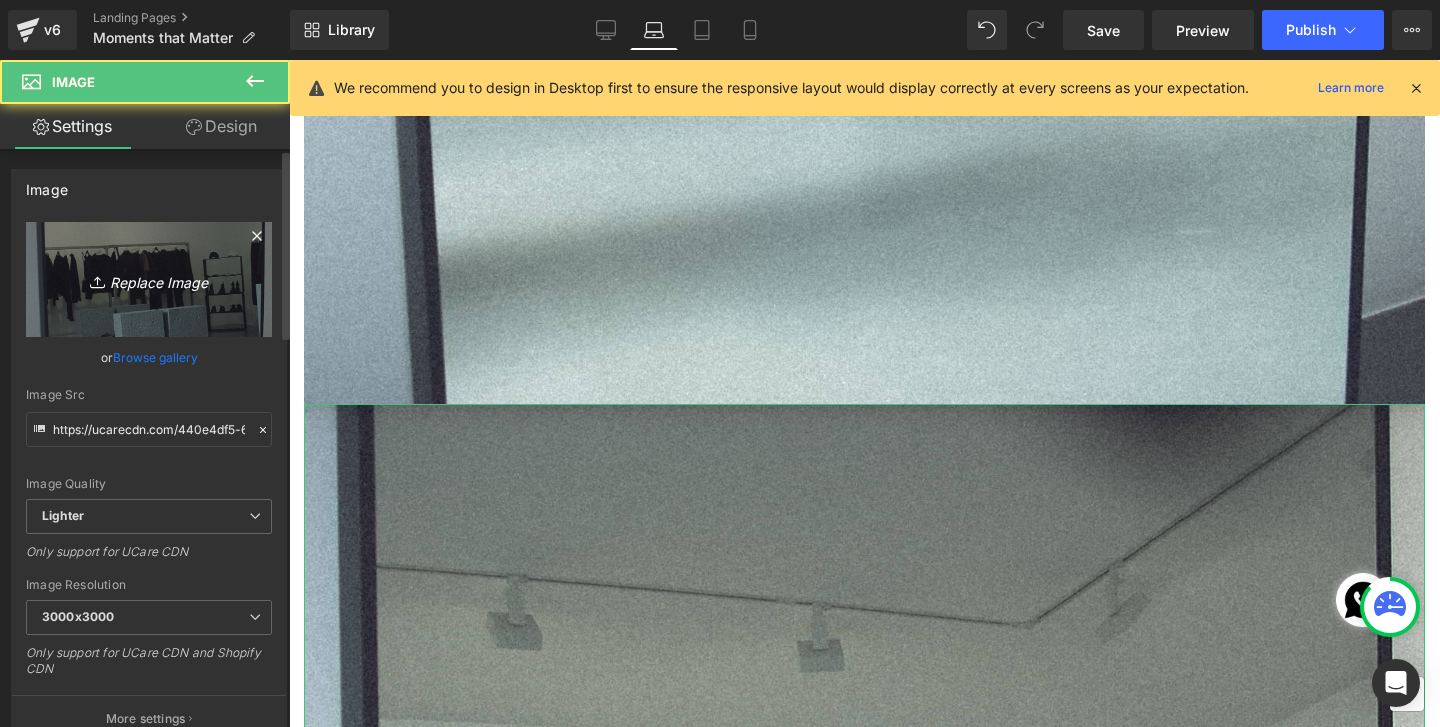 click on "Replace Image" at bounding box center (149, 279) 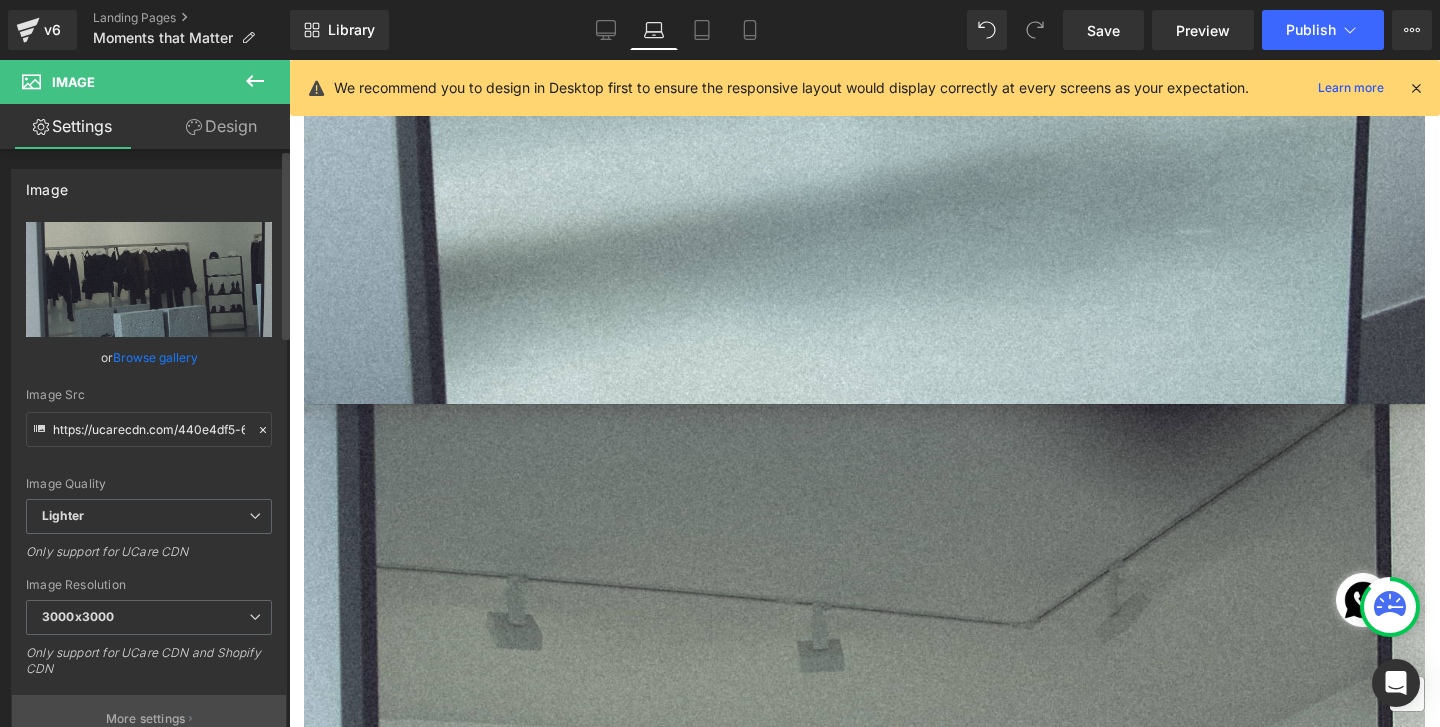 type on "C:\fakepath\DSCN1769.jpg" 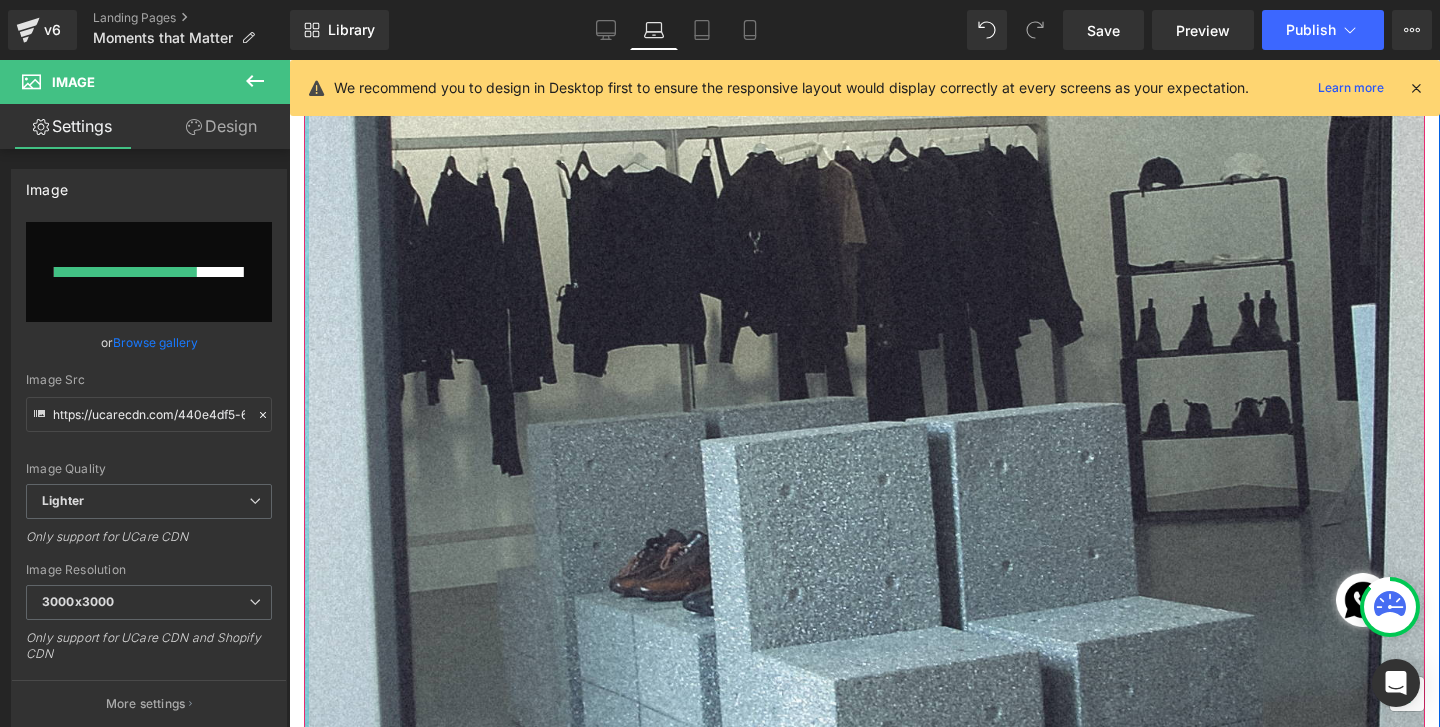 scroll, scrollTop: 15688, scrollLeft: 0, axis: vertical 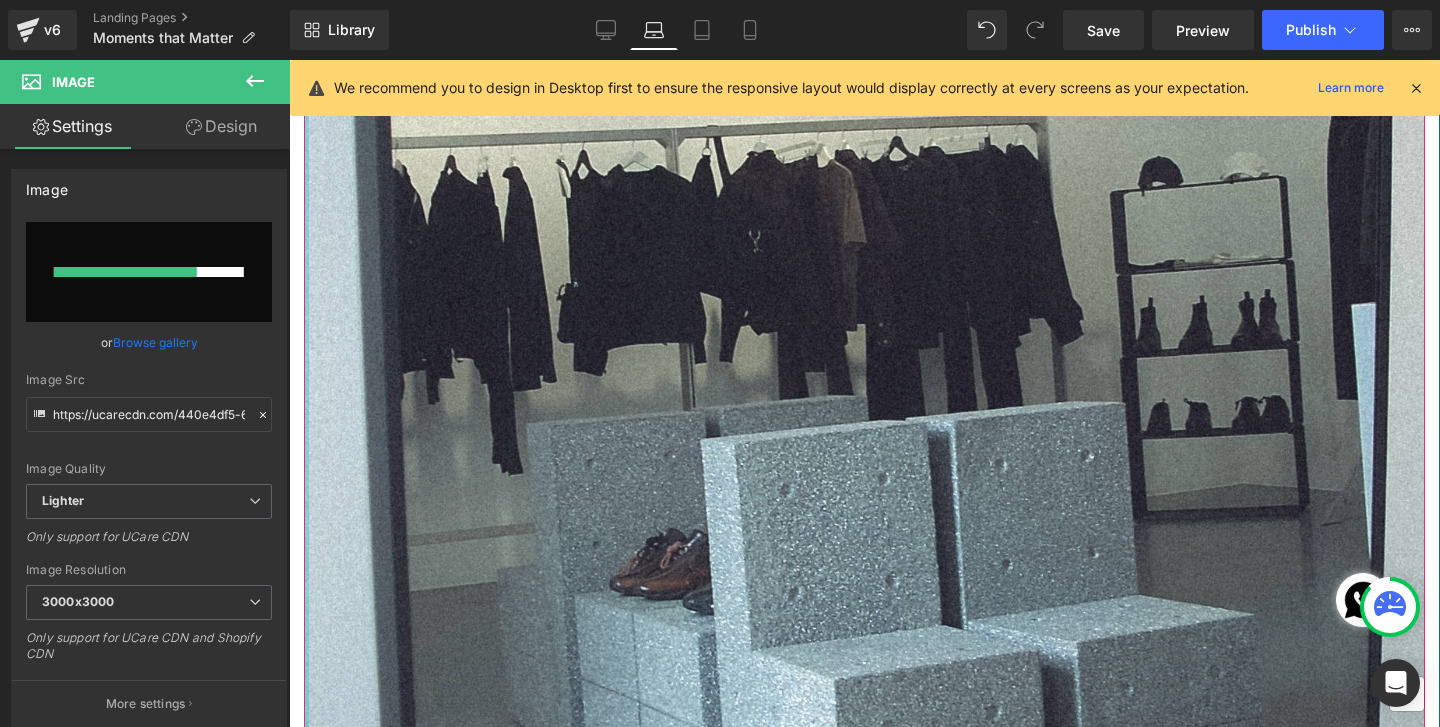type 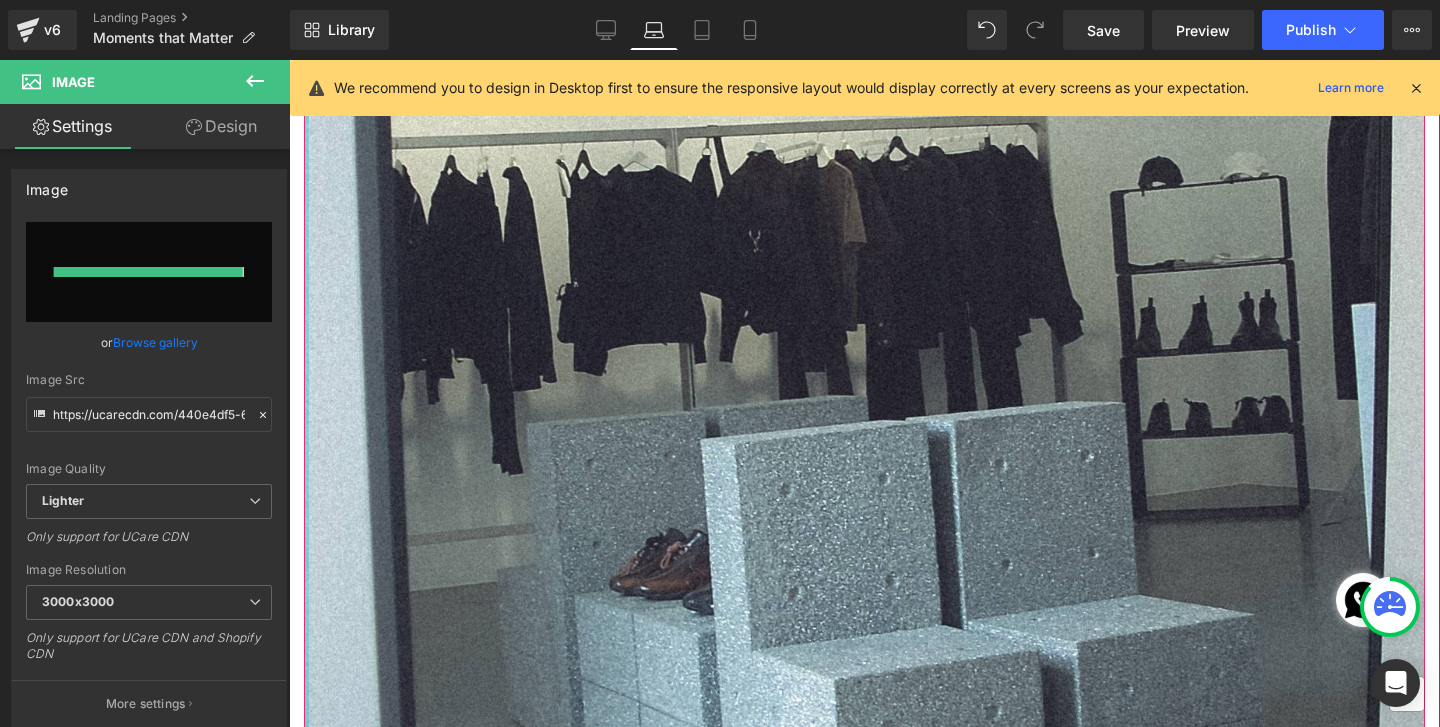 type on "https://ucarecdn.com/2d197ed3-e43e-4168-a02f-d410c4985d6f/-/format/auto/-/preview/3000x3000/-/quality/lighter/DSCN1769.jpg" 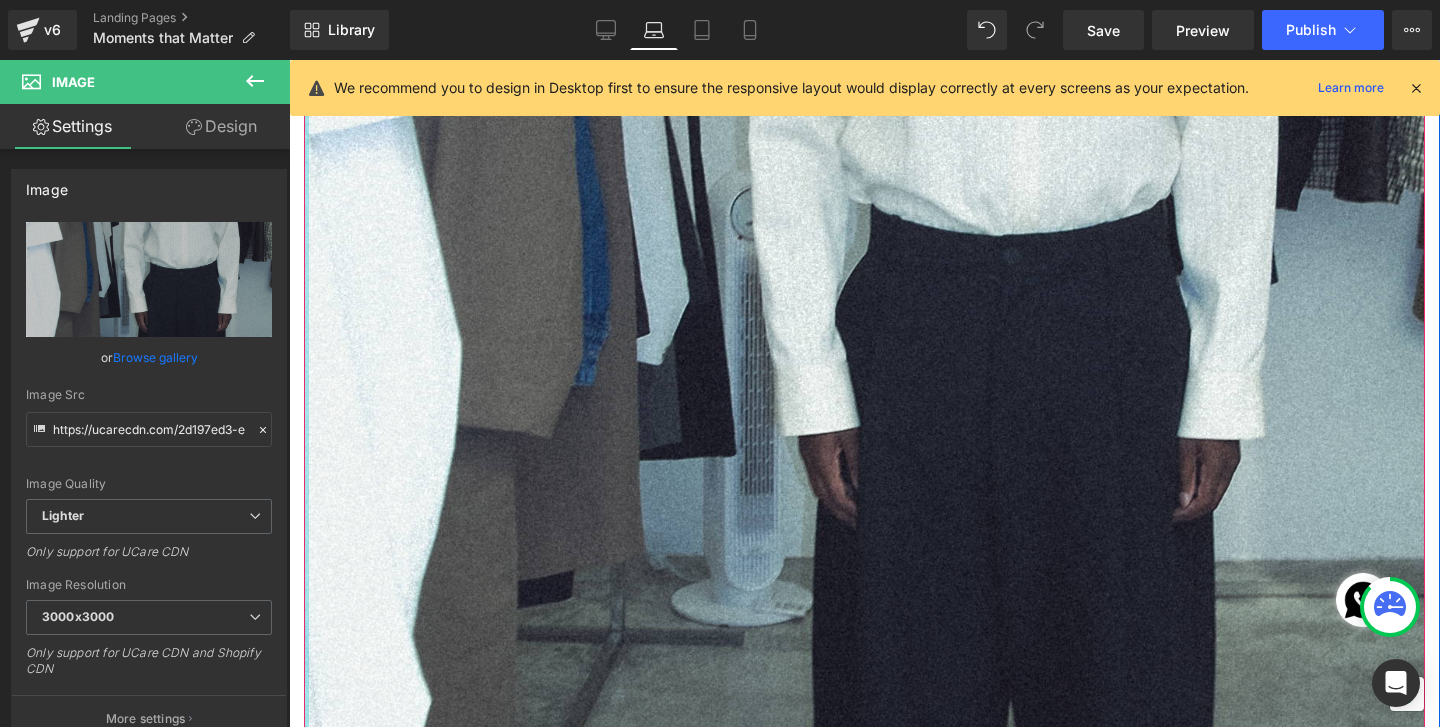 click at bounding box center (306, -6707) 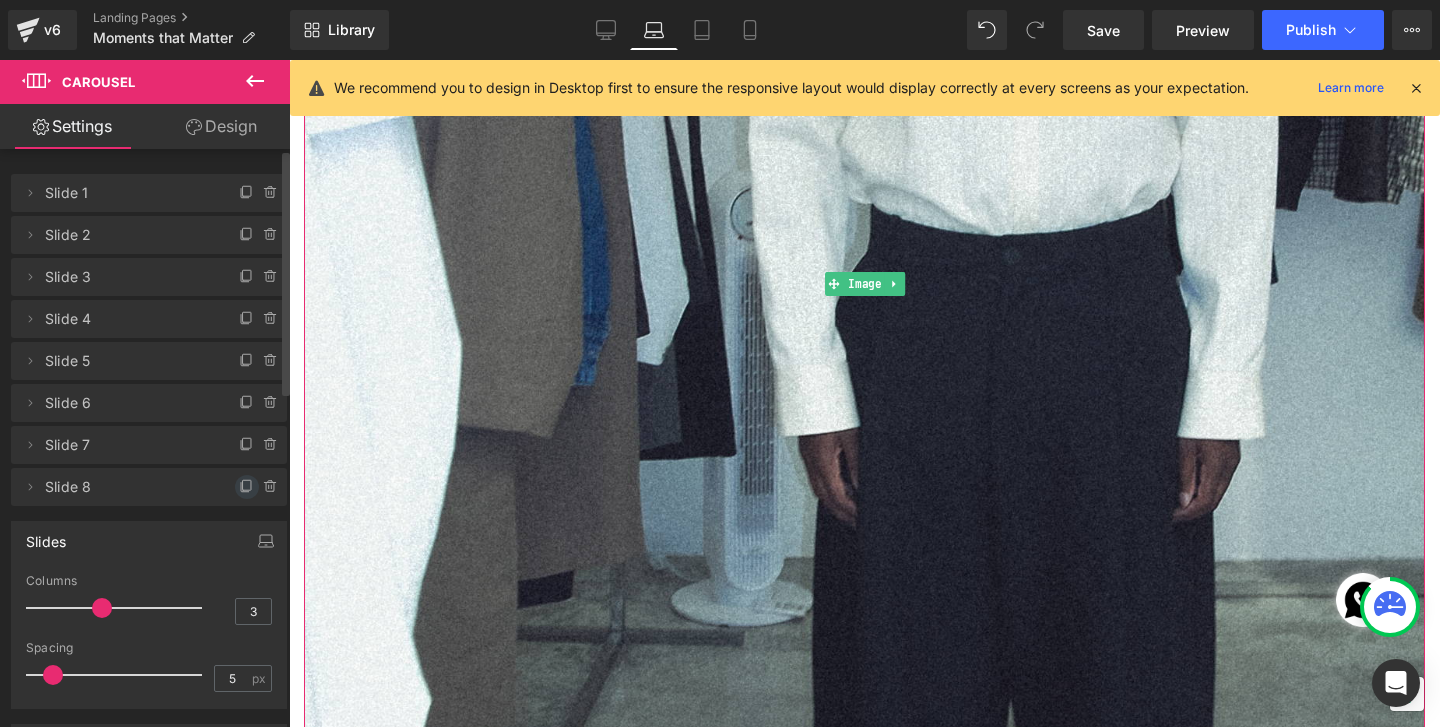 click 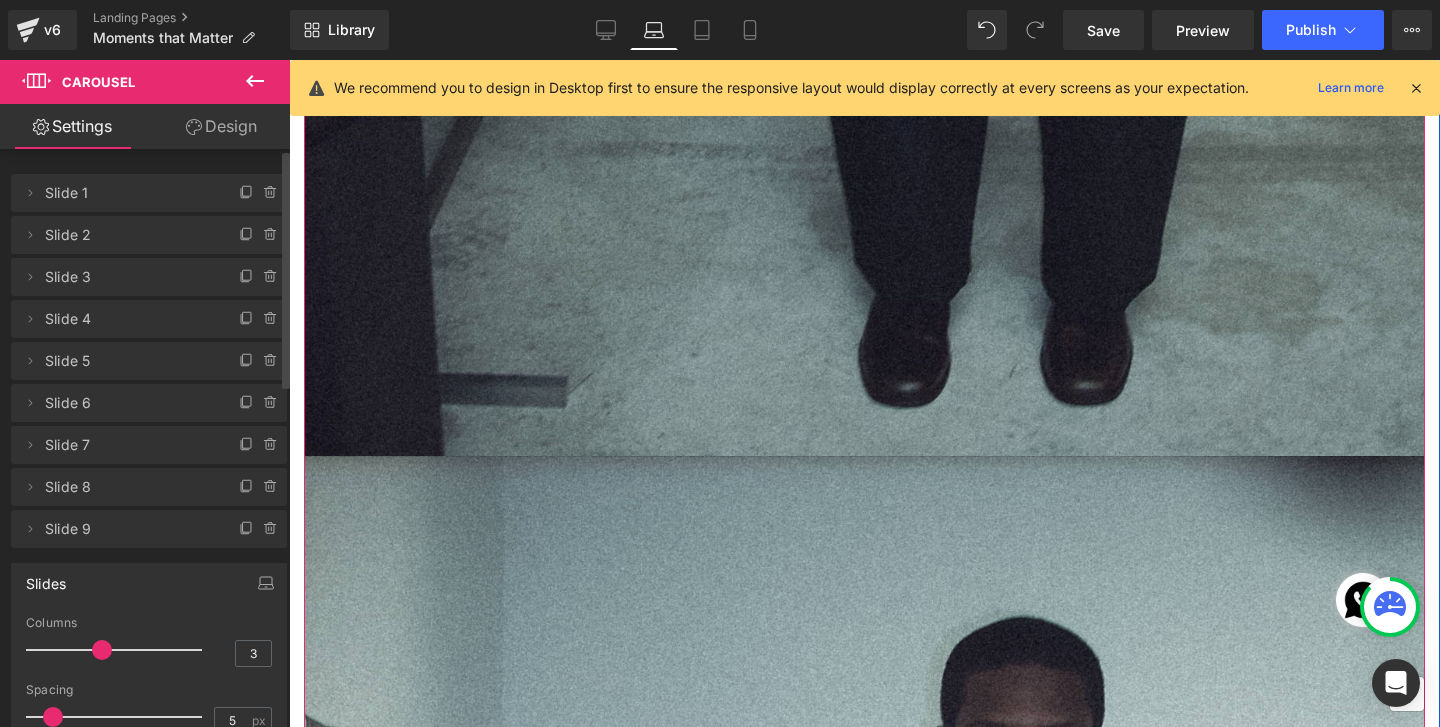 scroll, scrollTop: 16517, scrollLeft: 0, axis: vertical 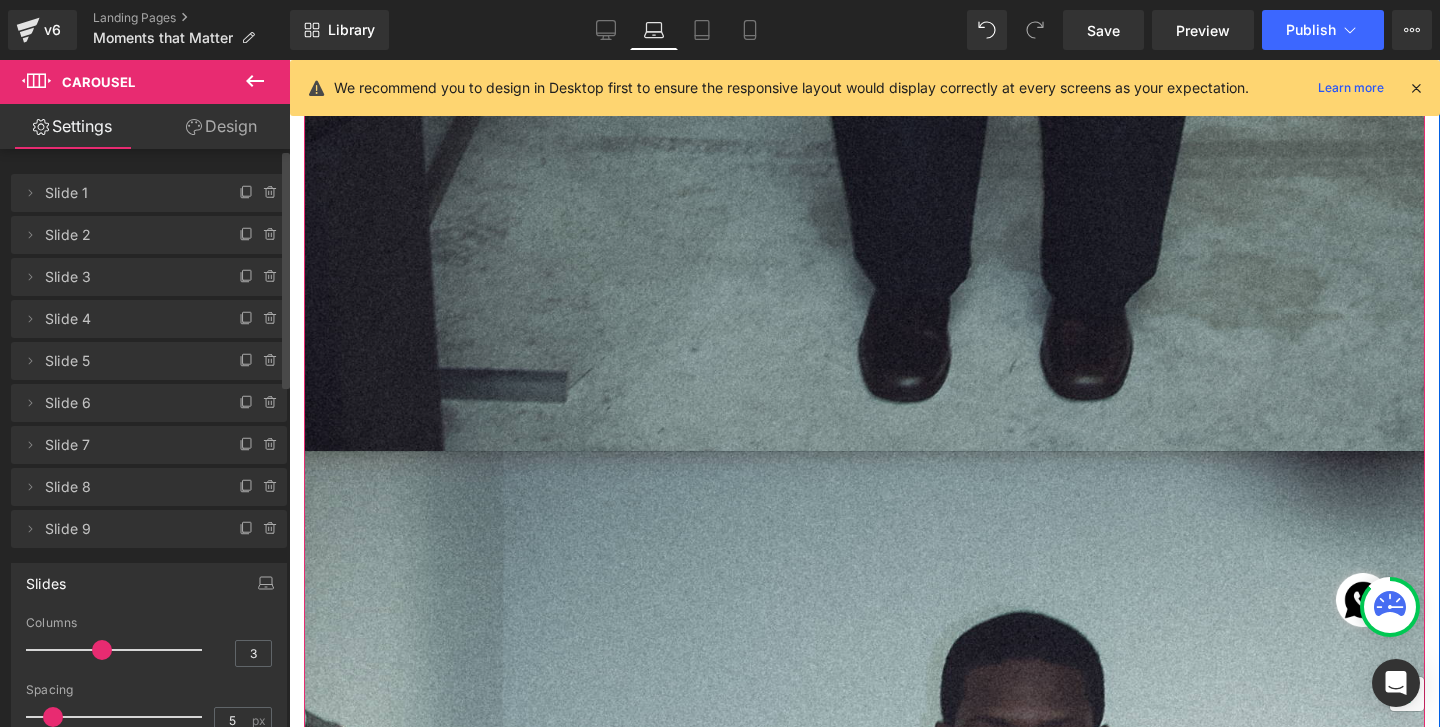 click at bounding box center [864, 1447] 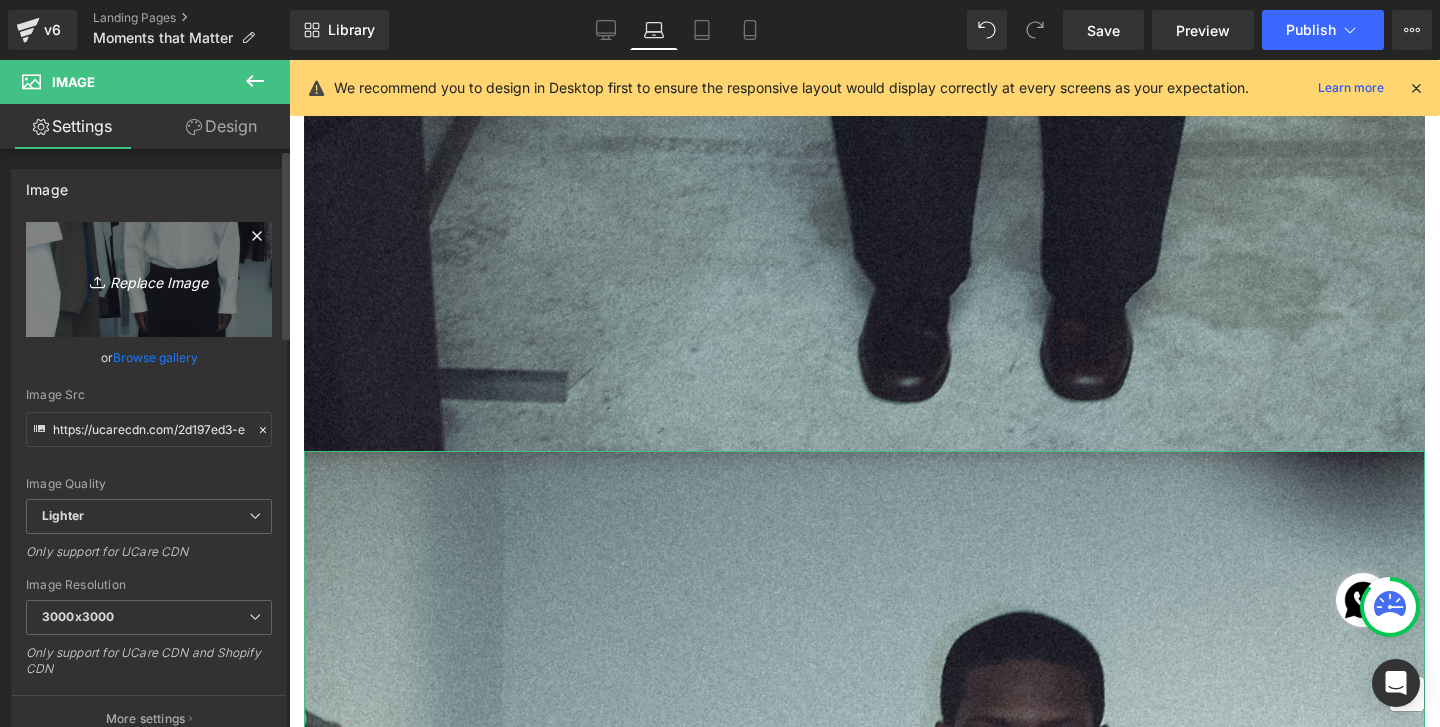 click on "Replace Image" at bounding box center (149, 279) 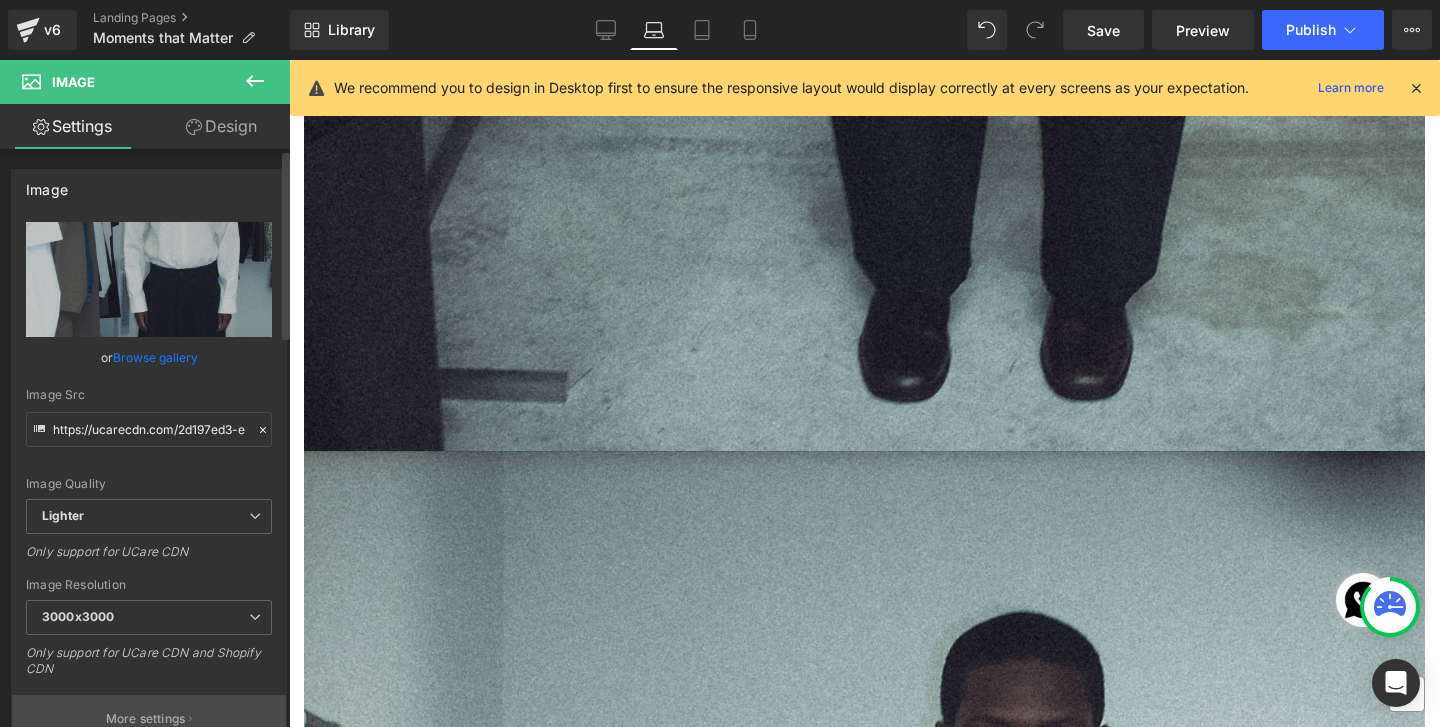 type on "C:\fakepath\DSCN1778.jpg" 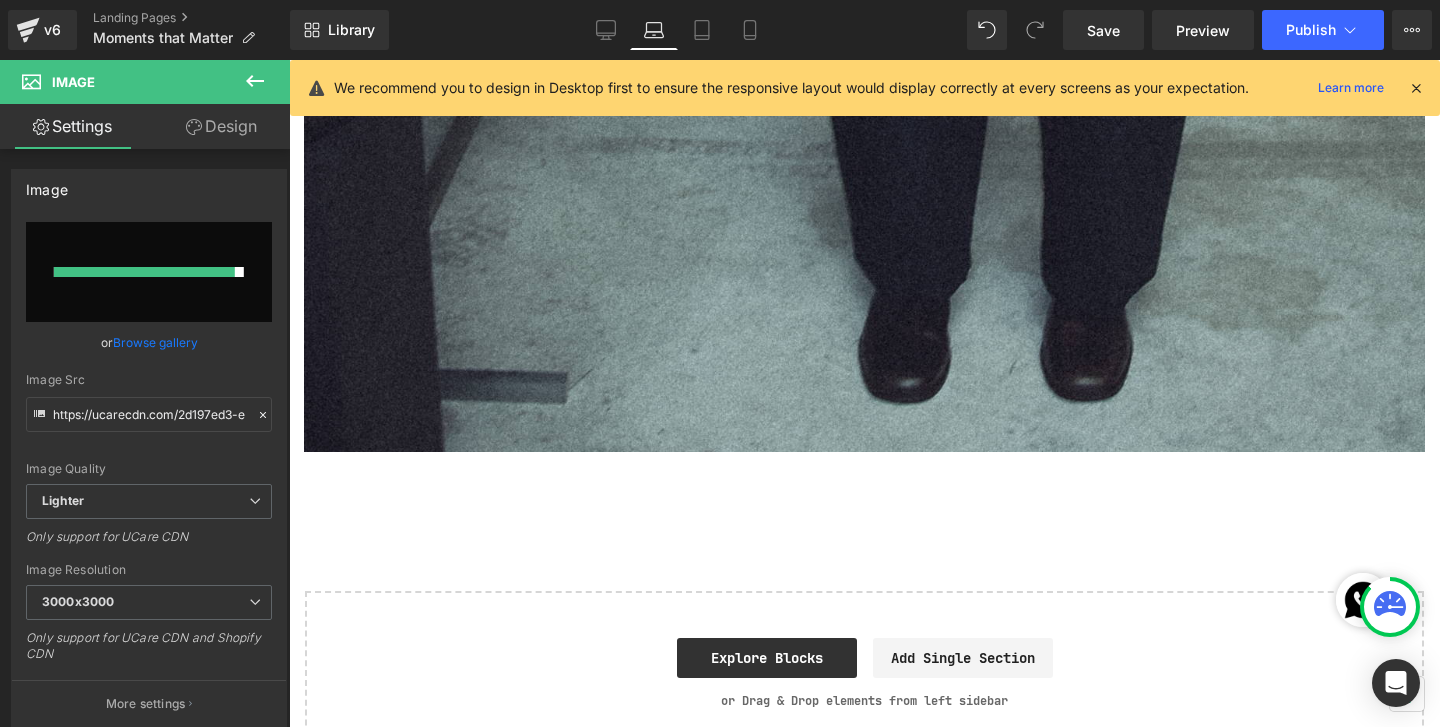 scroll, scrollTop: 18484, scrollLeft: 0, axis: vertical 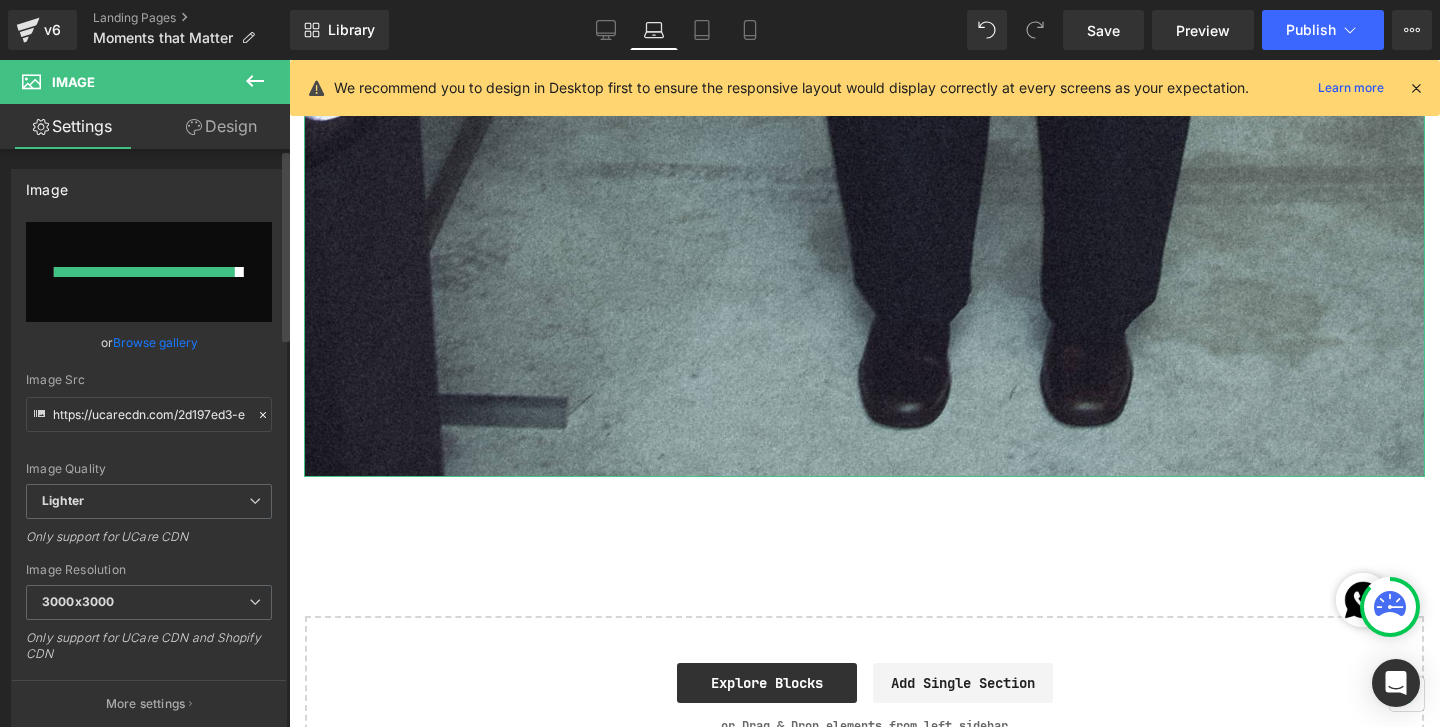 click at bounding box center [149, 272] 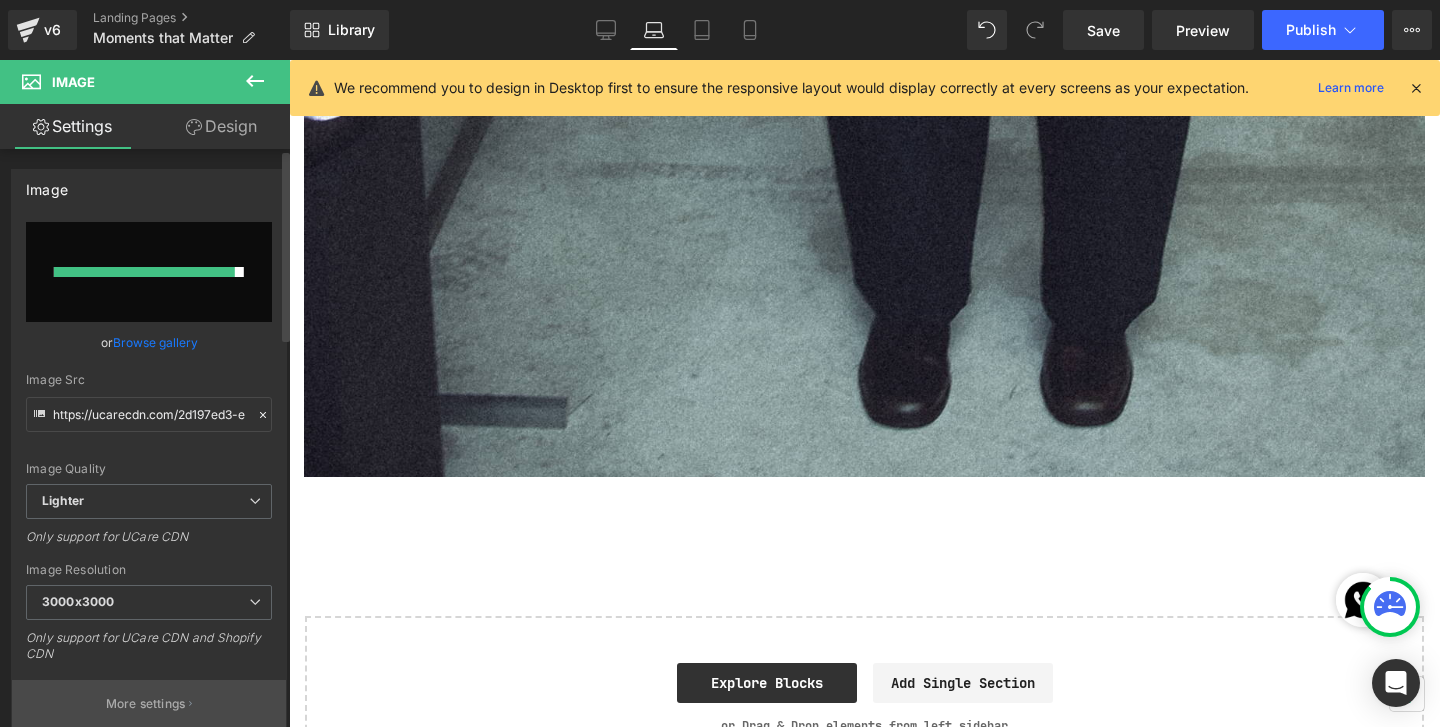 type on "C:\fakepath\DSCN1778.jpg" 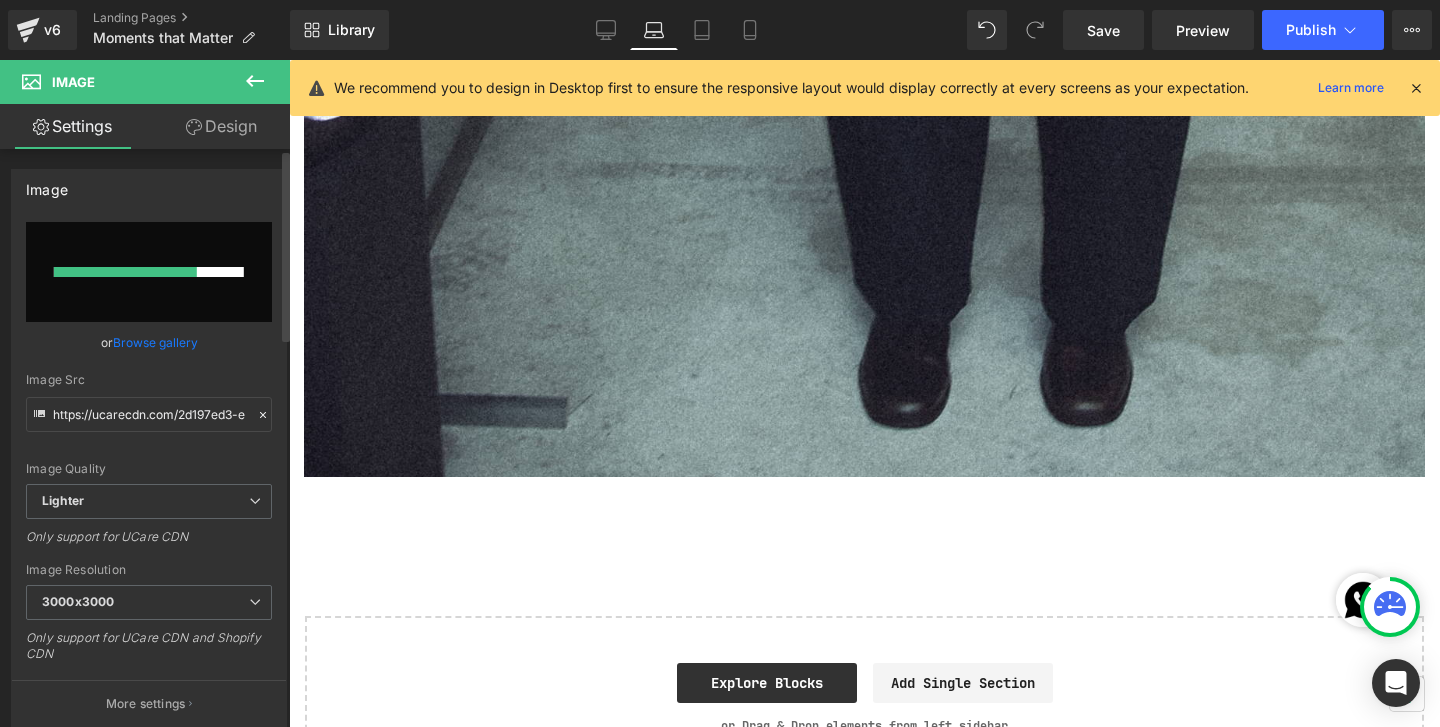 type 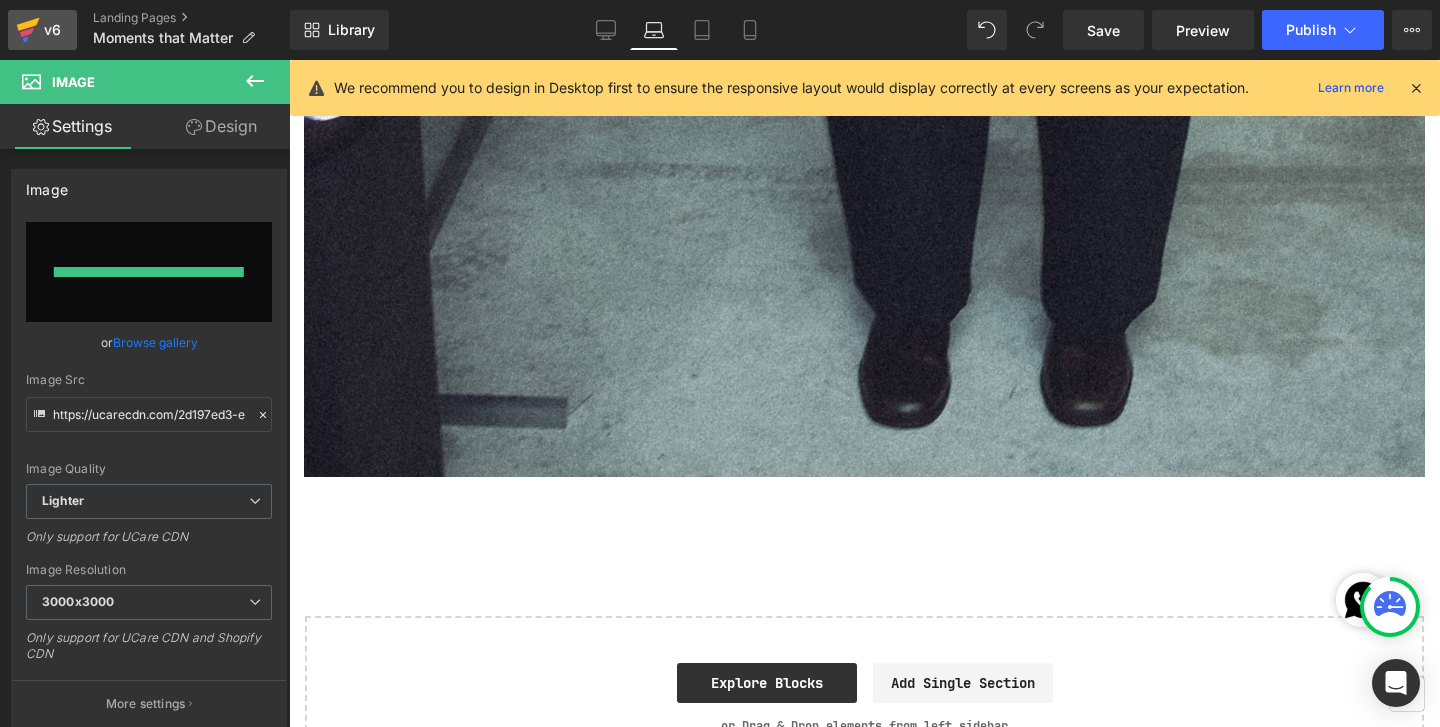 type on "https://ucarecdn.com/00002e51-7174-4ccd-a58c-78077ef0f9a7/-/format/auto/-/preview/3000x3000/-/quality/lighter/DSCN1778.jpg" 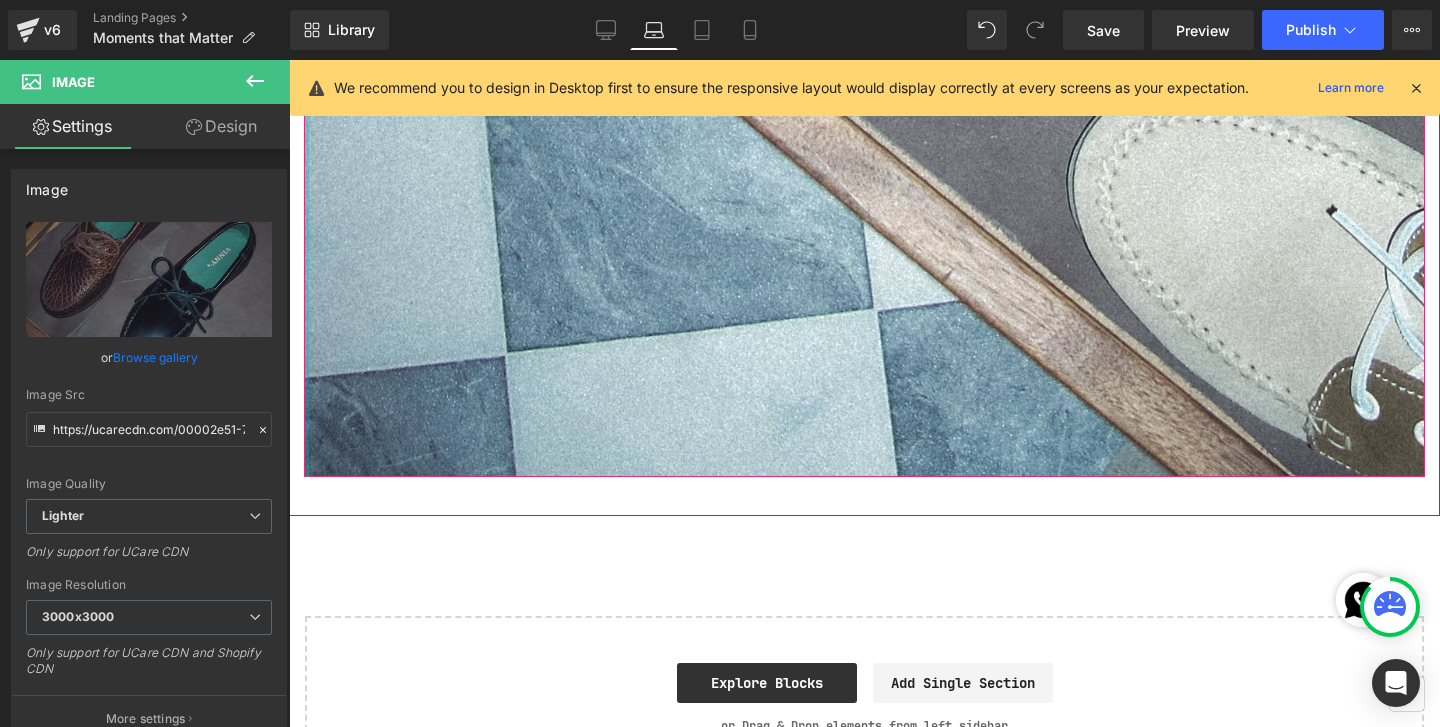 click at bounding box center (306, -8506) 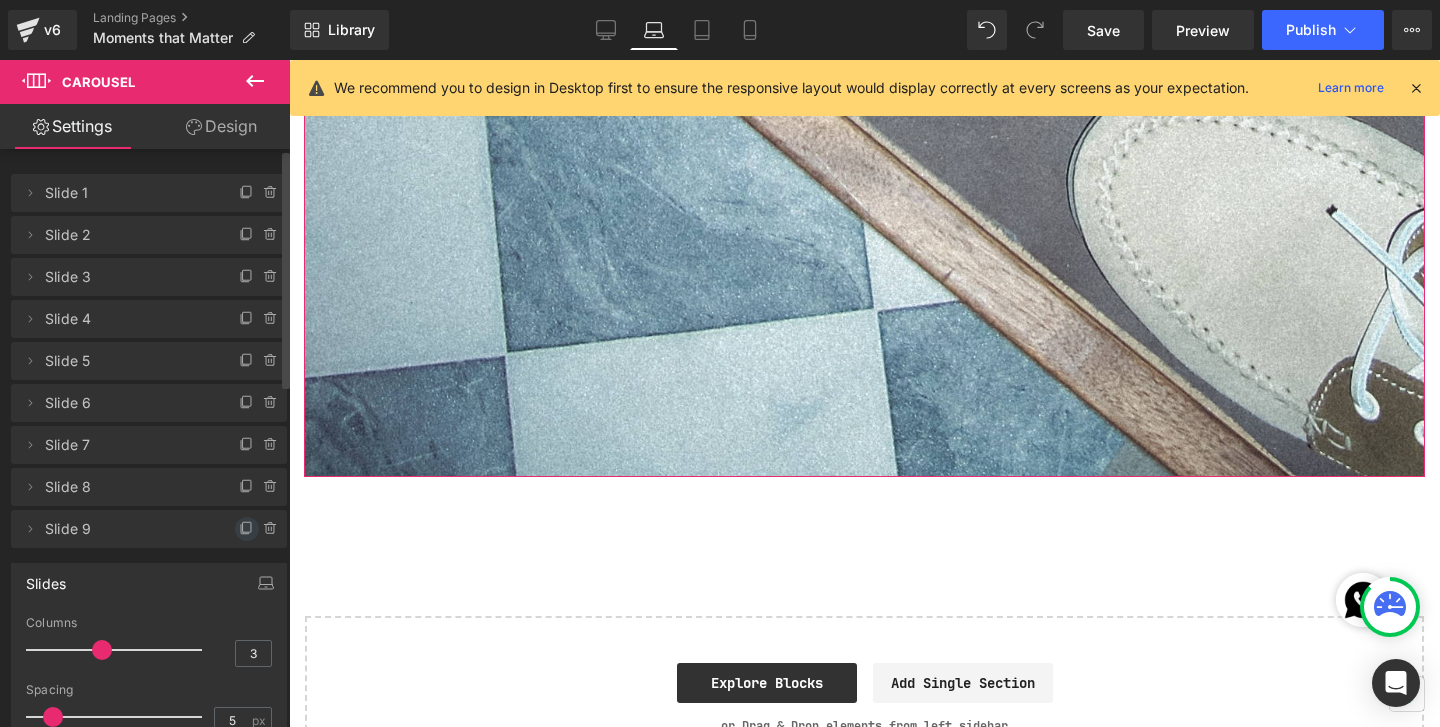 click 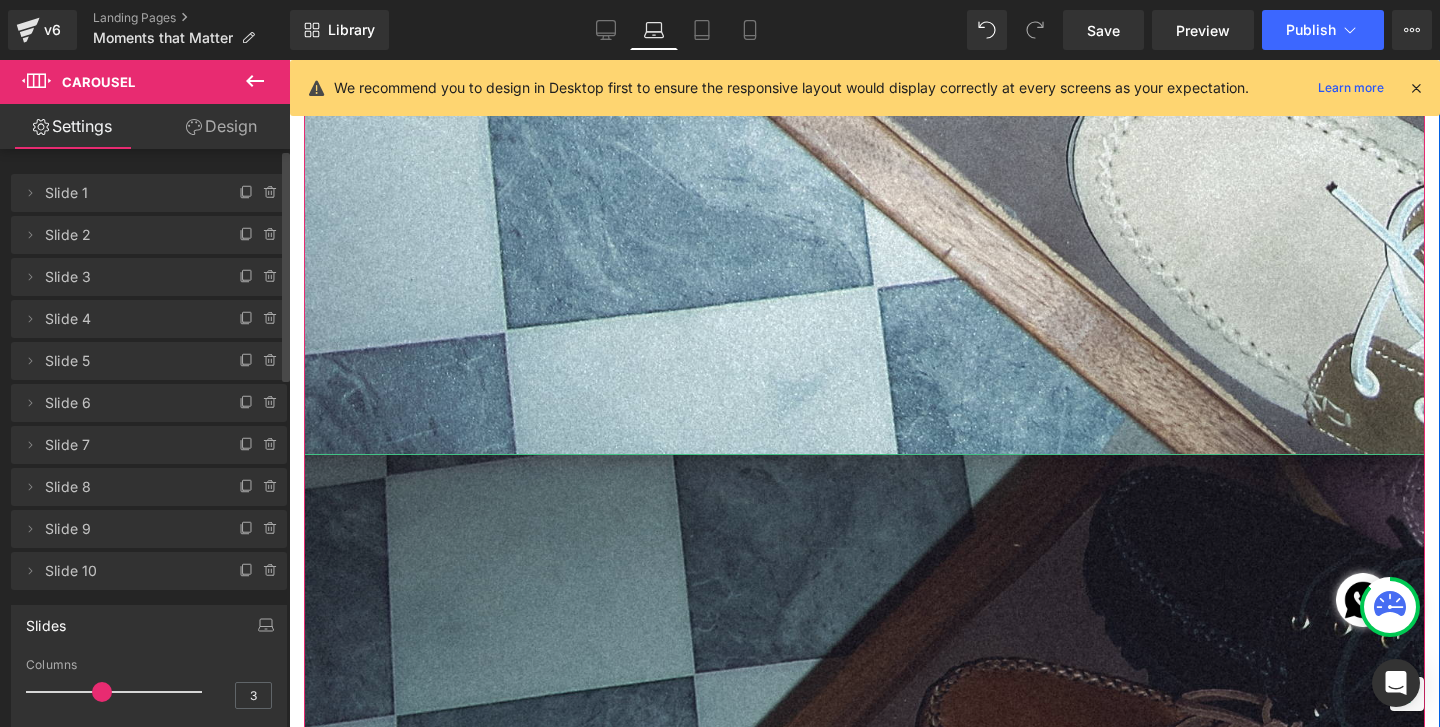 scroll, scrollTop: 18510, scrollLeft: 0, axis: vertical 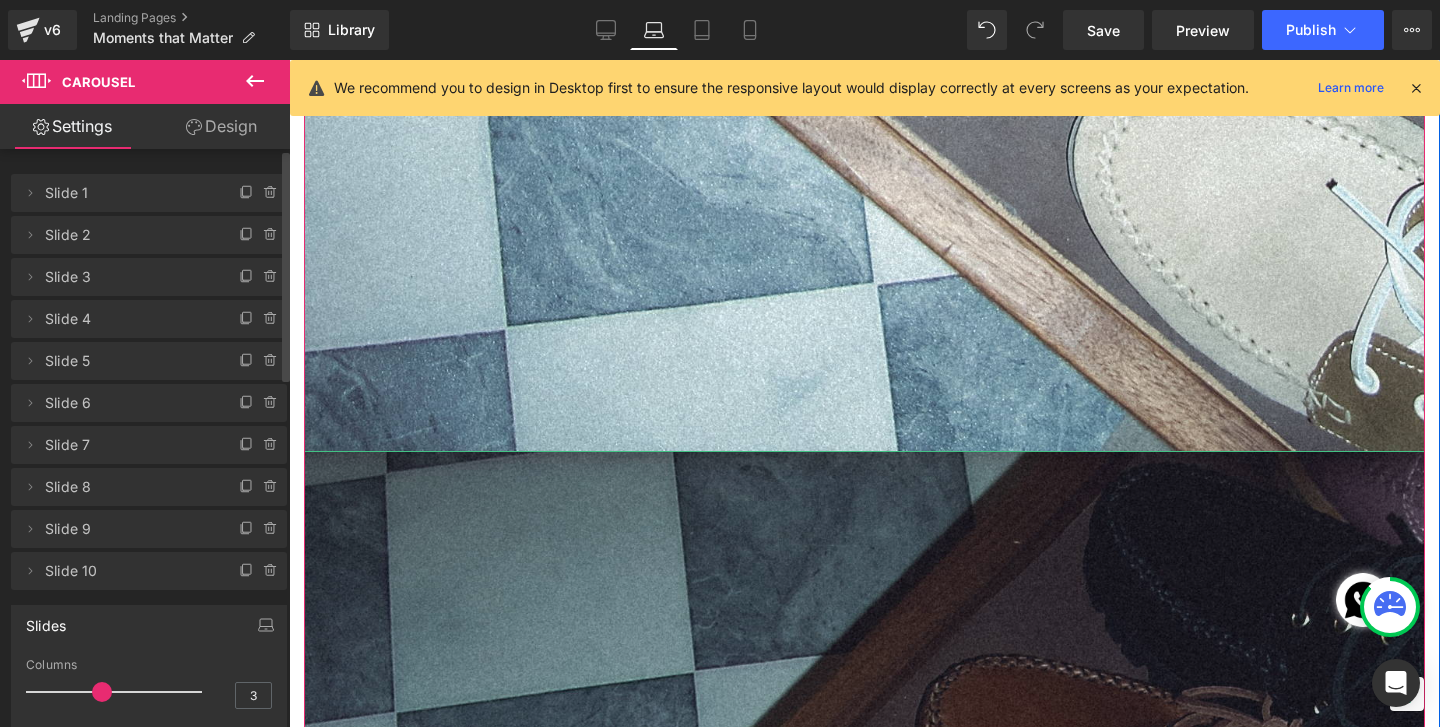 click at bounding box center [864, 1447] 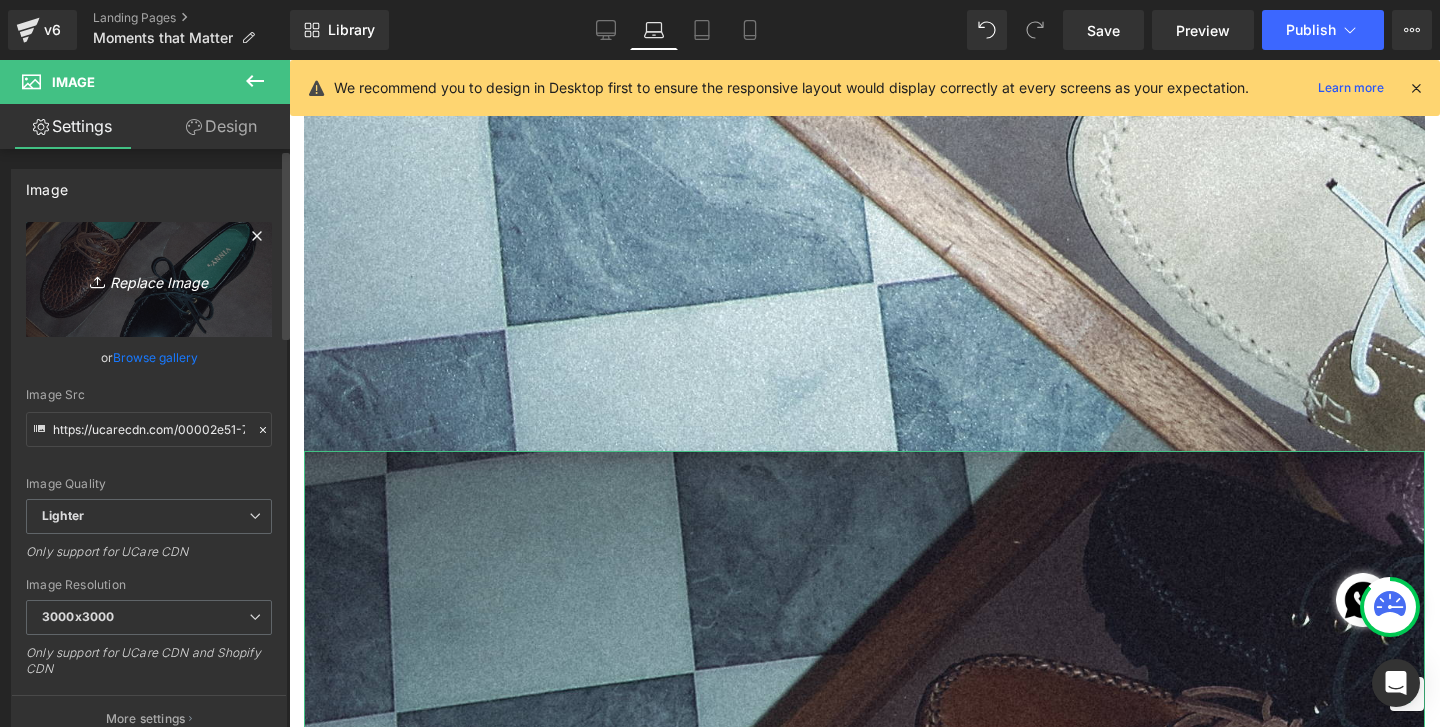 click on "Replace Image" at bounding box center (149, 279) 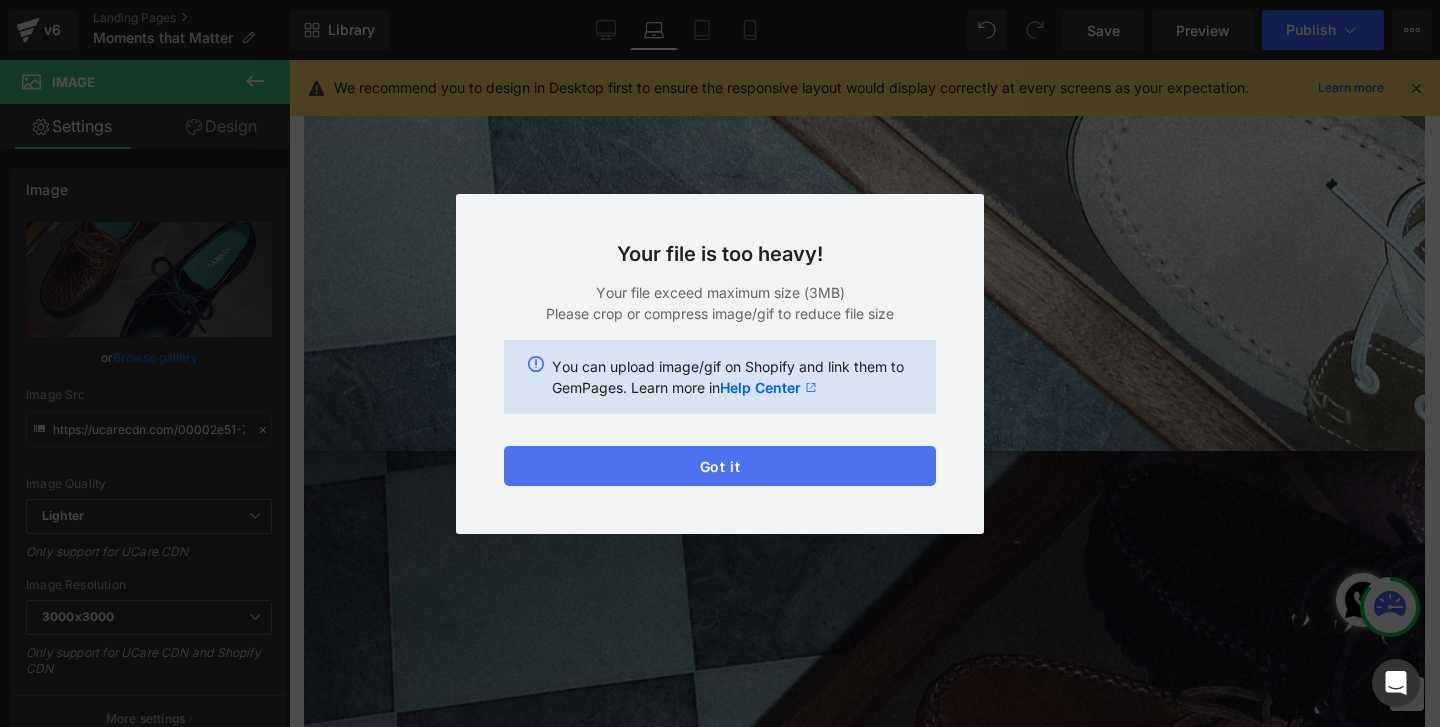 click on "Got it" at bounding box center (720, 466) 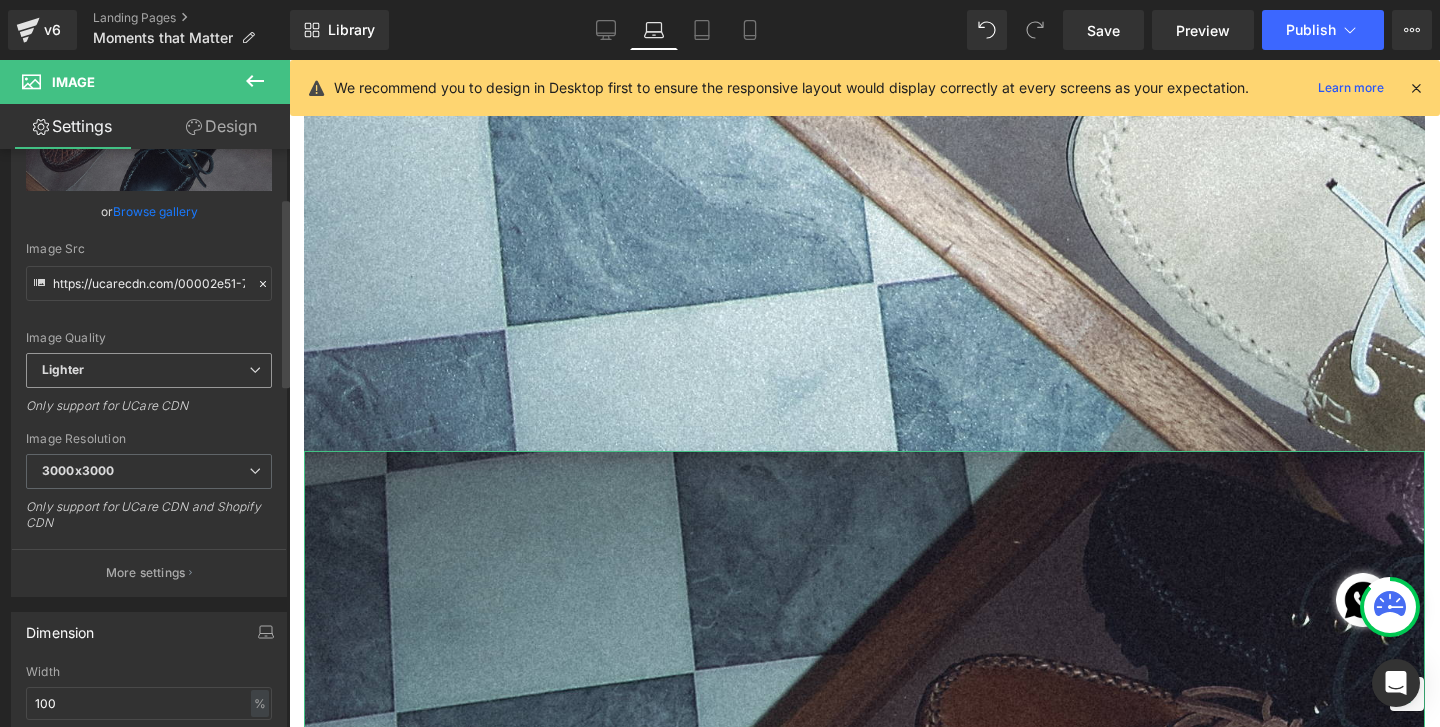 scroll, scrollTop: 147, scrollLeft: 0, axis: vertical 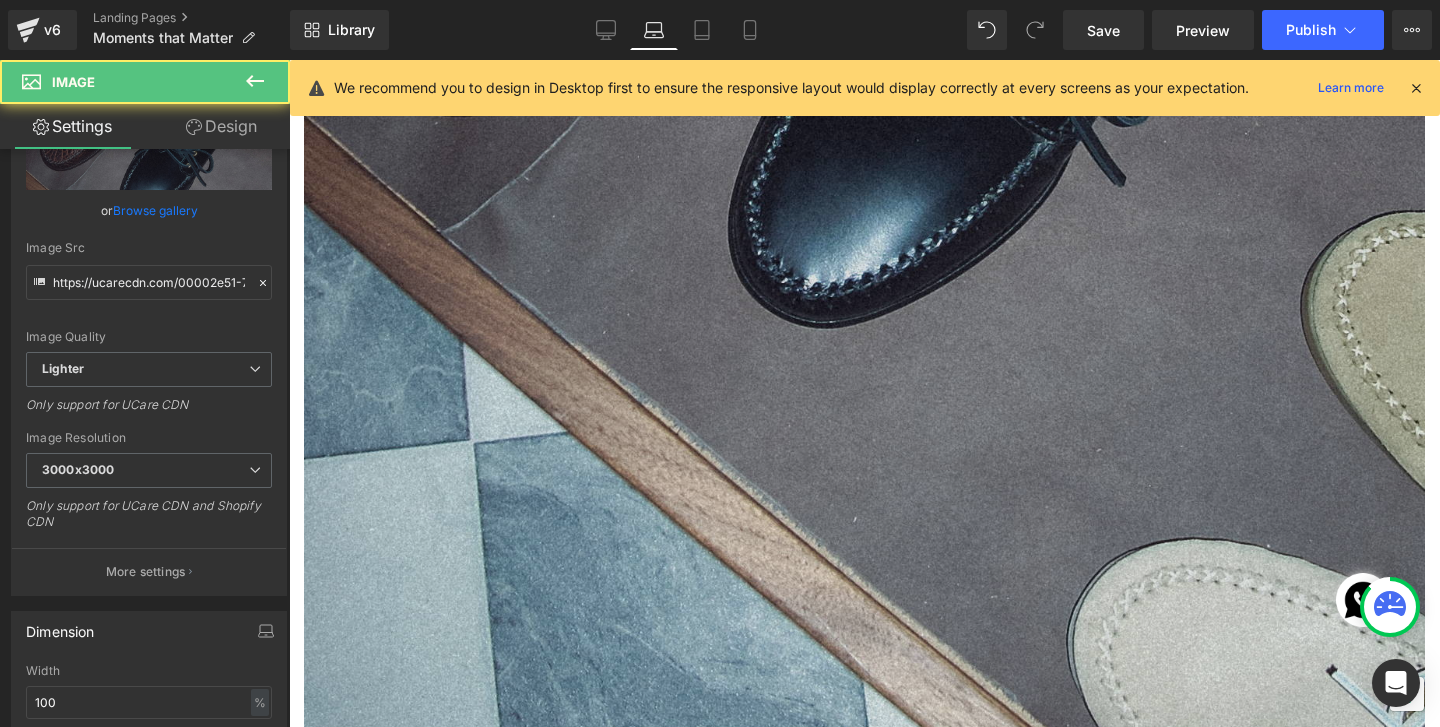 click at bounding box center (864, -60) 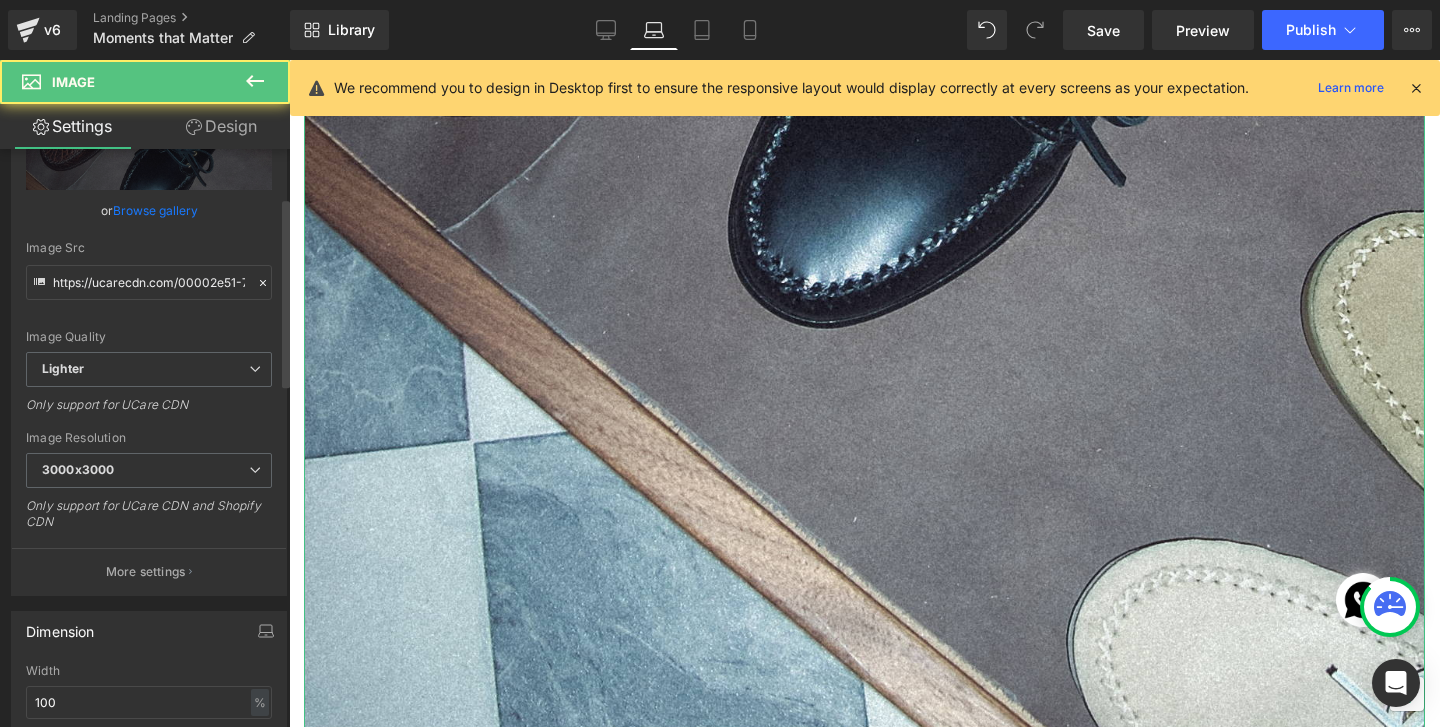 click on "Replace Image" at bounding box center [149, 132] 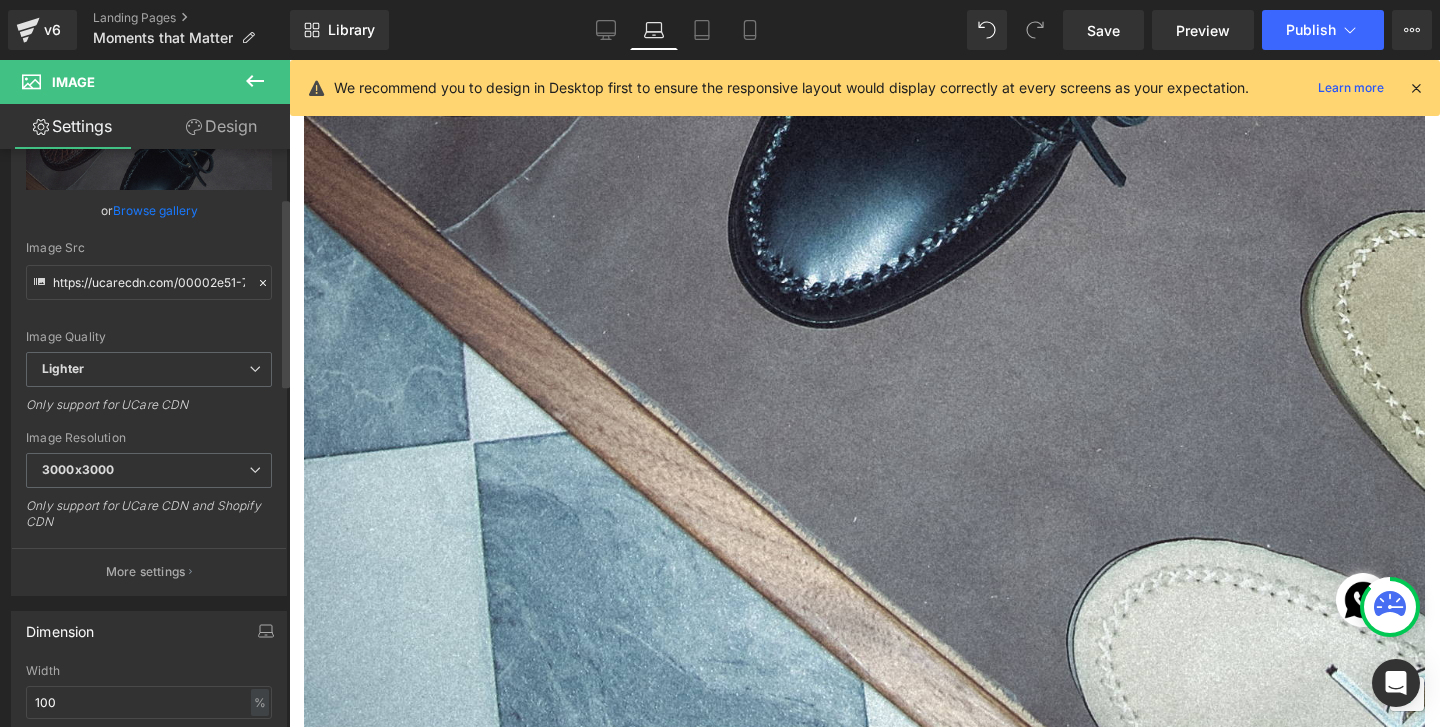 type on "C:\fakepath\v.jpg" 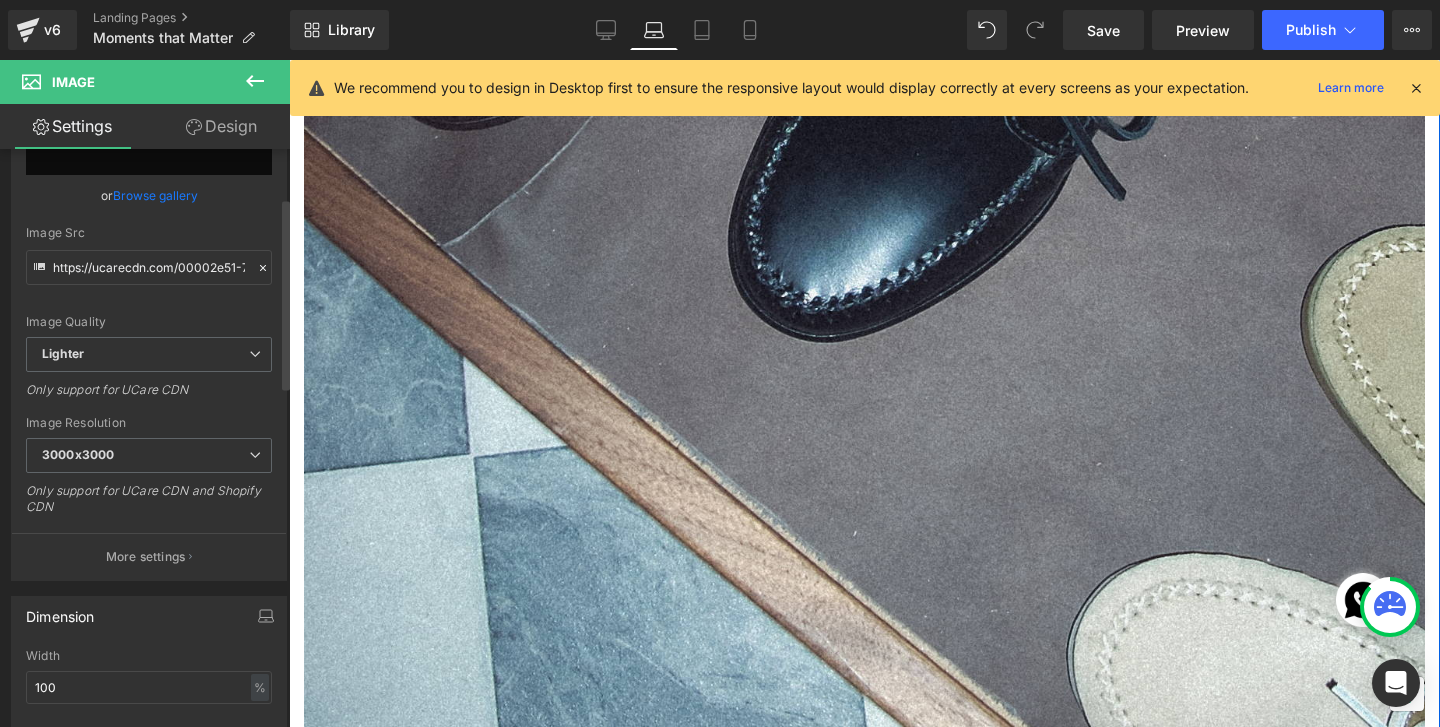 scroll, scrollTop: 20002, scrollLeft: 0, axis: vertical 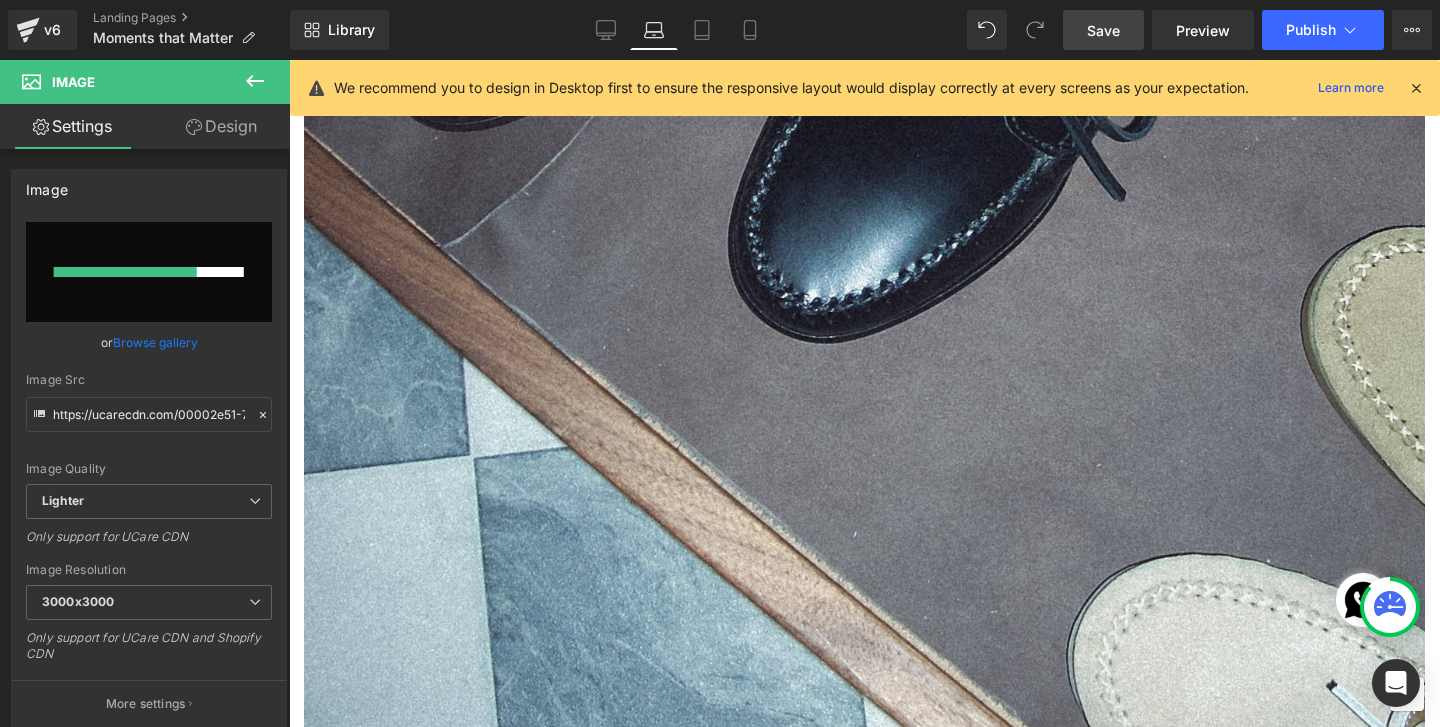click on "Save" at bounding box center (1103, 30) 